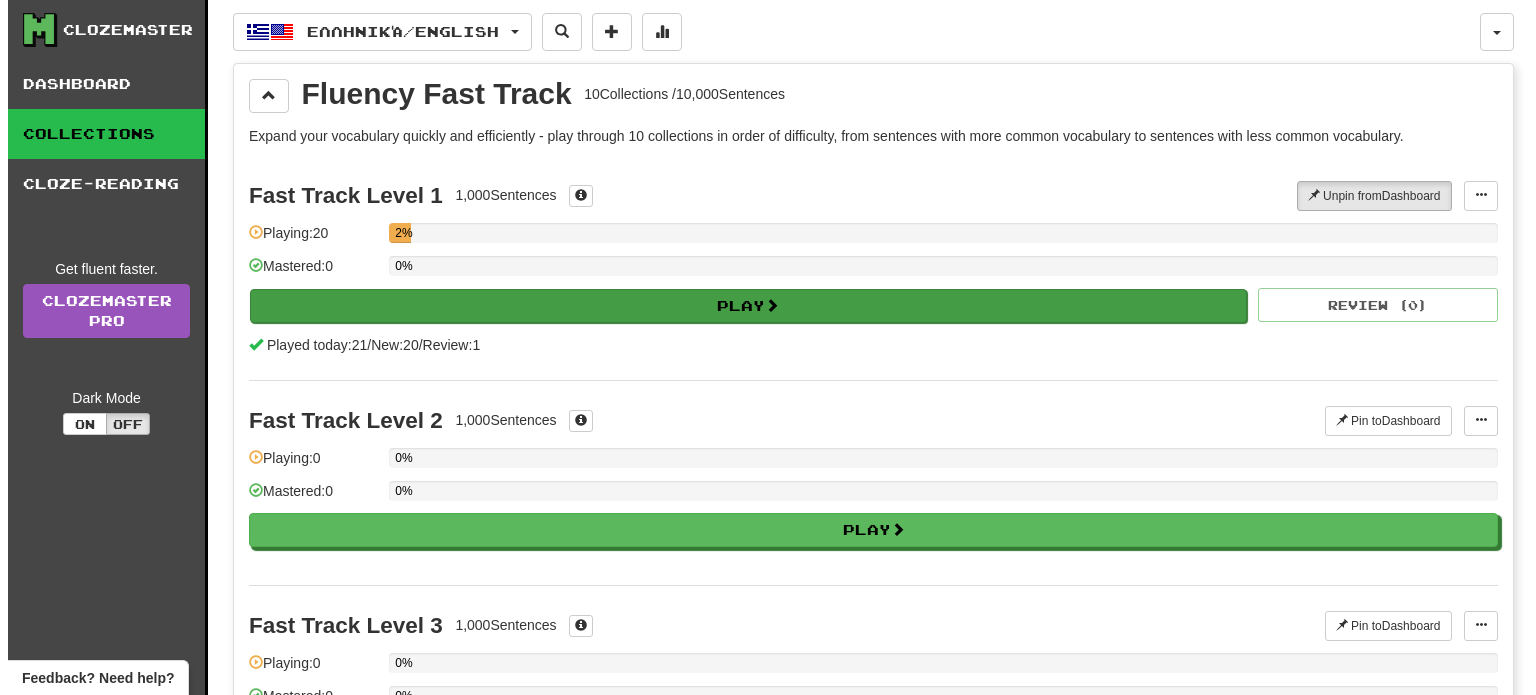 scroll, scrollTop: 0, scrollLeft: 0, axis: both 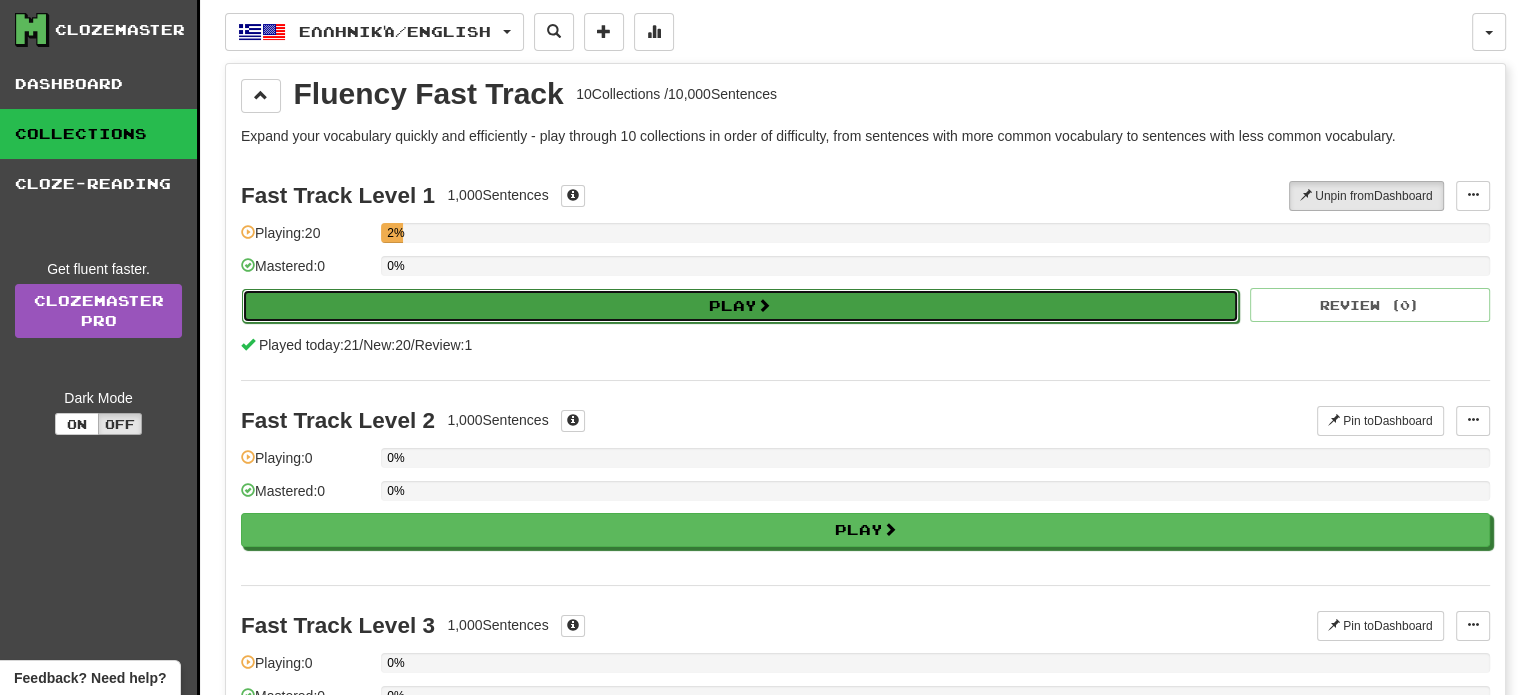 click on "Play" at bounding box center (740, 306) 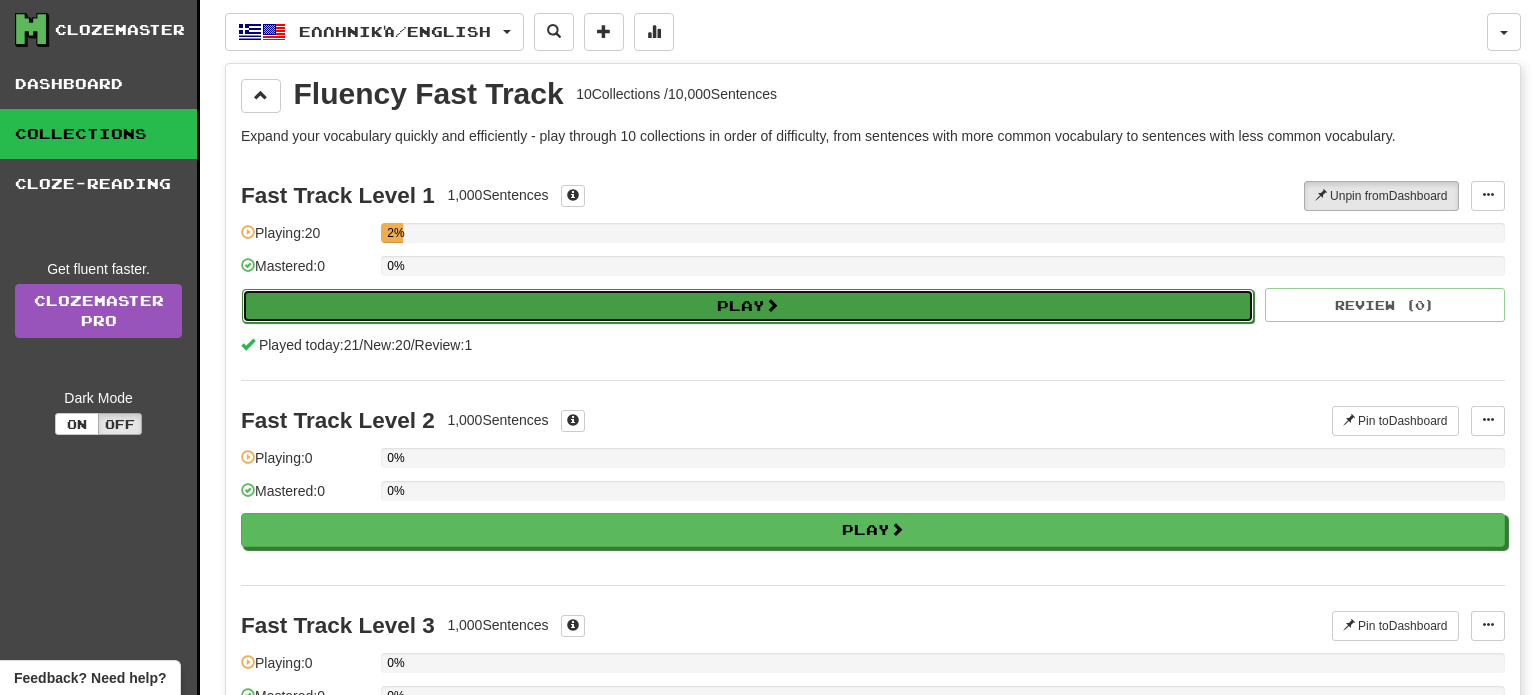 select on "**" 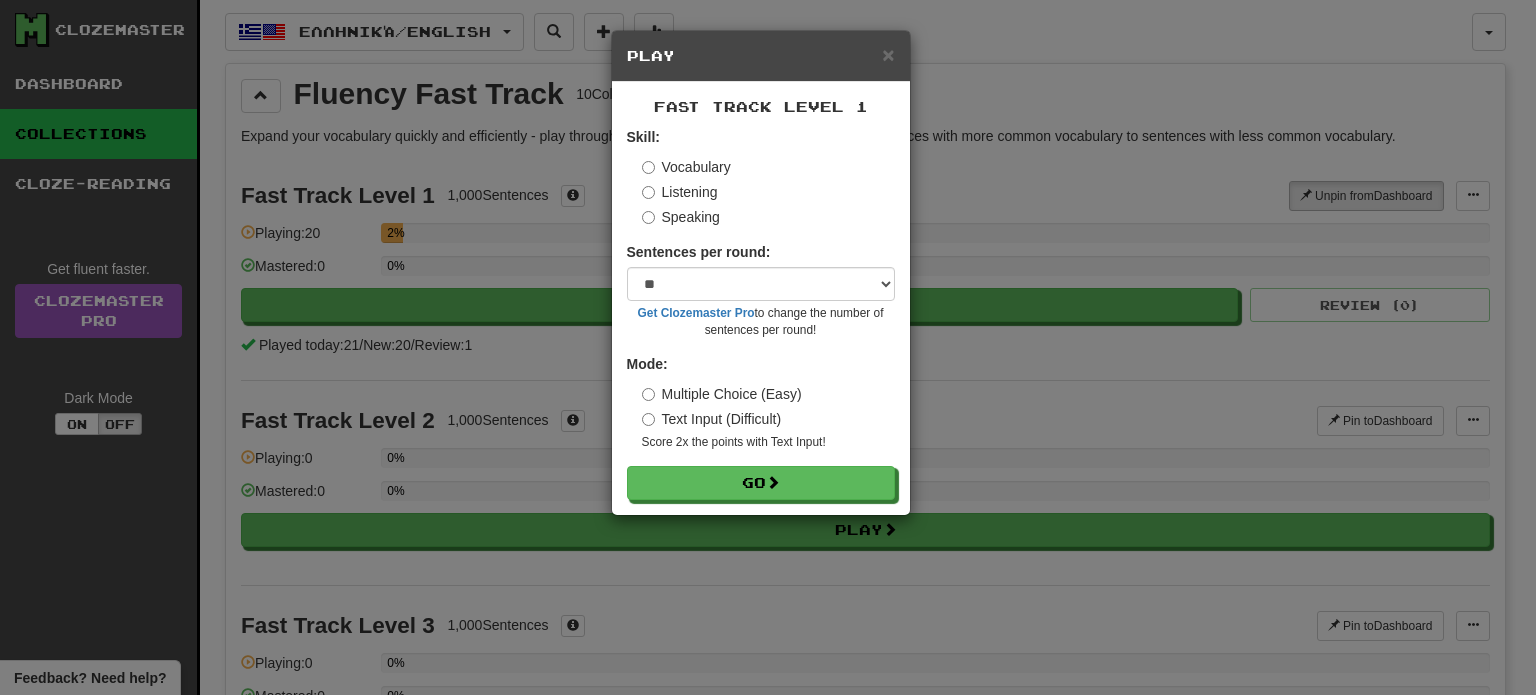 click on "Vocabulary Listening Speaking" at bounding box center [768, 192] 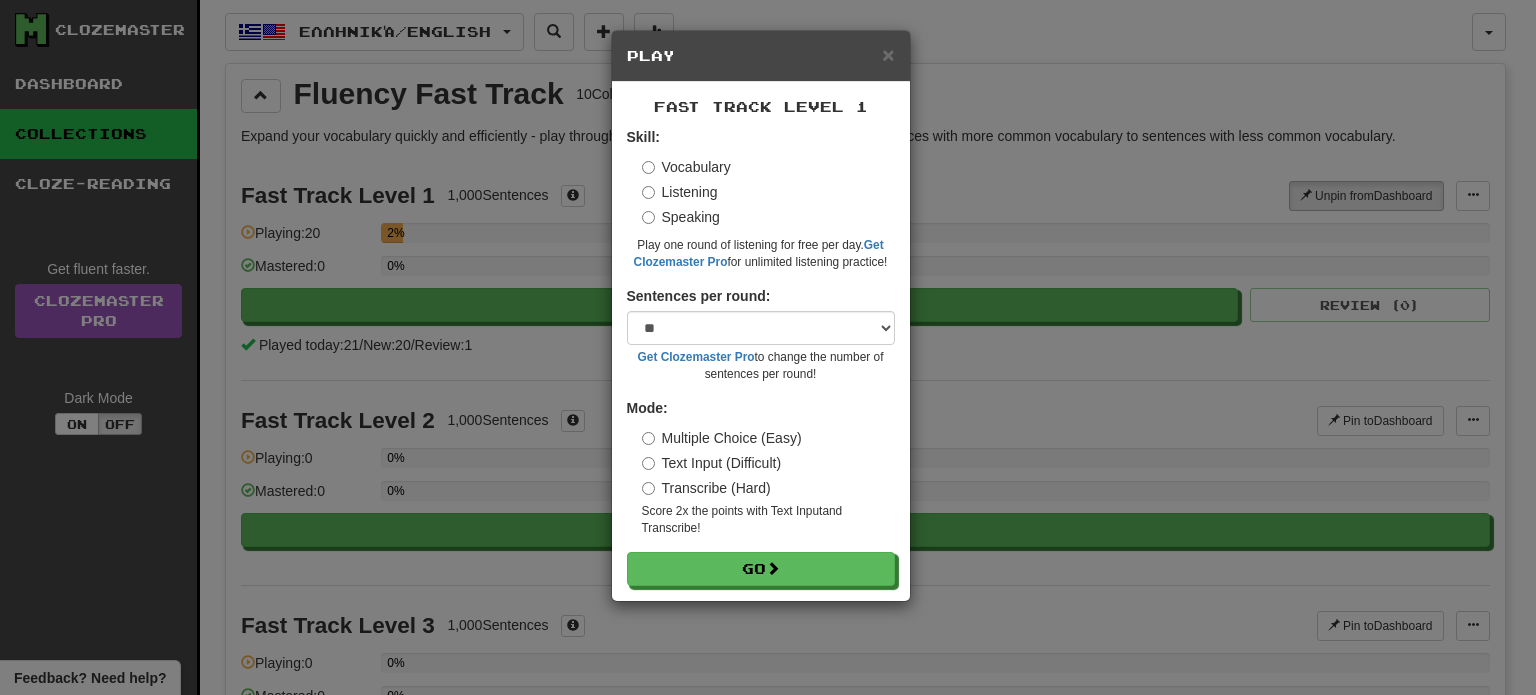 click on "Transcribe (Hard)" at bounding box center (706, 488) 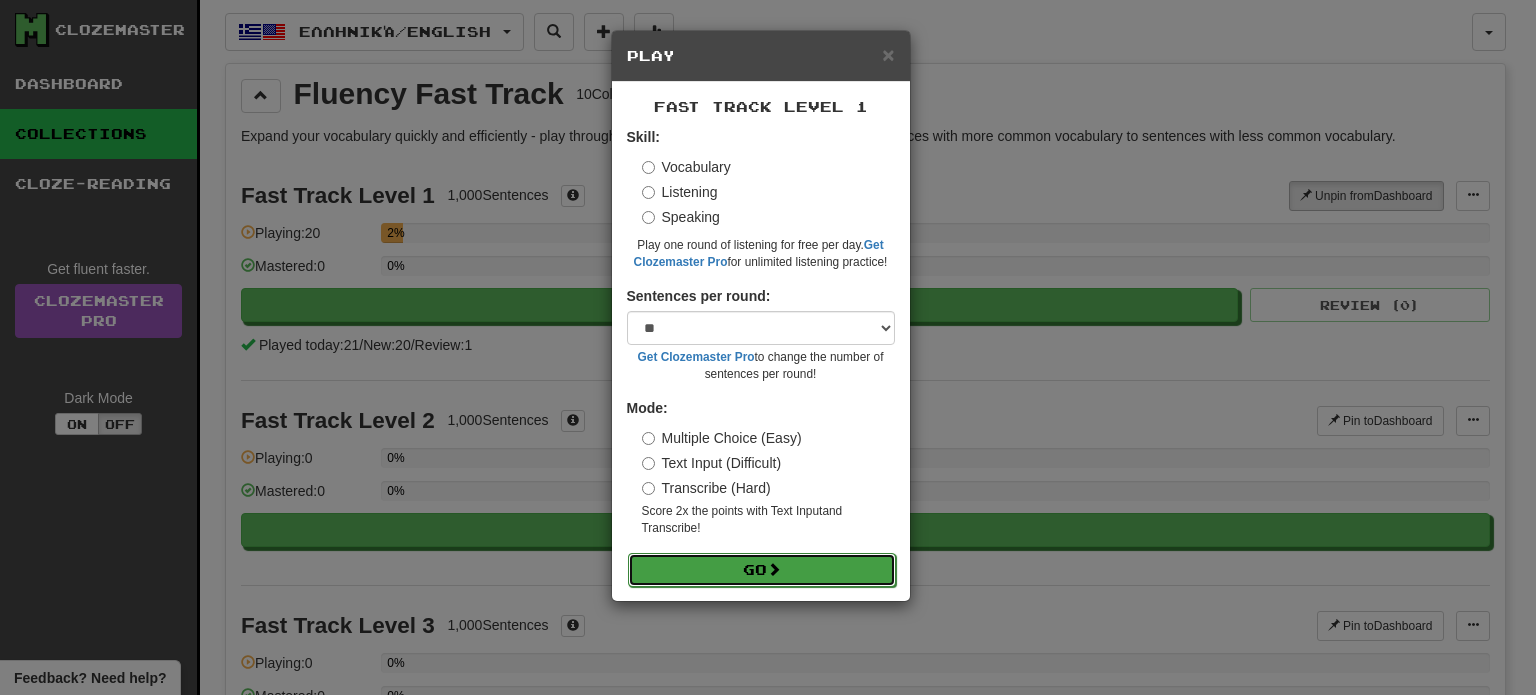 click on "Go" at bounding box center (762, 570) 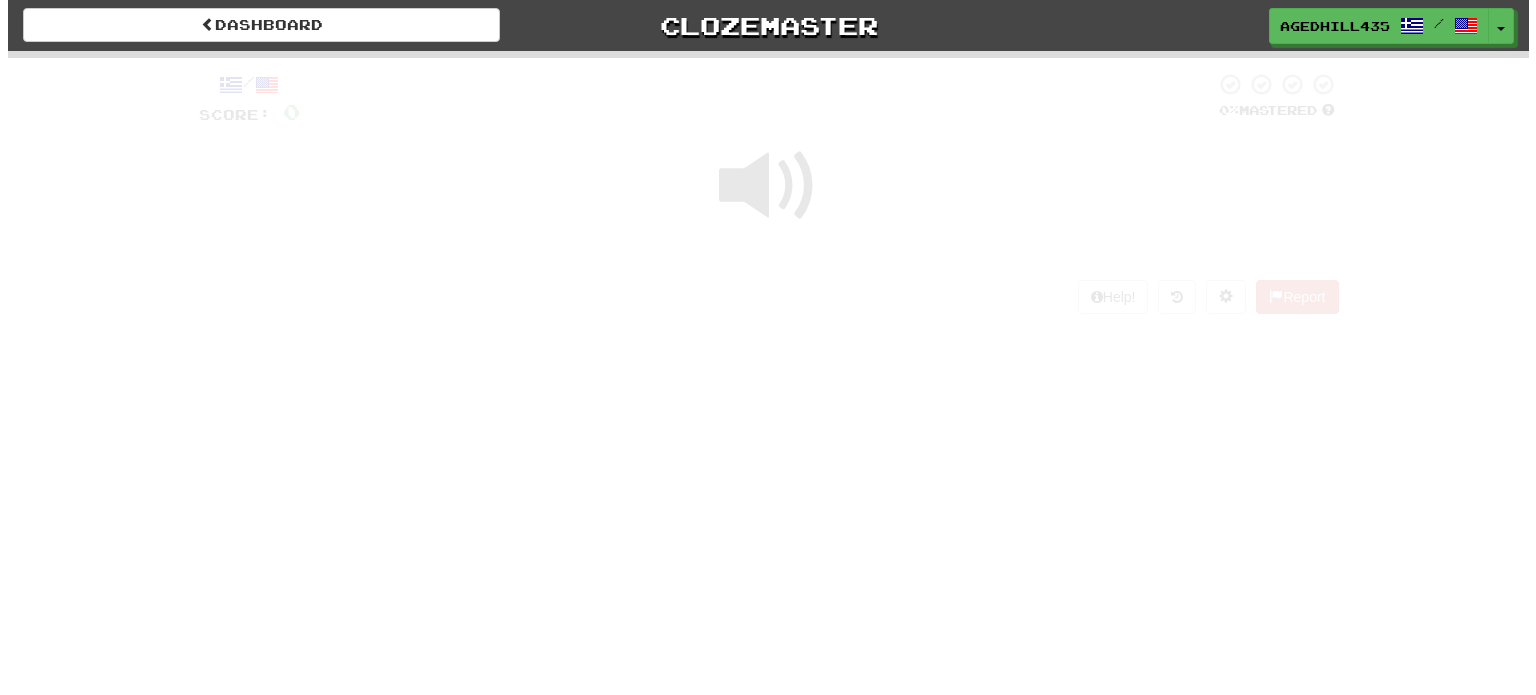 scroll, scrollTop: 0, scrollLeft: 0, axis: both 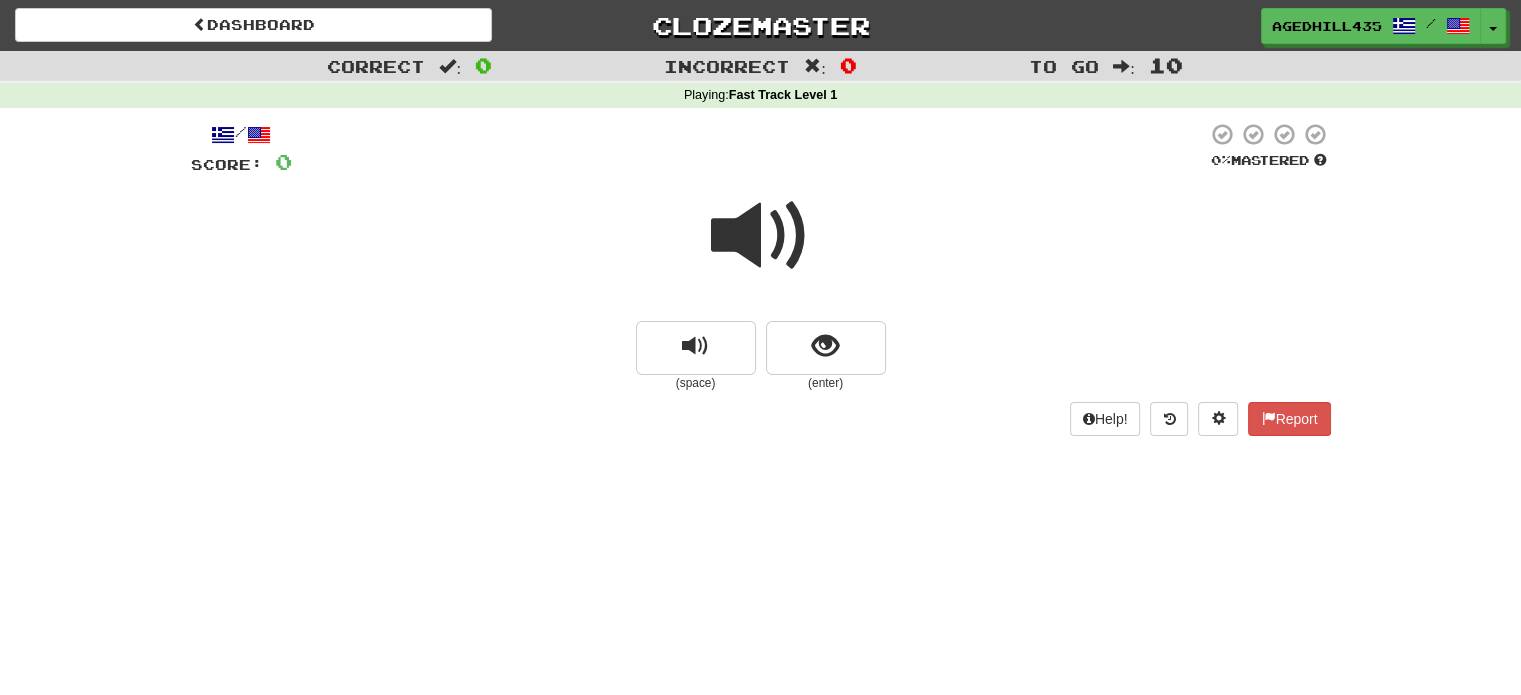 click at bounding box center [761, 236] 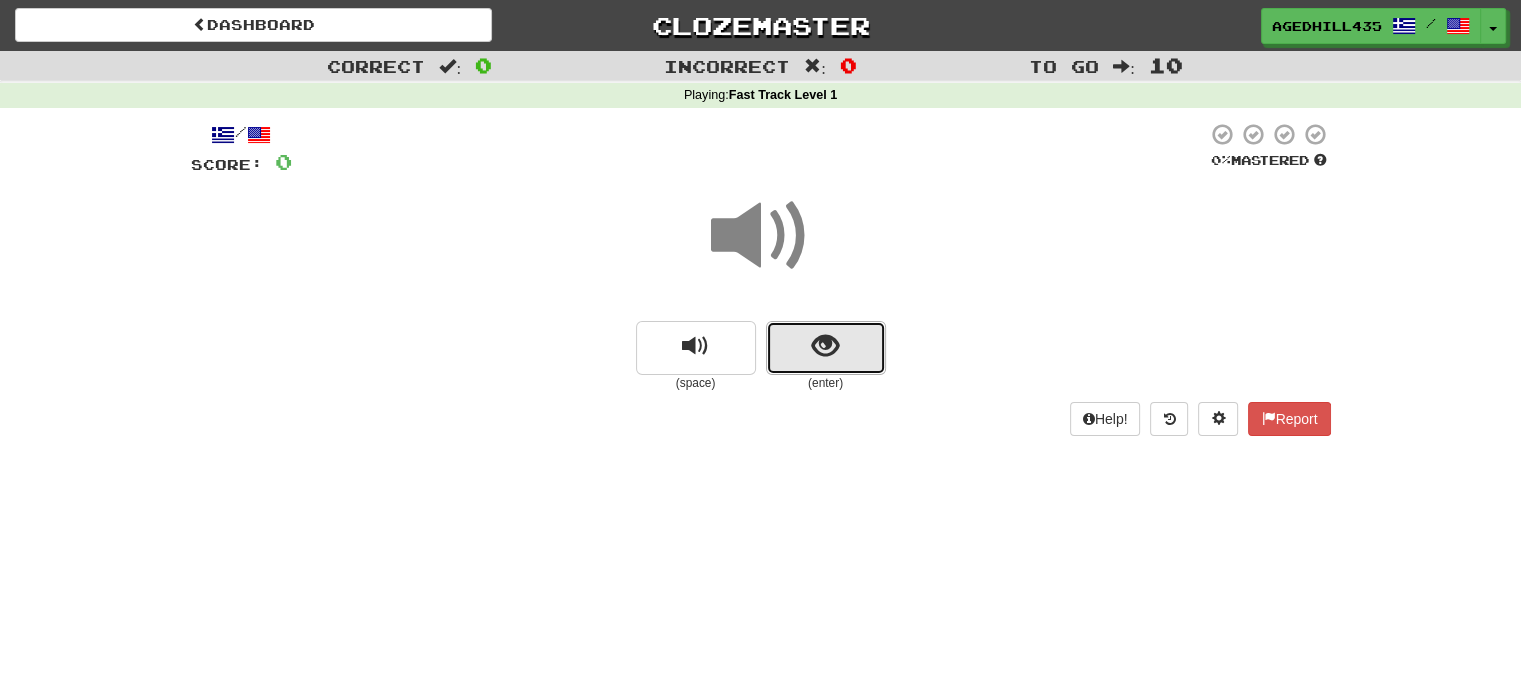 click at bounding box center [826, 348] 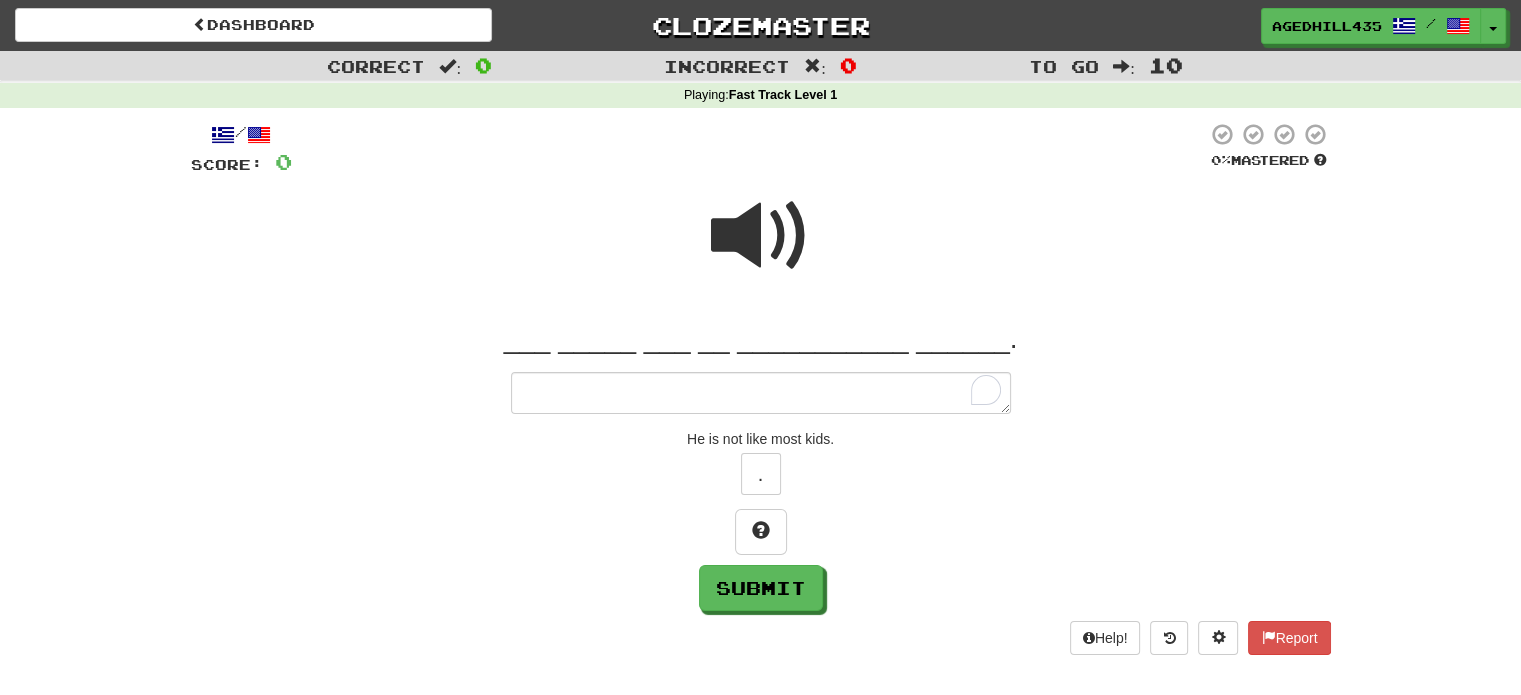 type on "*" 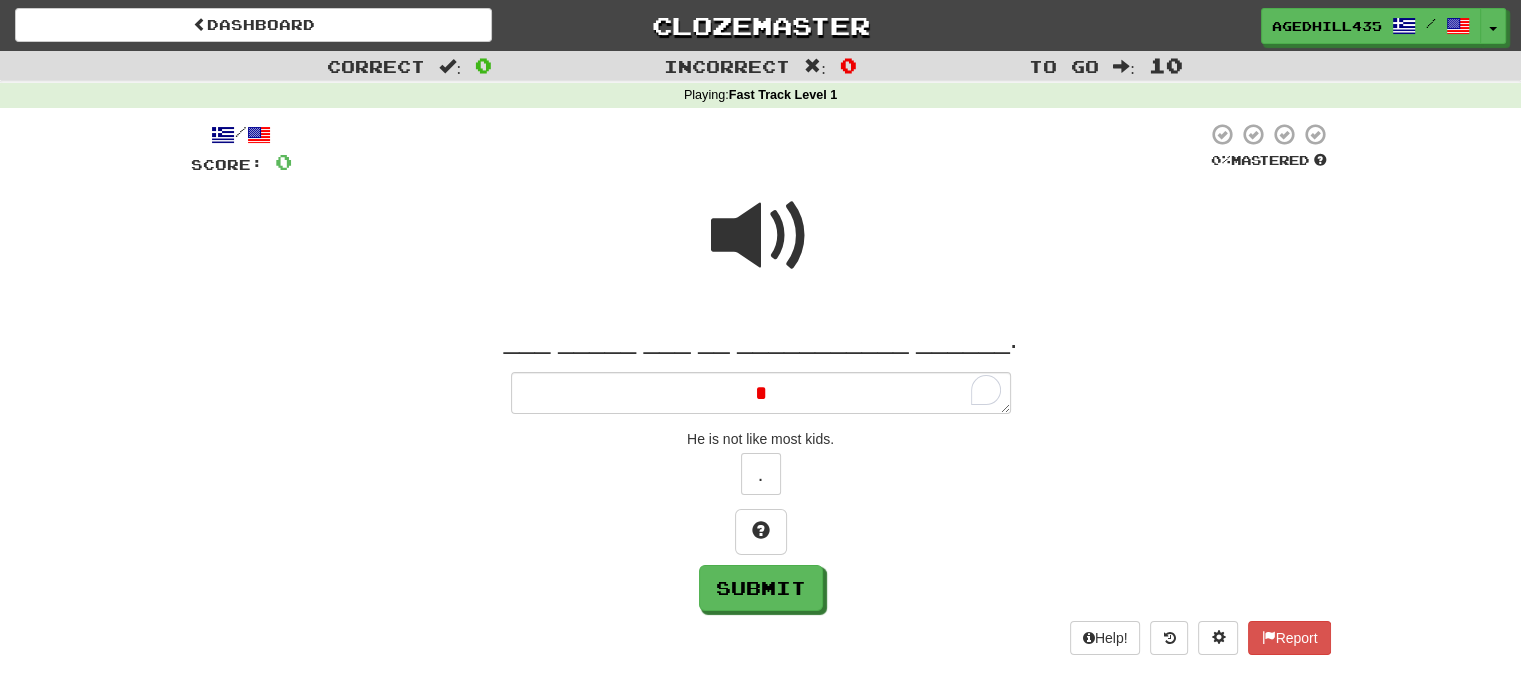type 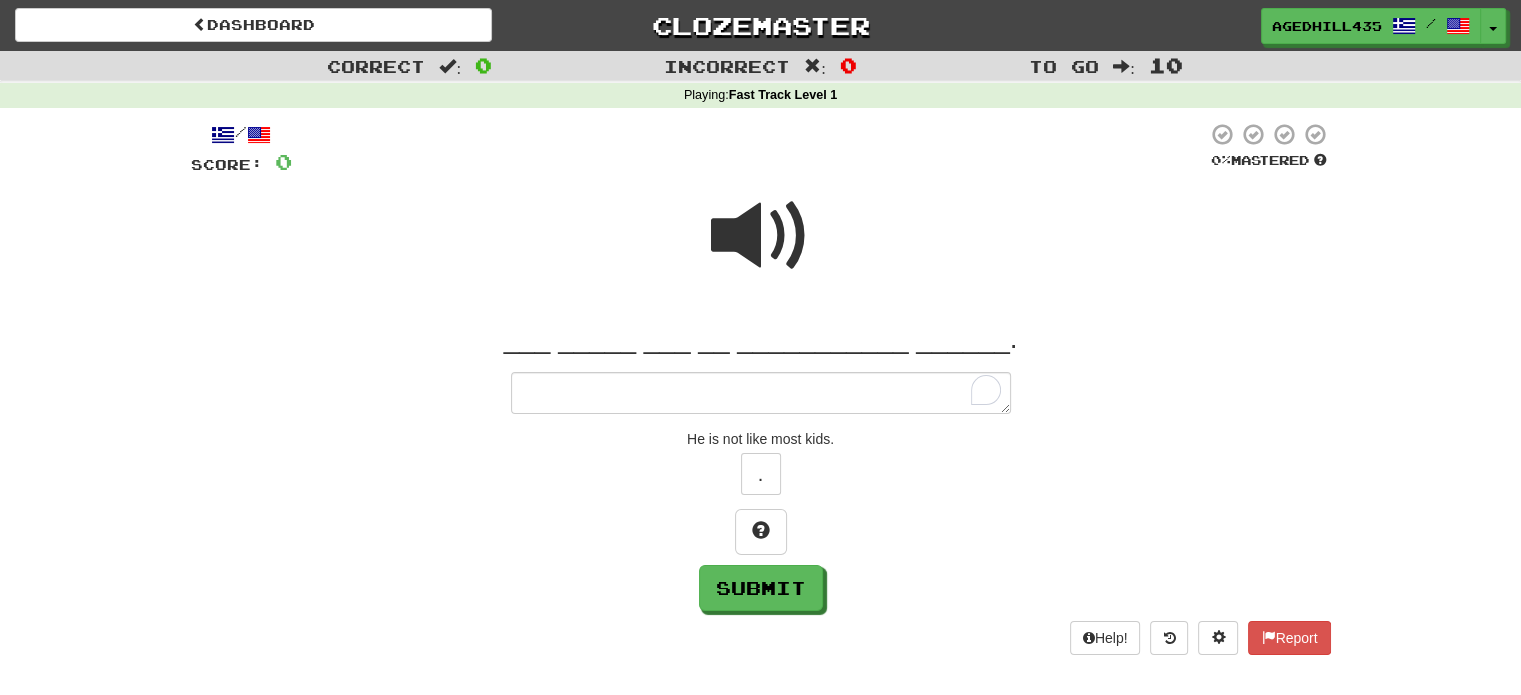 type on "*" 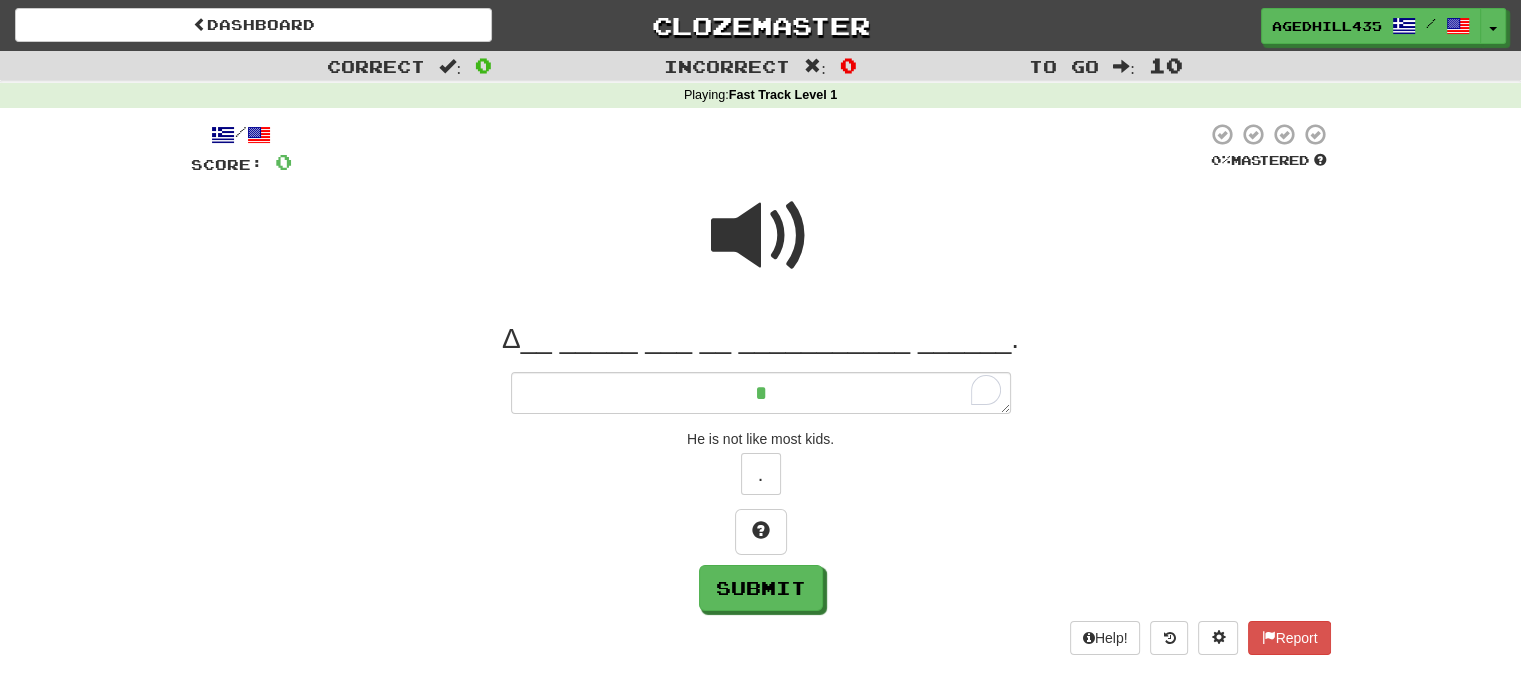 type on "*" 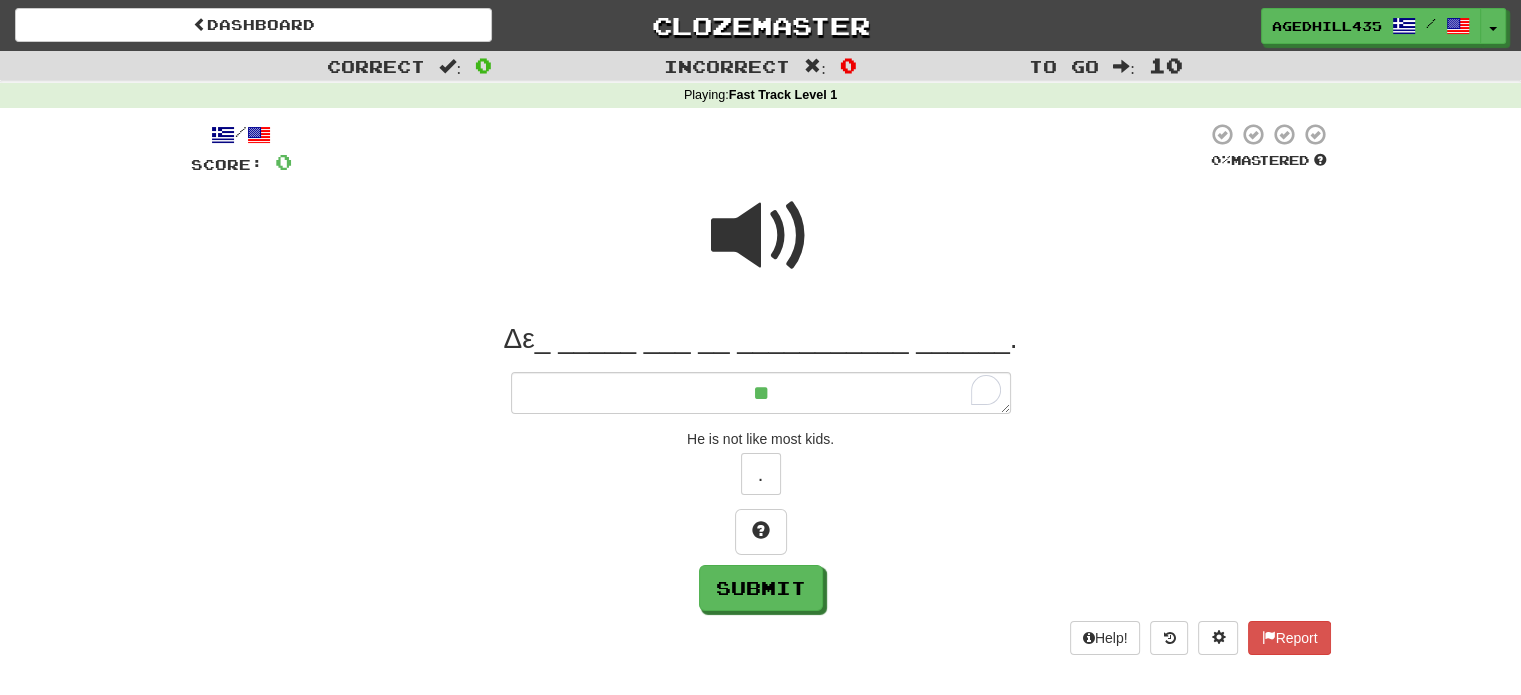 type on "*" 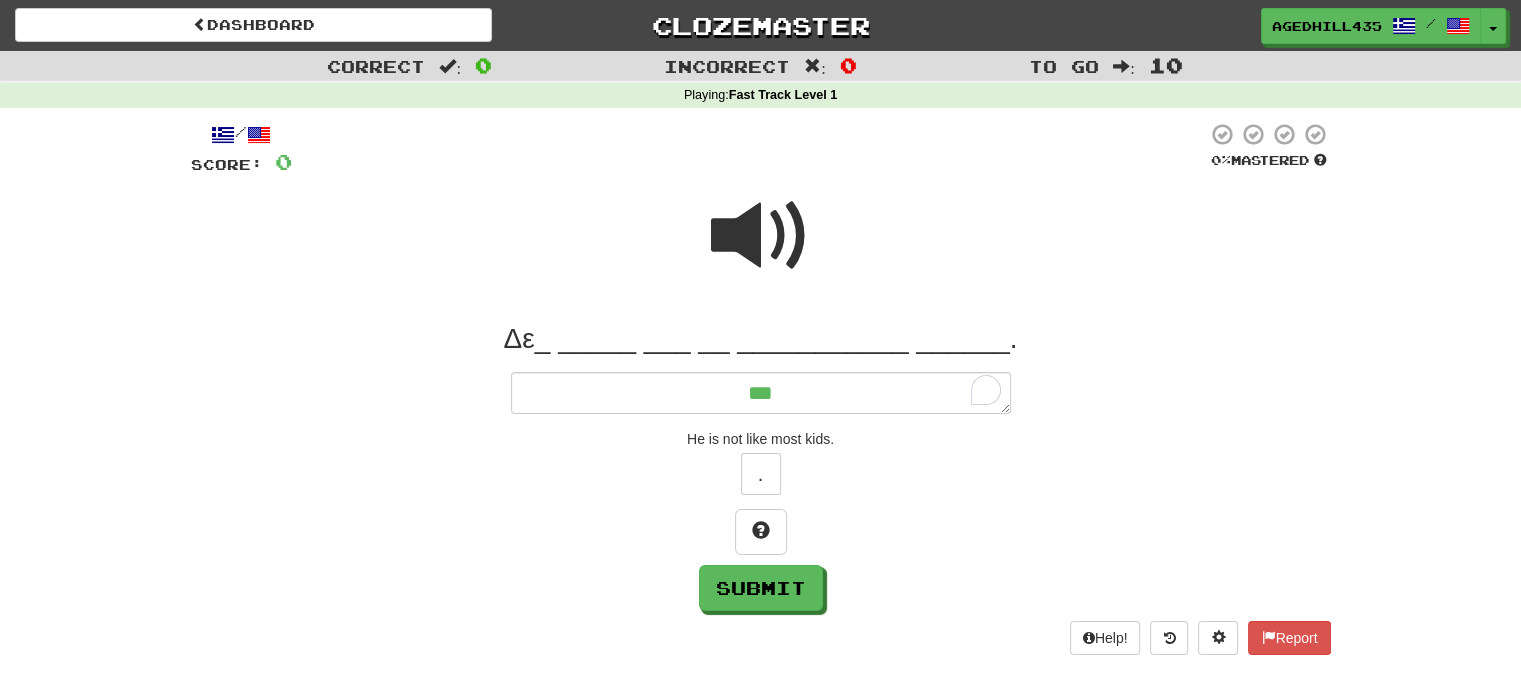 type on "*" 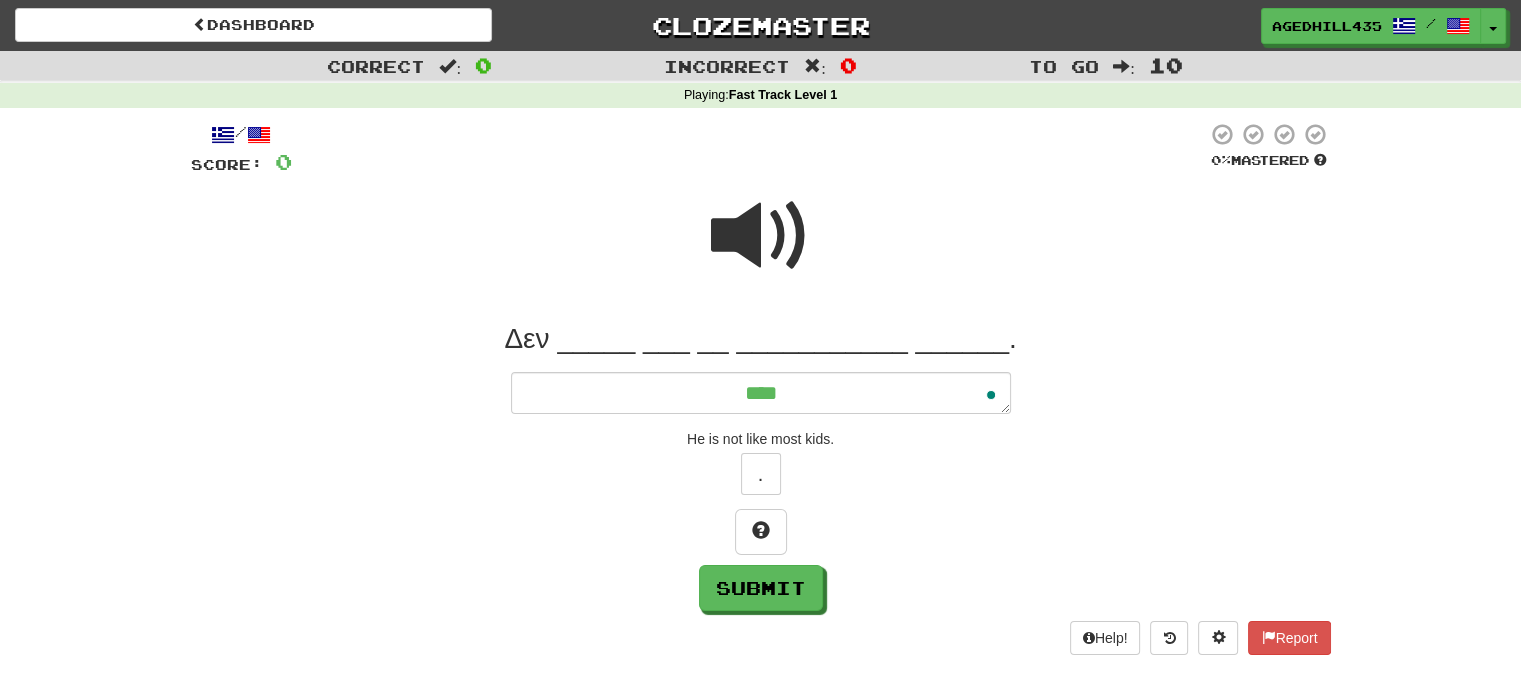 type on "*" 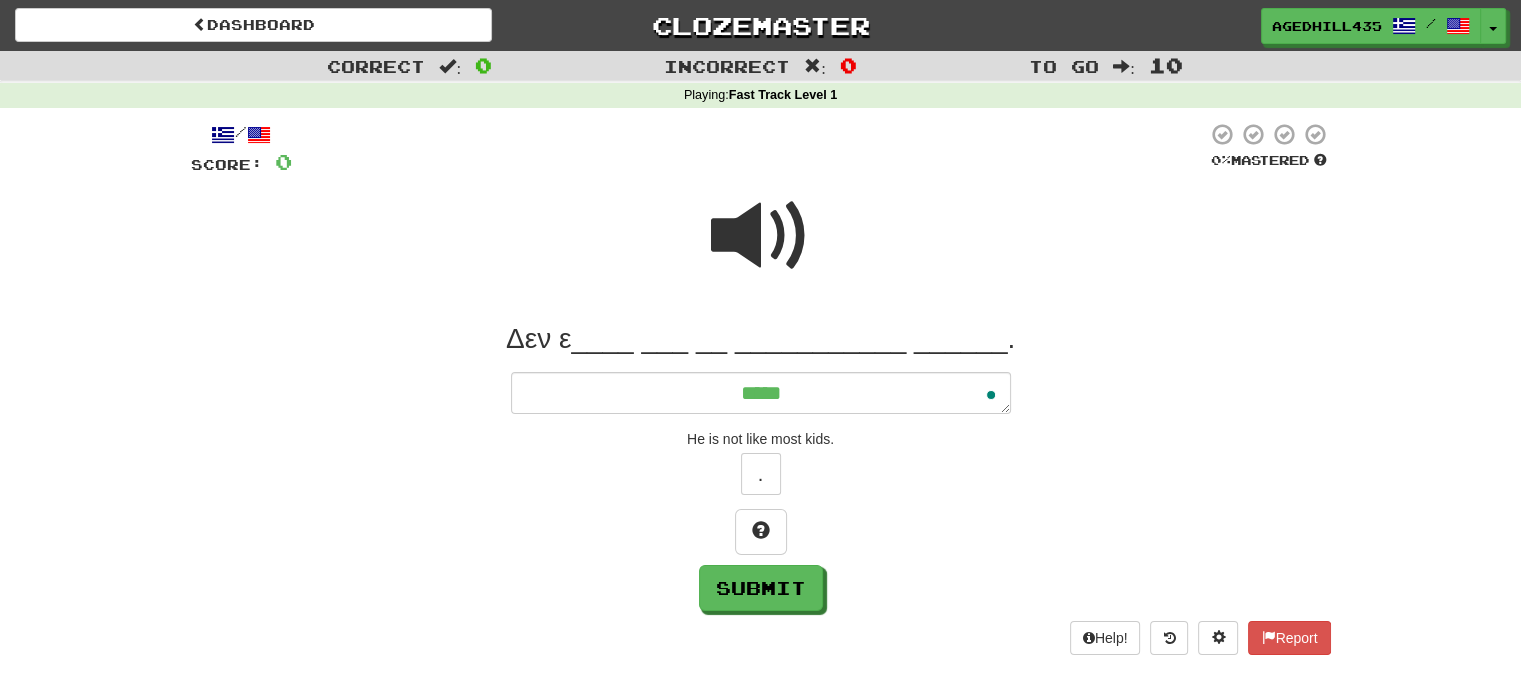 type on "*" 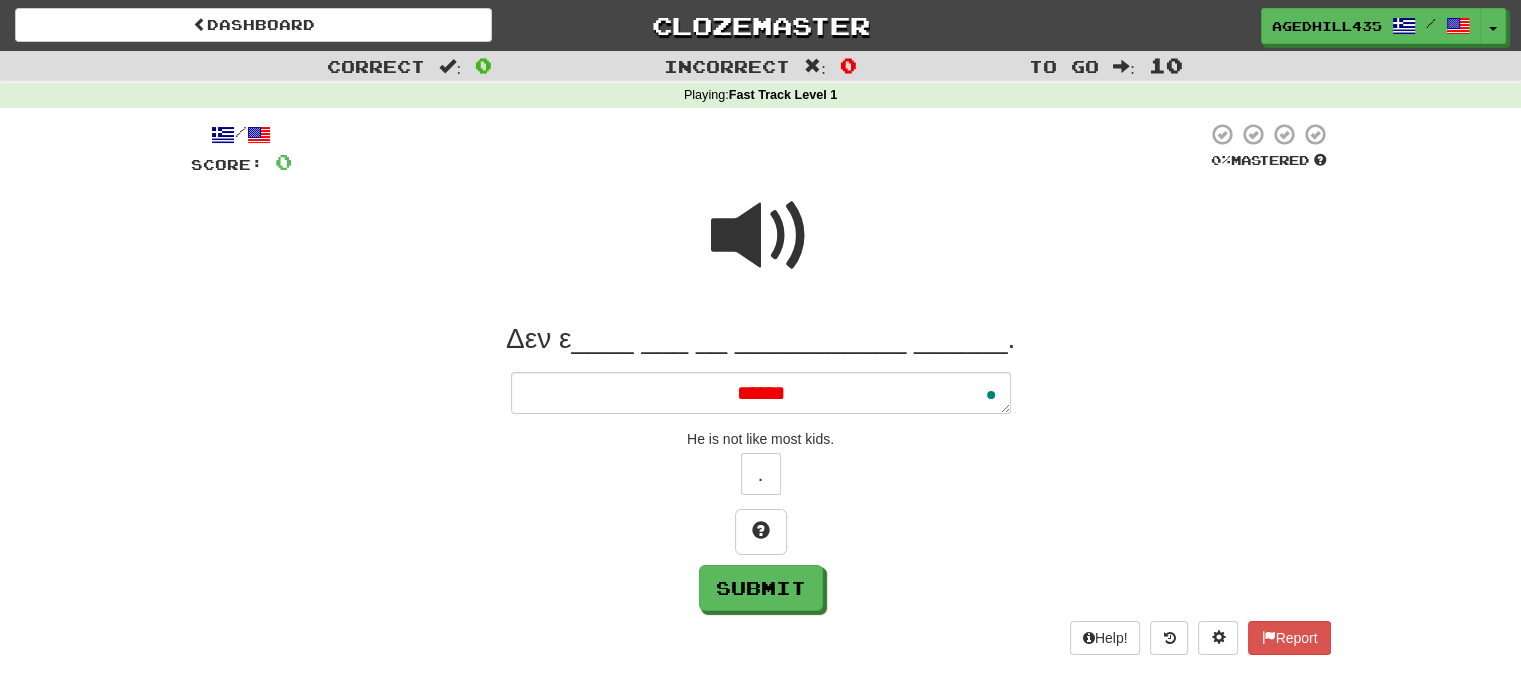type on "*" 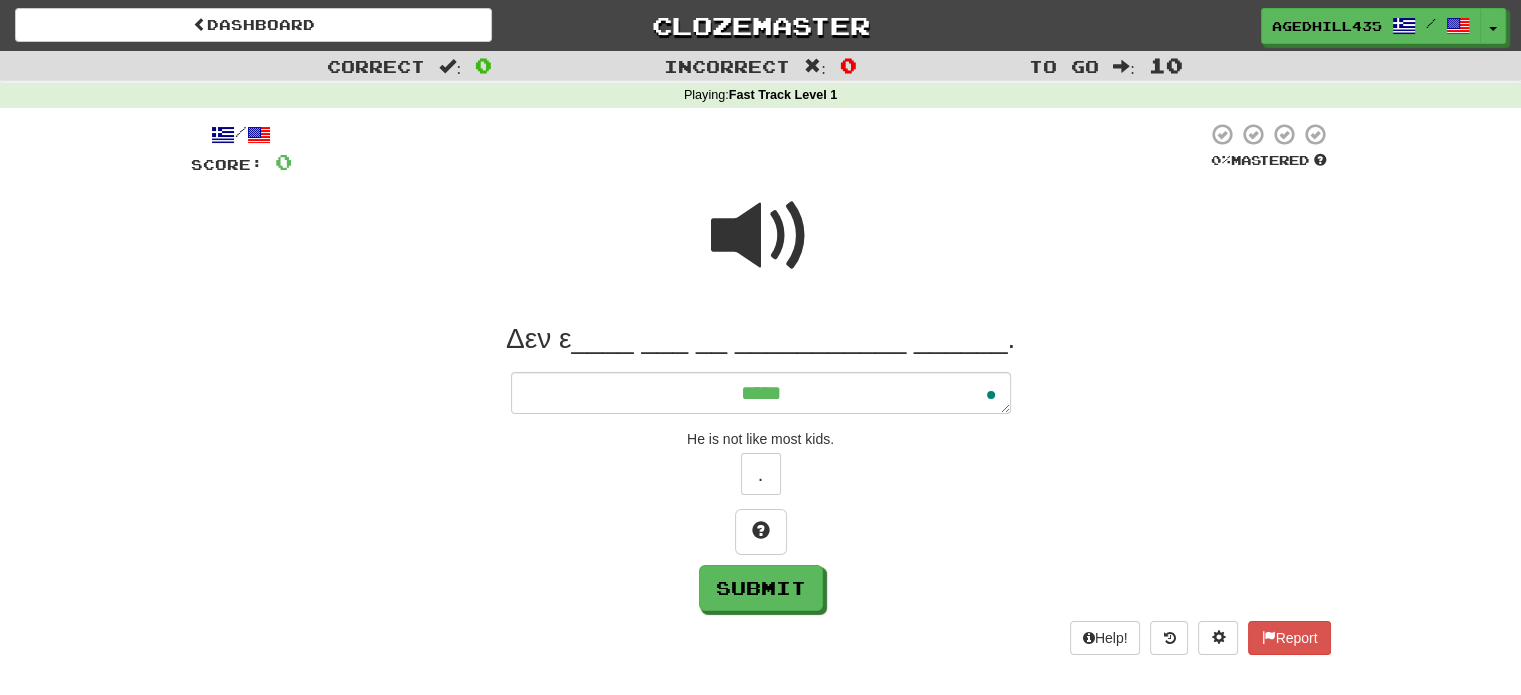 type on "*" 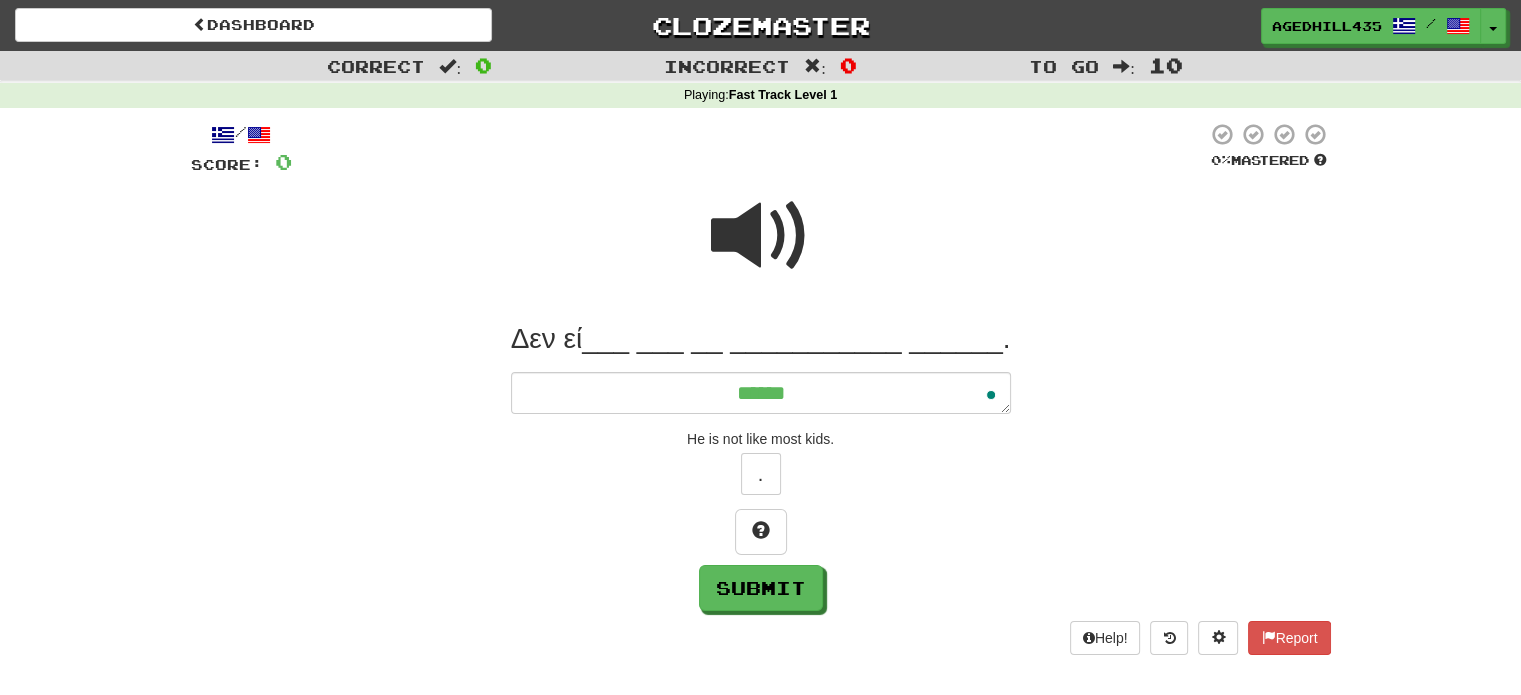 type on "*" 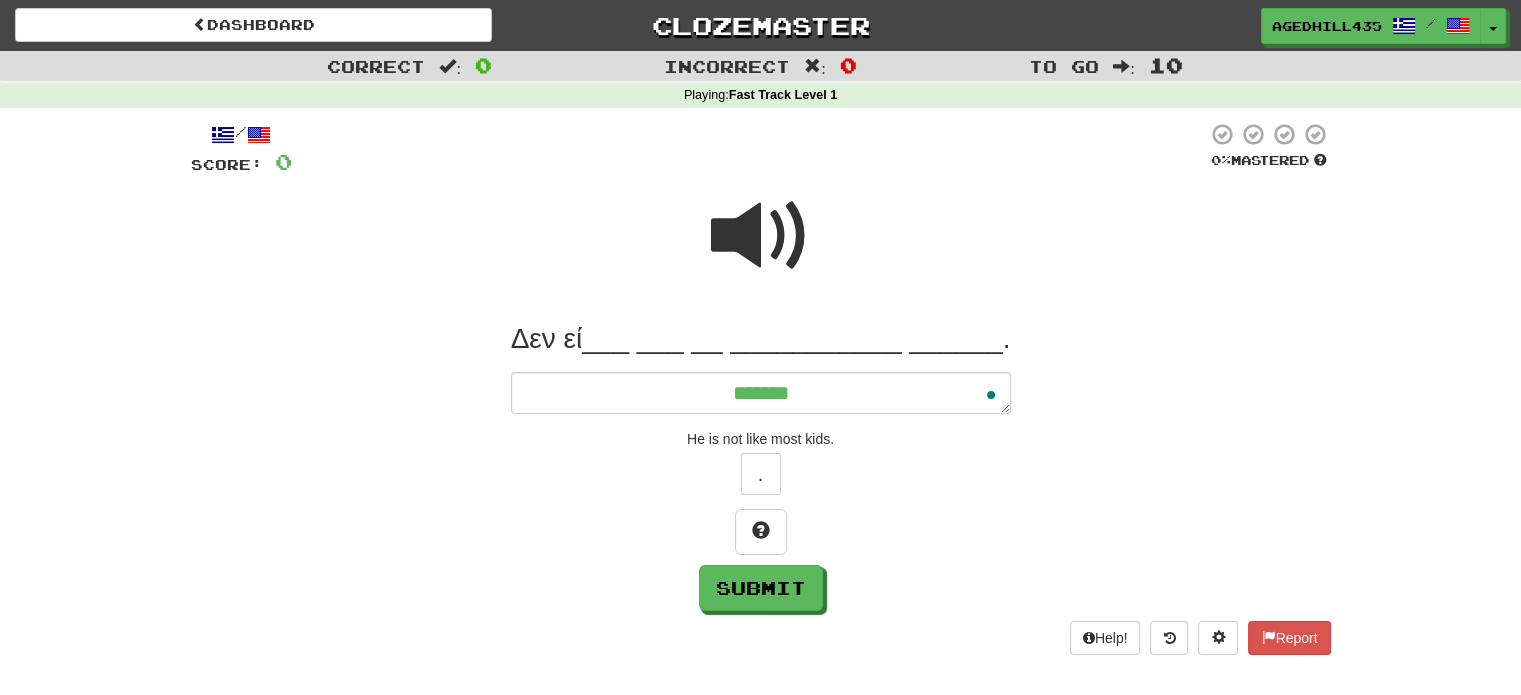 type on "*" 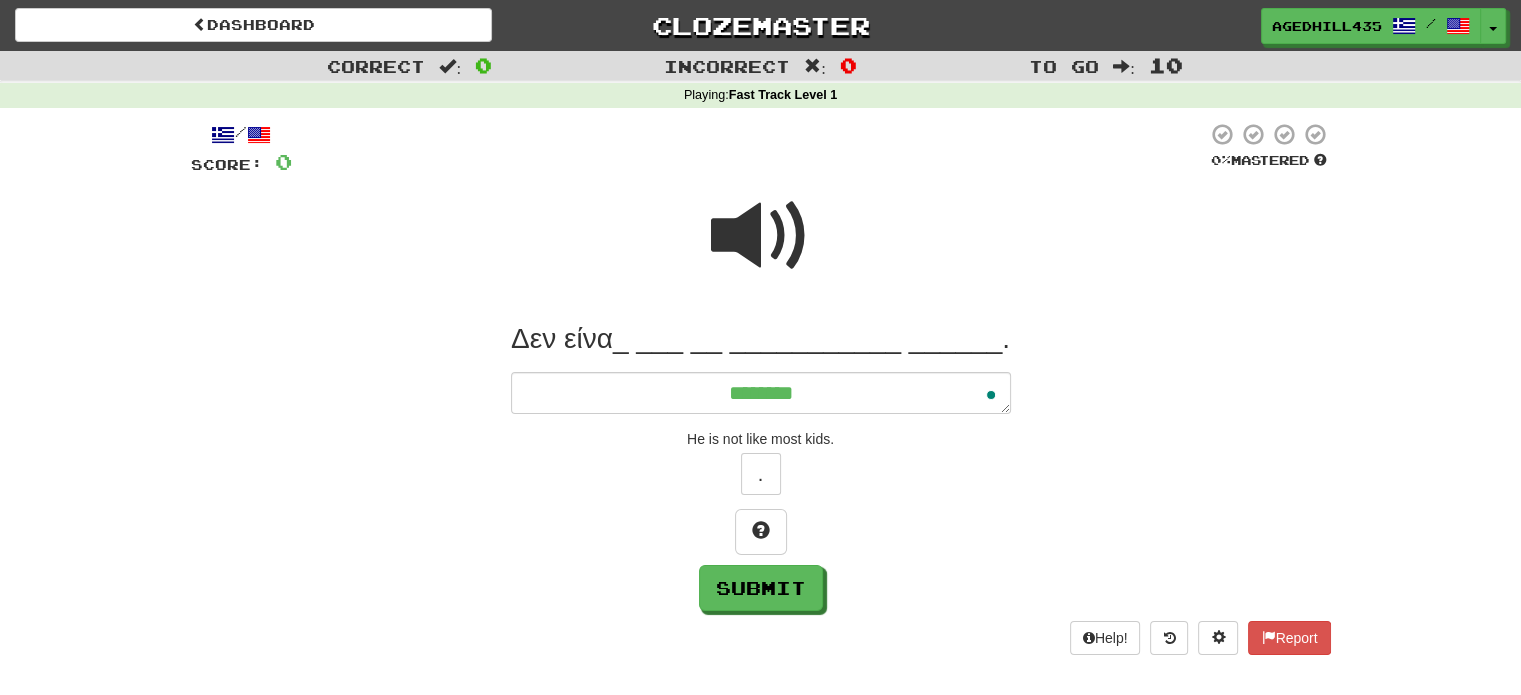 type on "*" 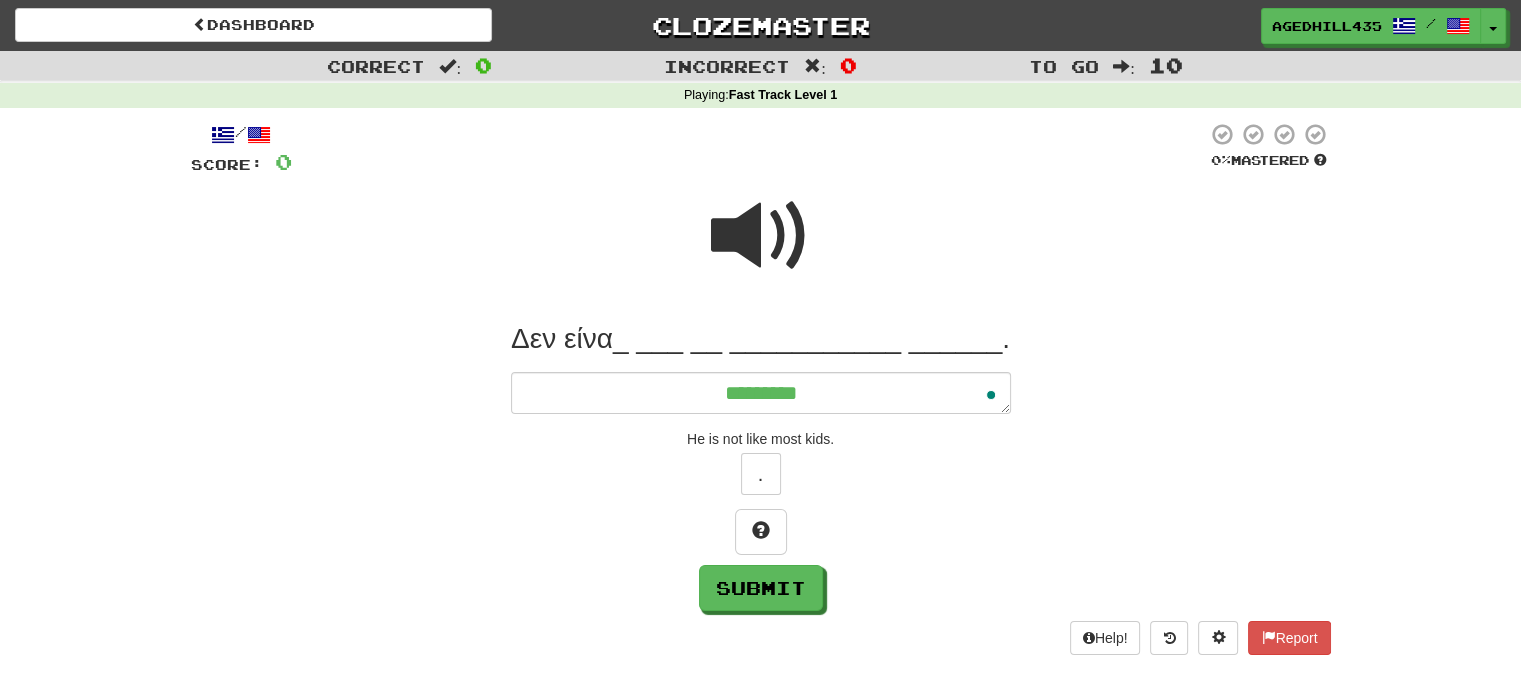 type on "*" 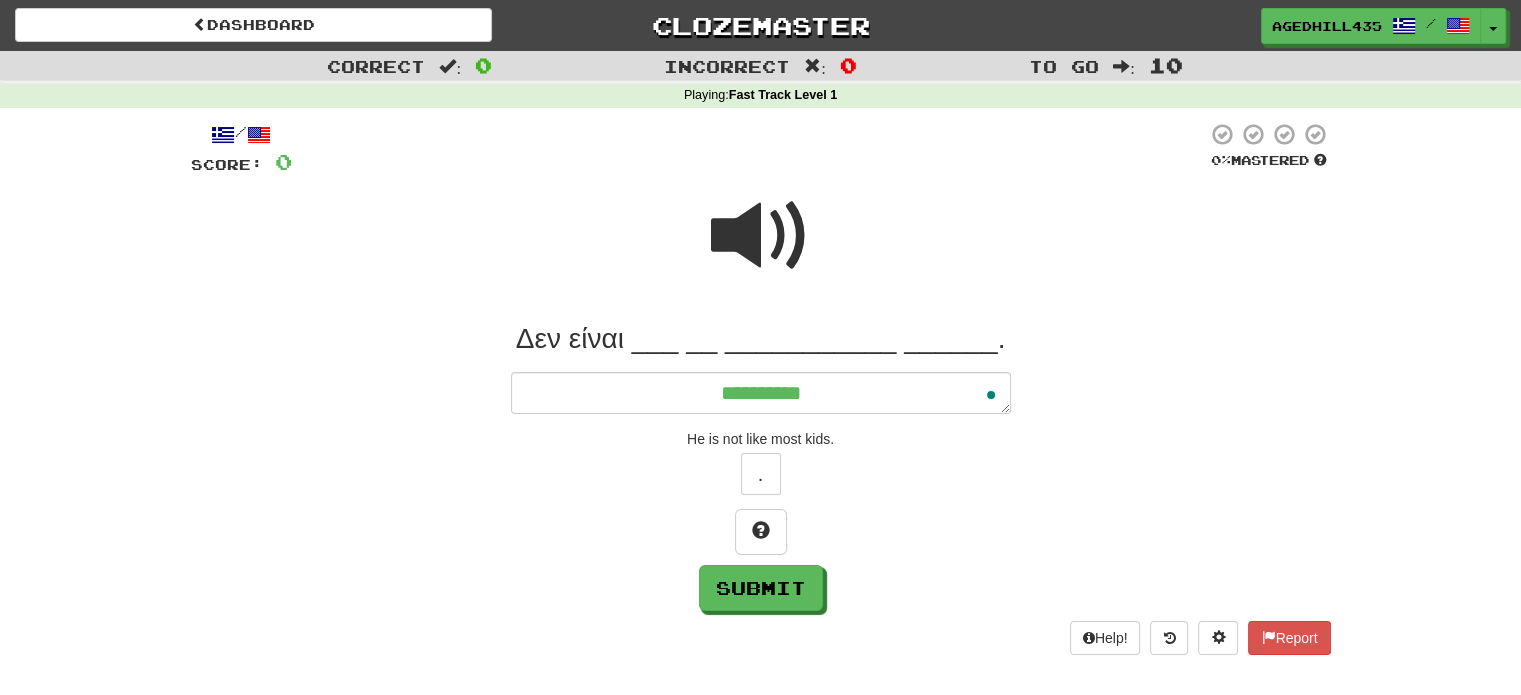 type on "*" 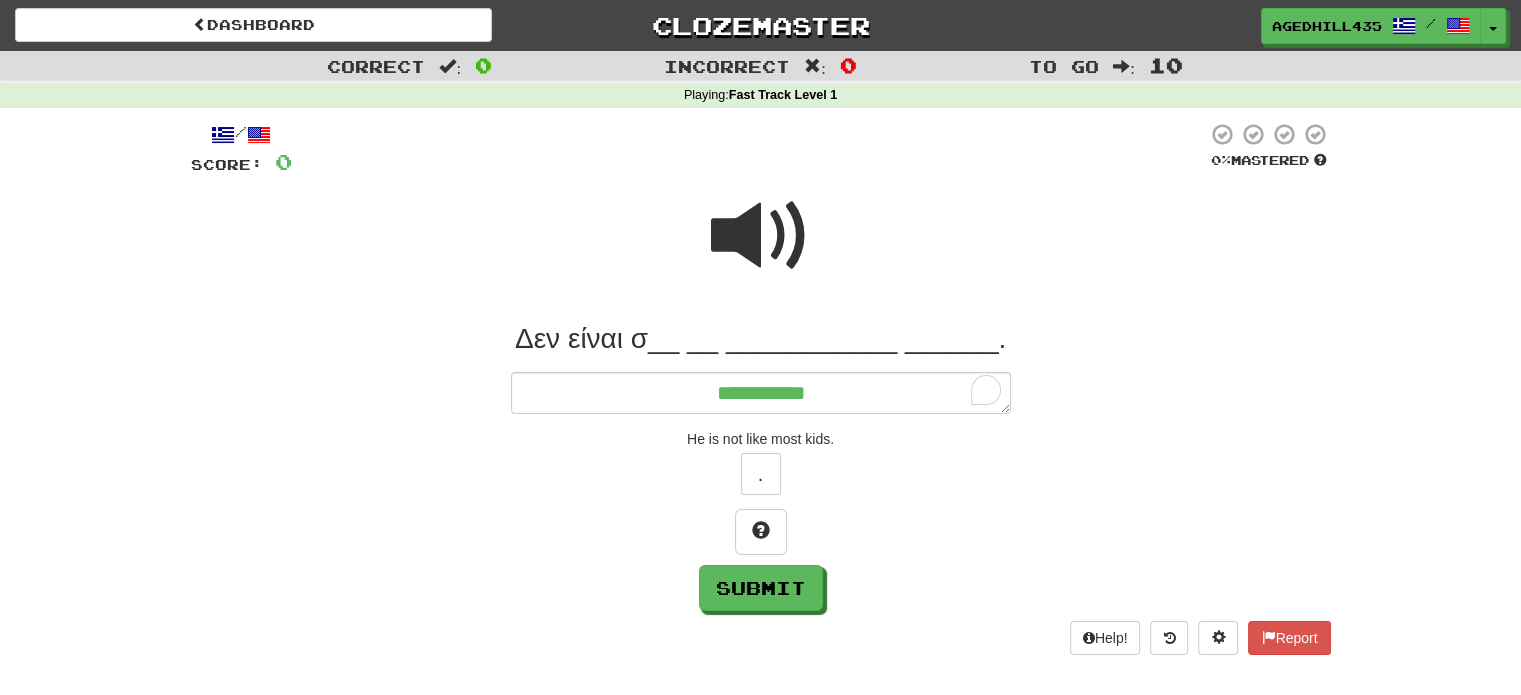 type on "*" 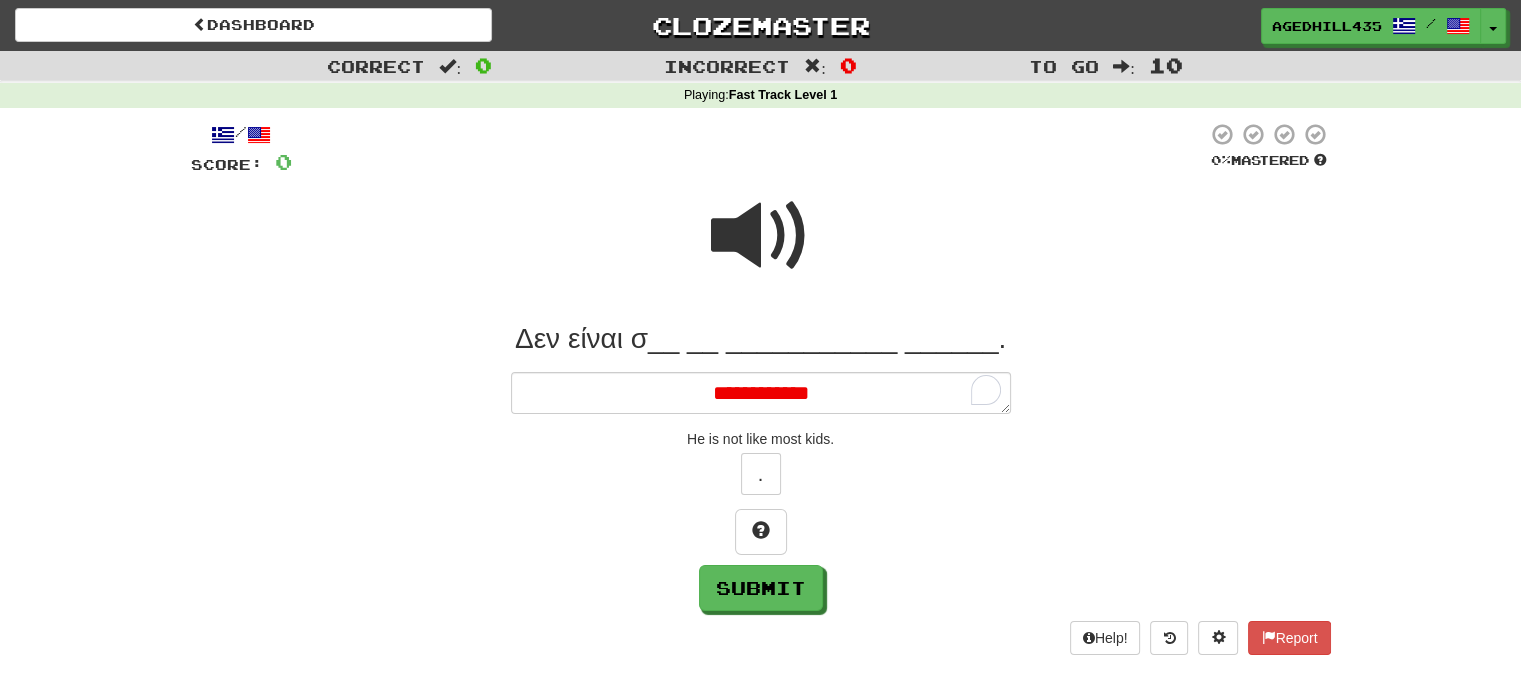 type on "*" 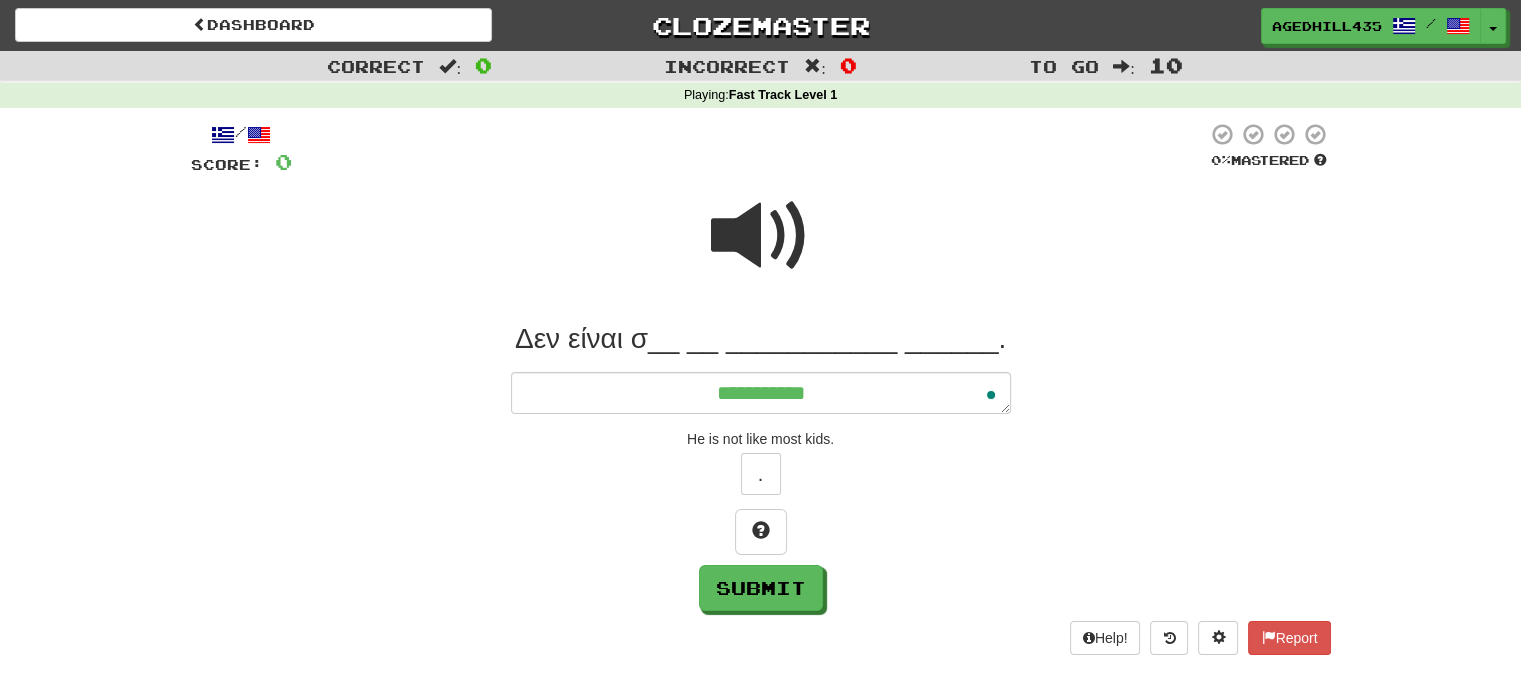 type on "*" 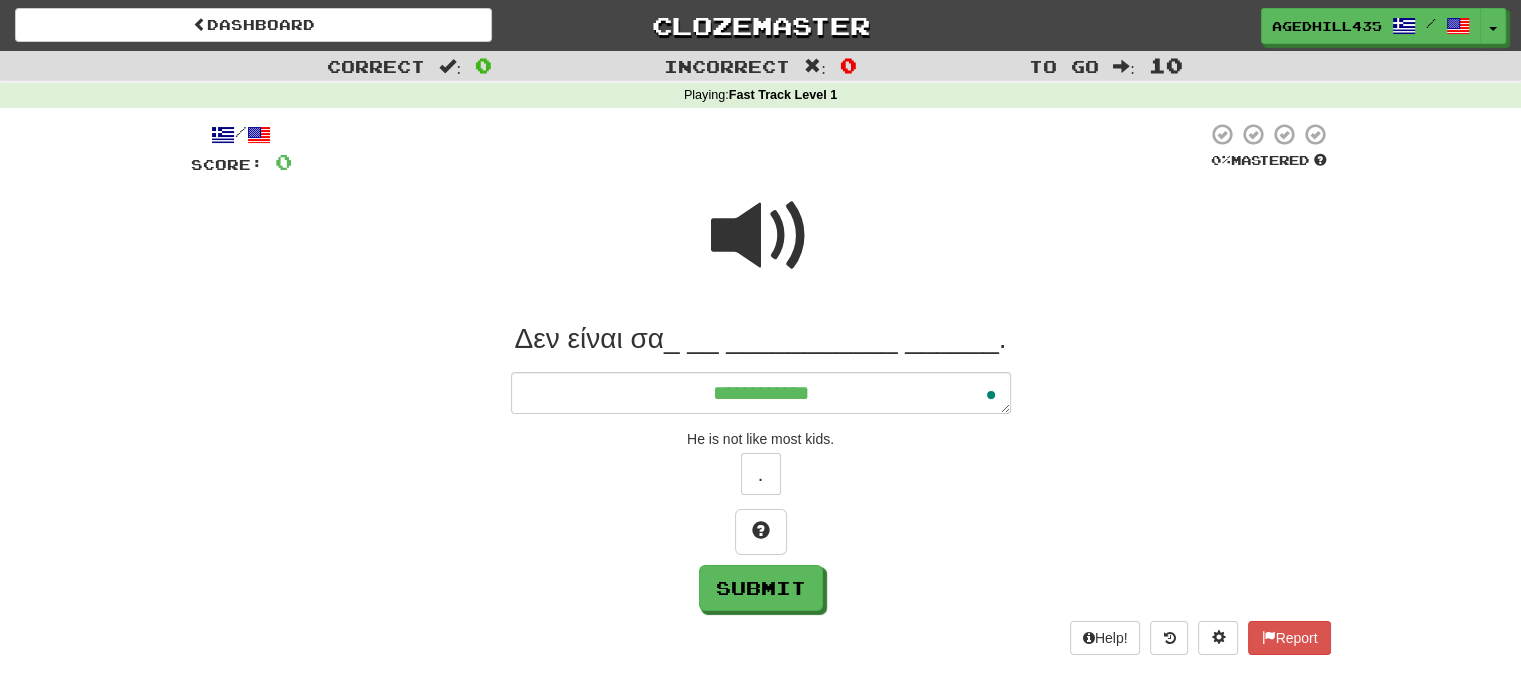 type on "*" 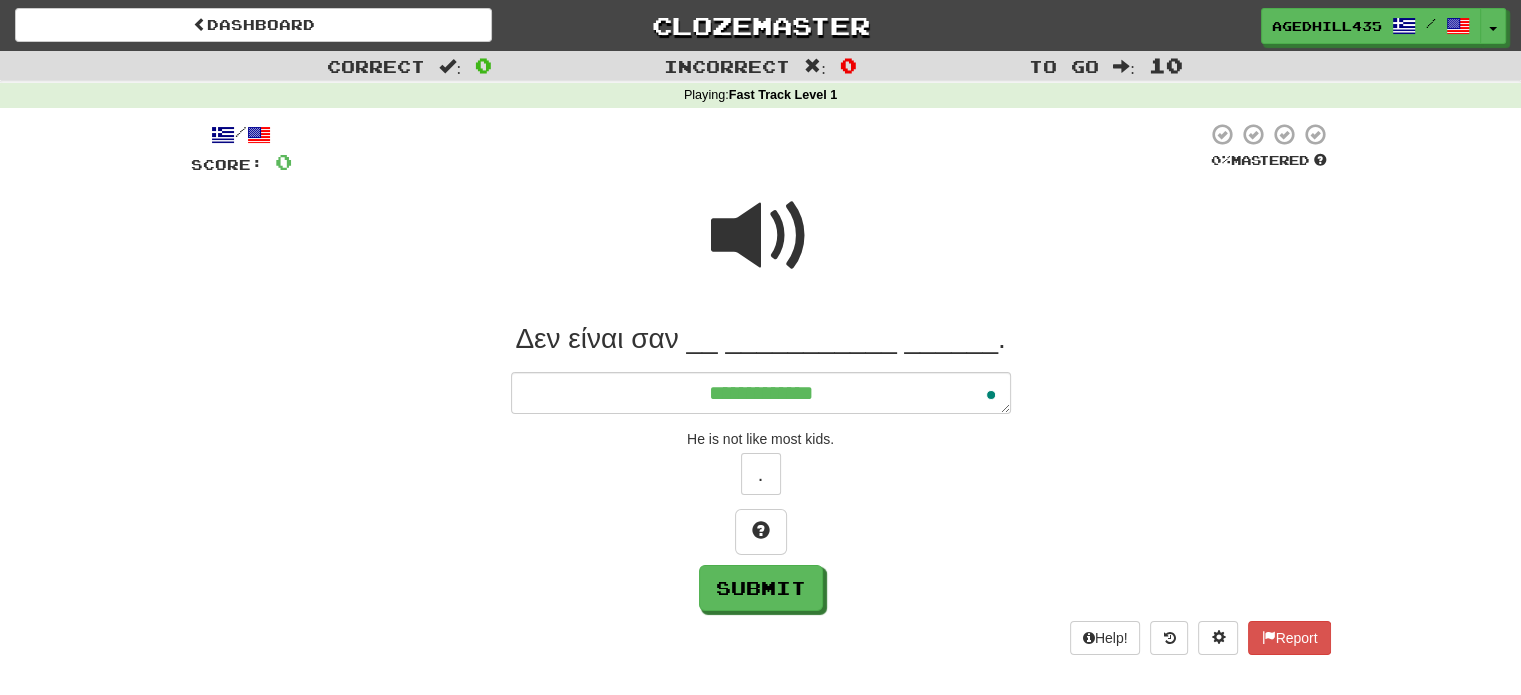 type on "*" 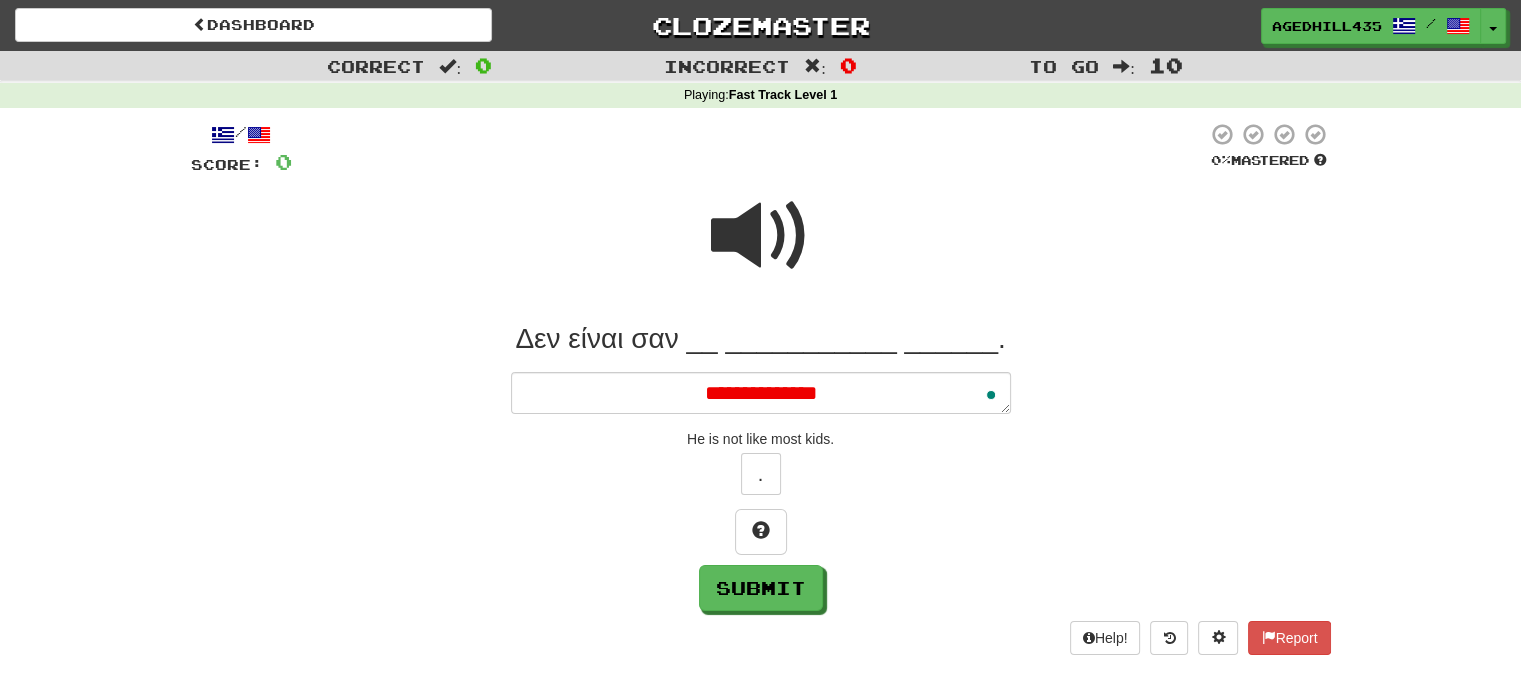 type on "*" 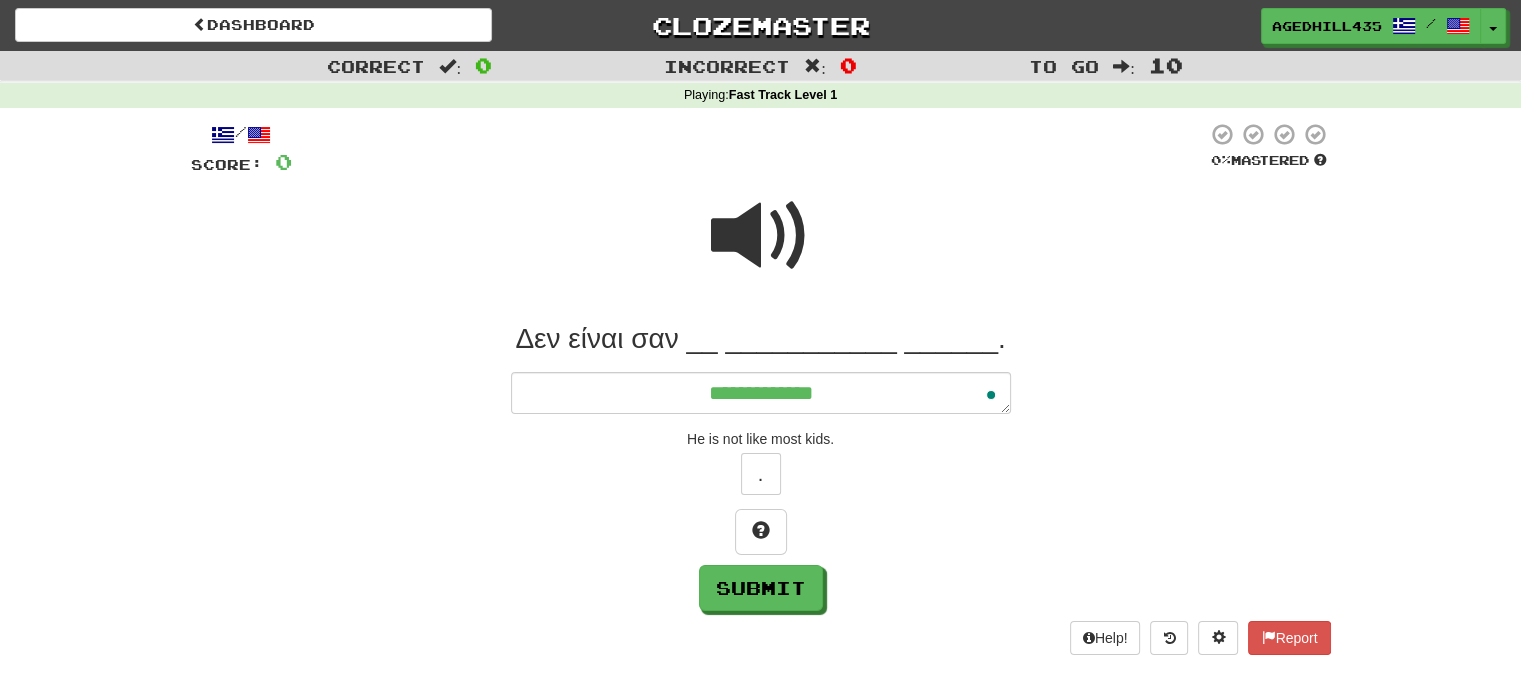 type on "*" 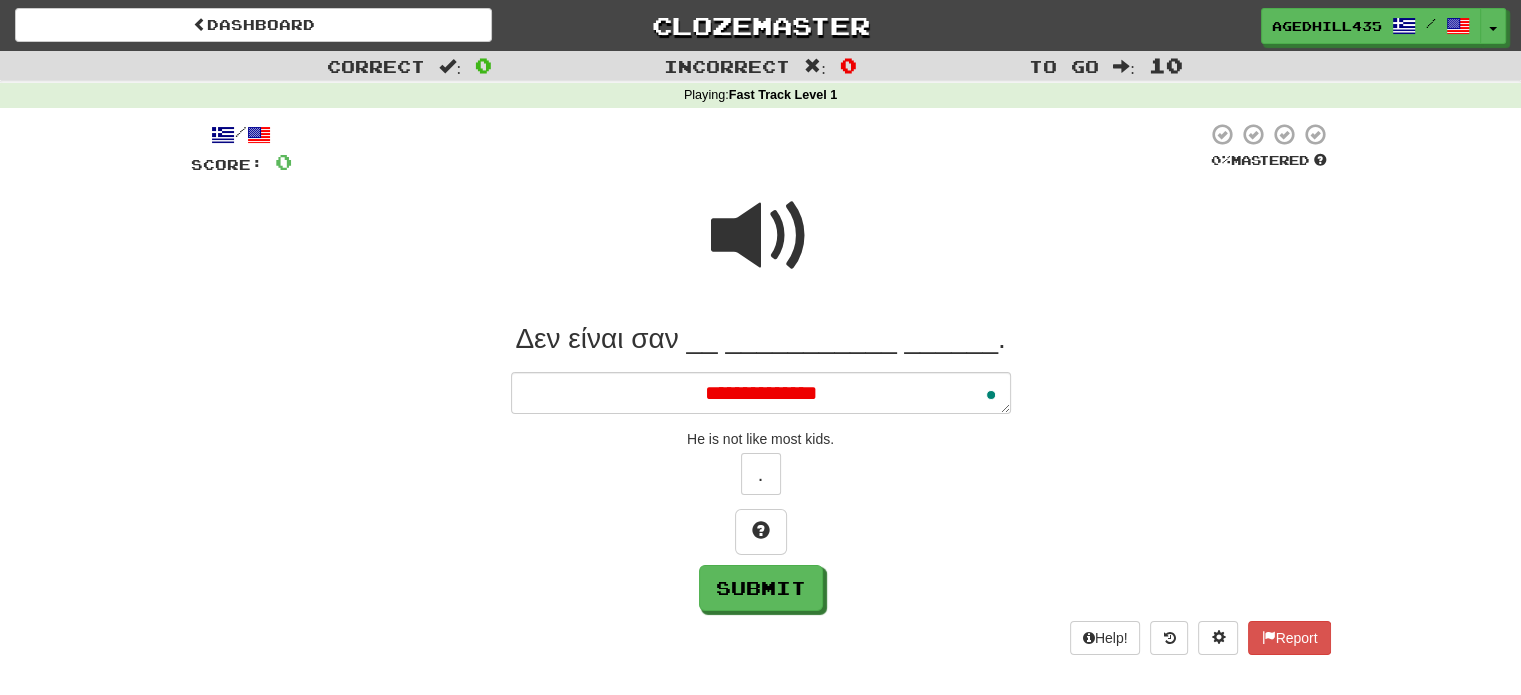 type on "*" 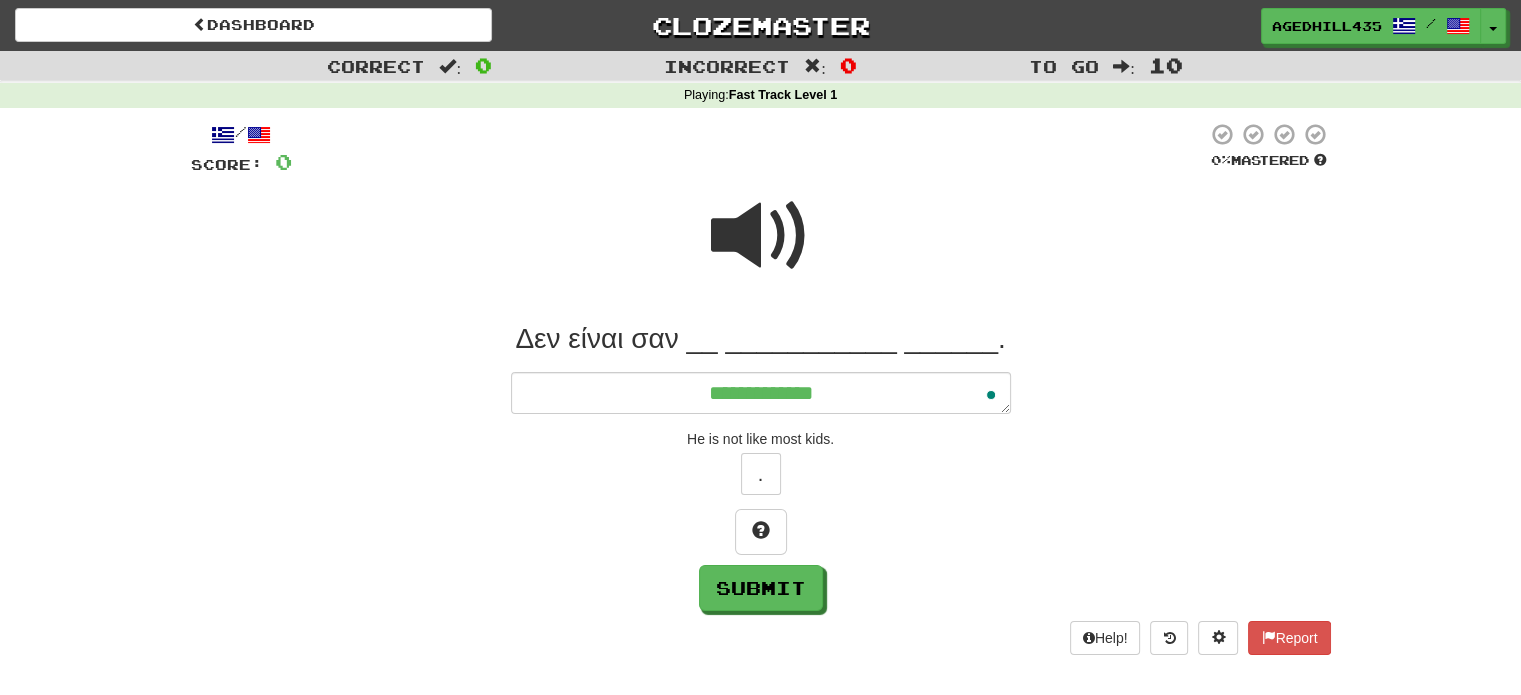 type on "*" 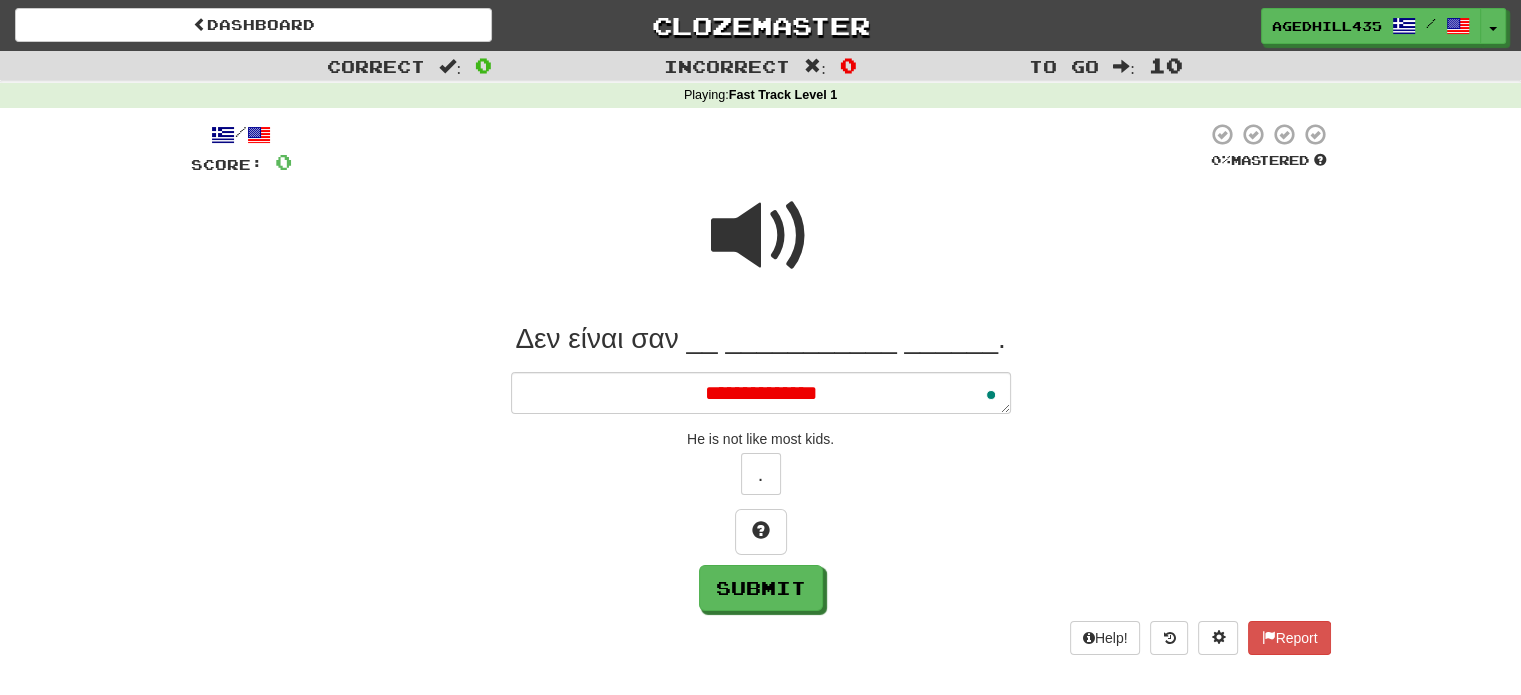 type on "*" 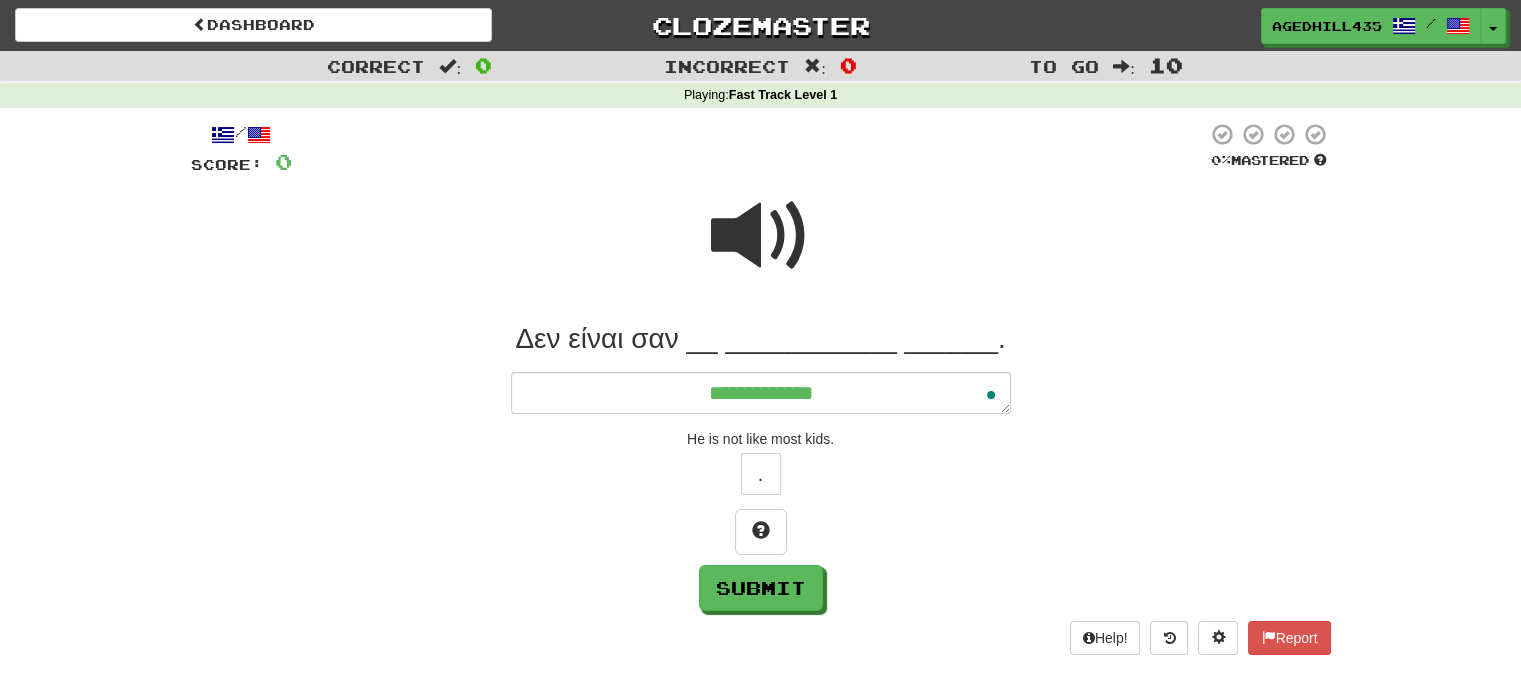 type on "*" 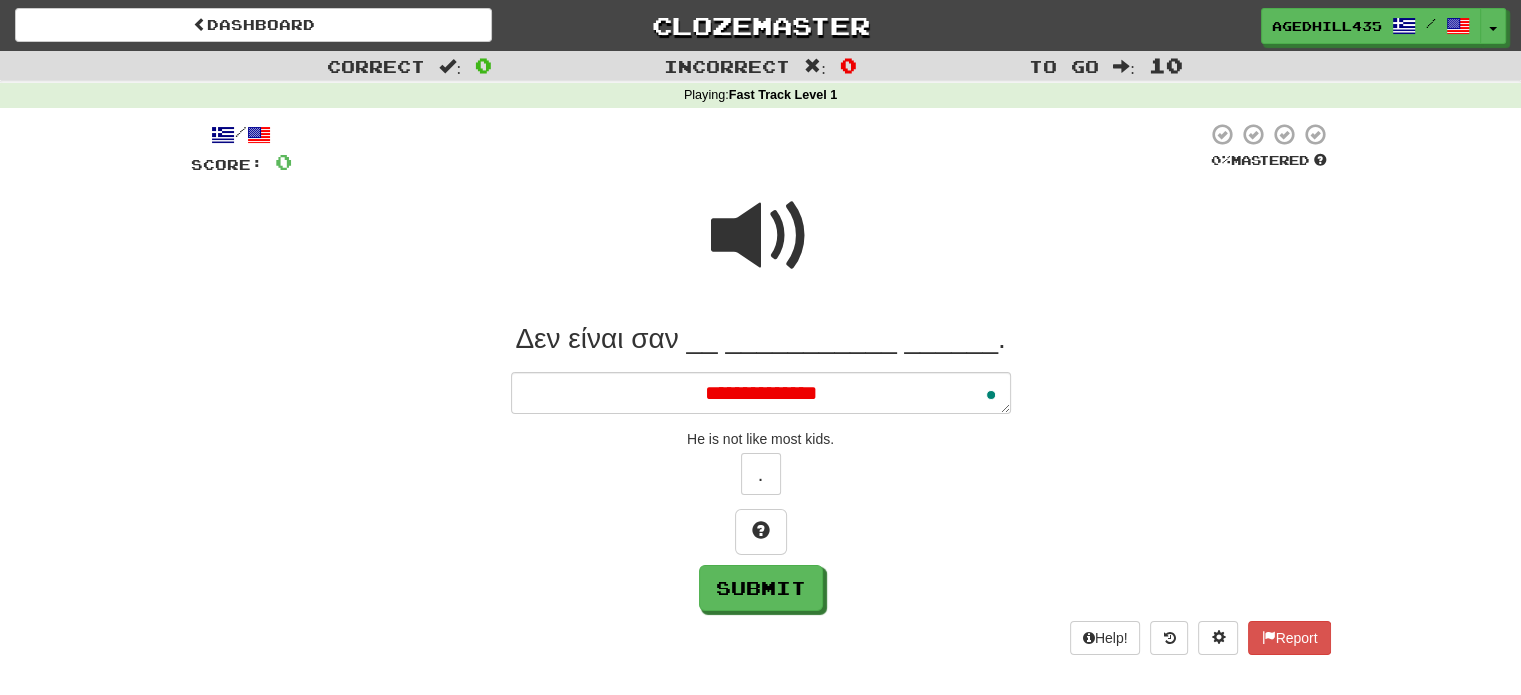 type on "*" 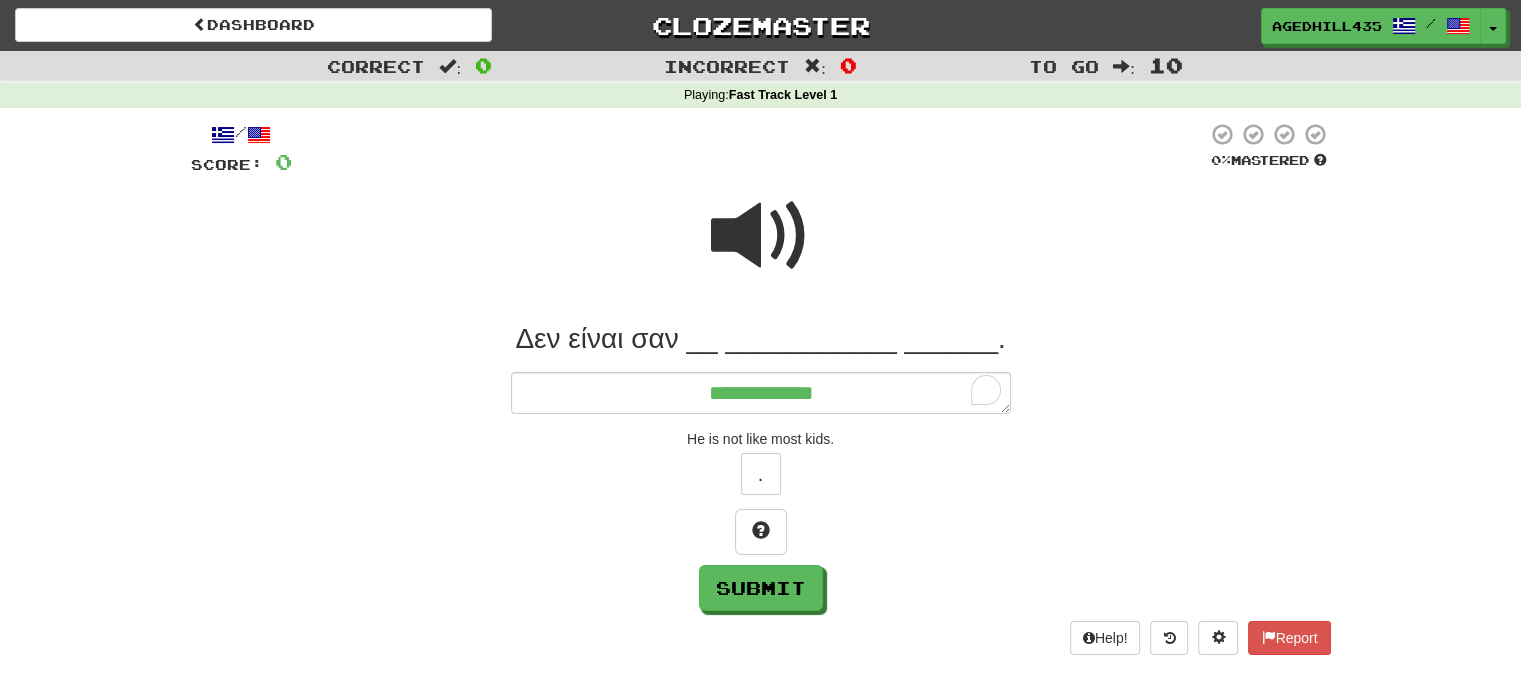 type on "**********" 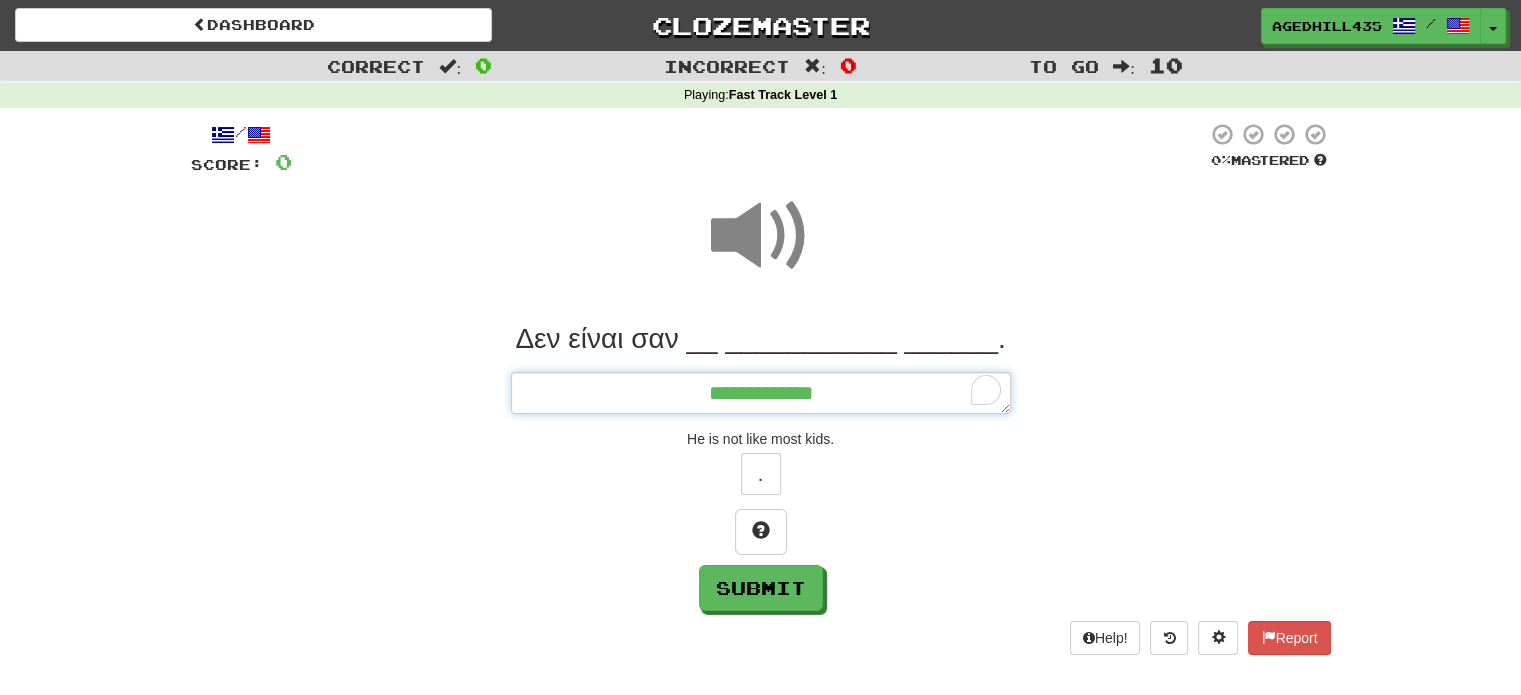 click on "**********" at bounding box center (761, 393) 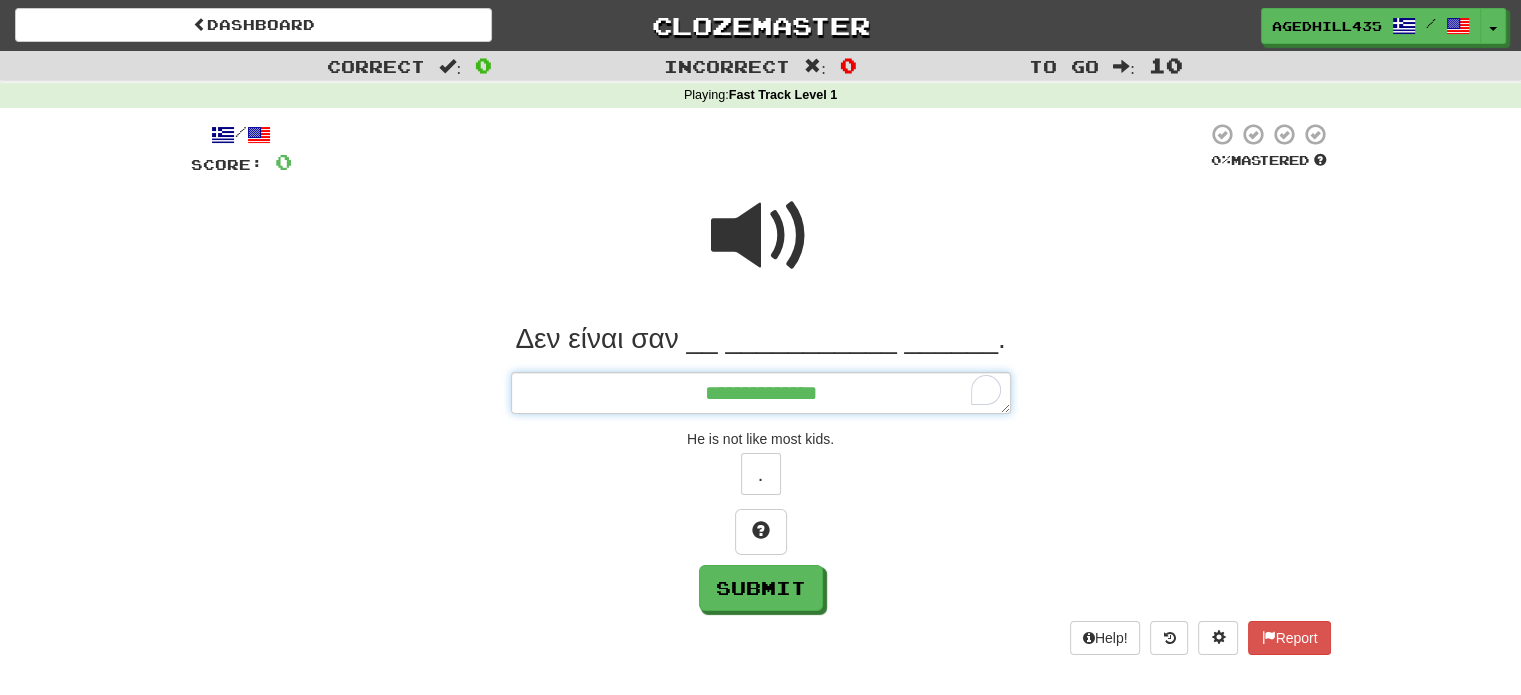 type on "*" 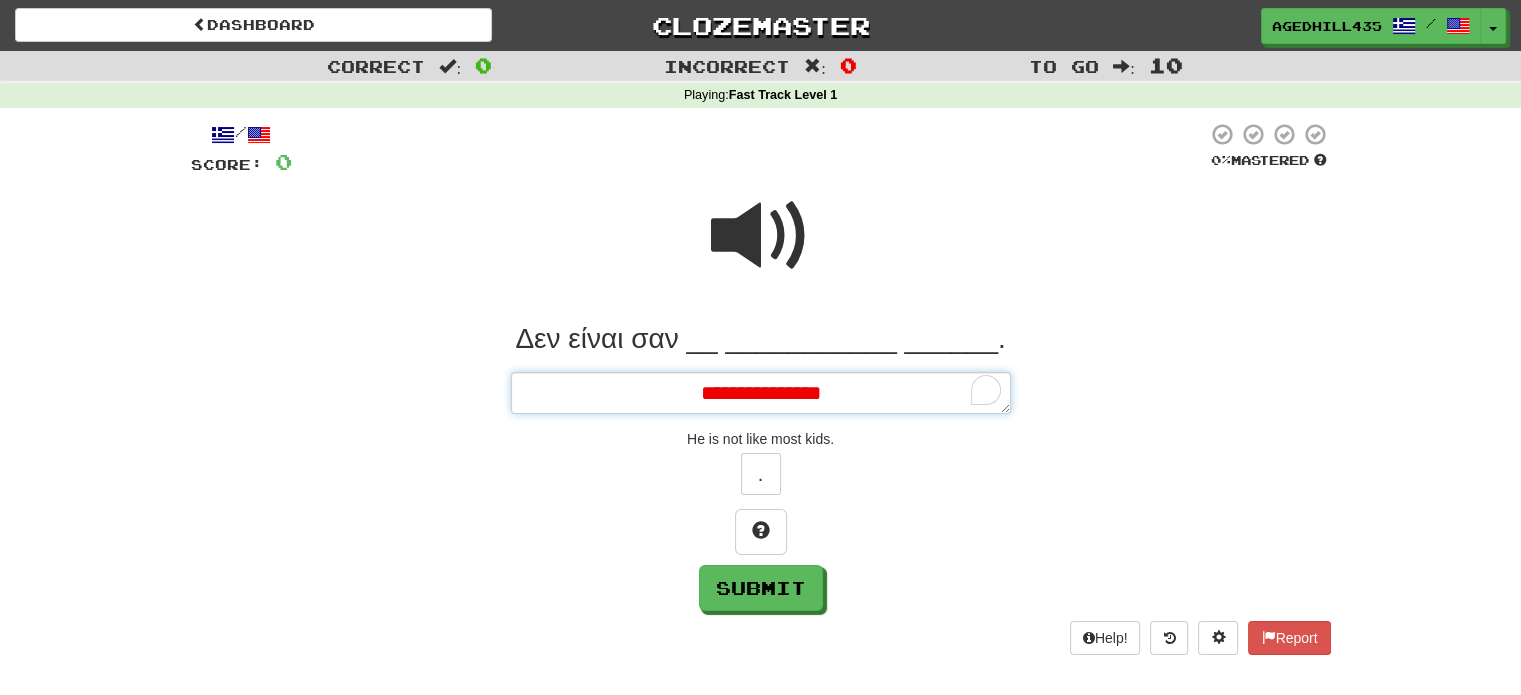 type on "*" 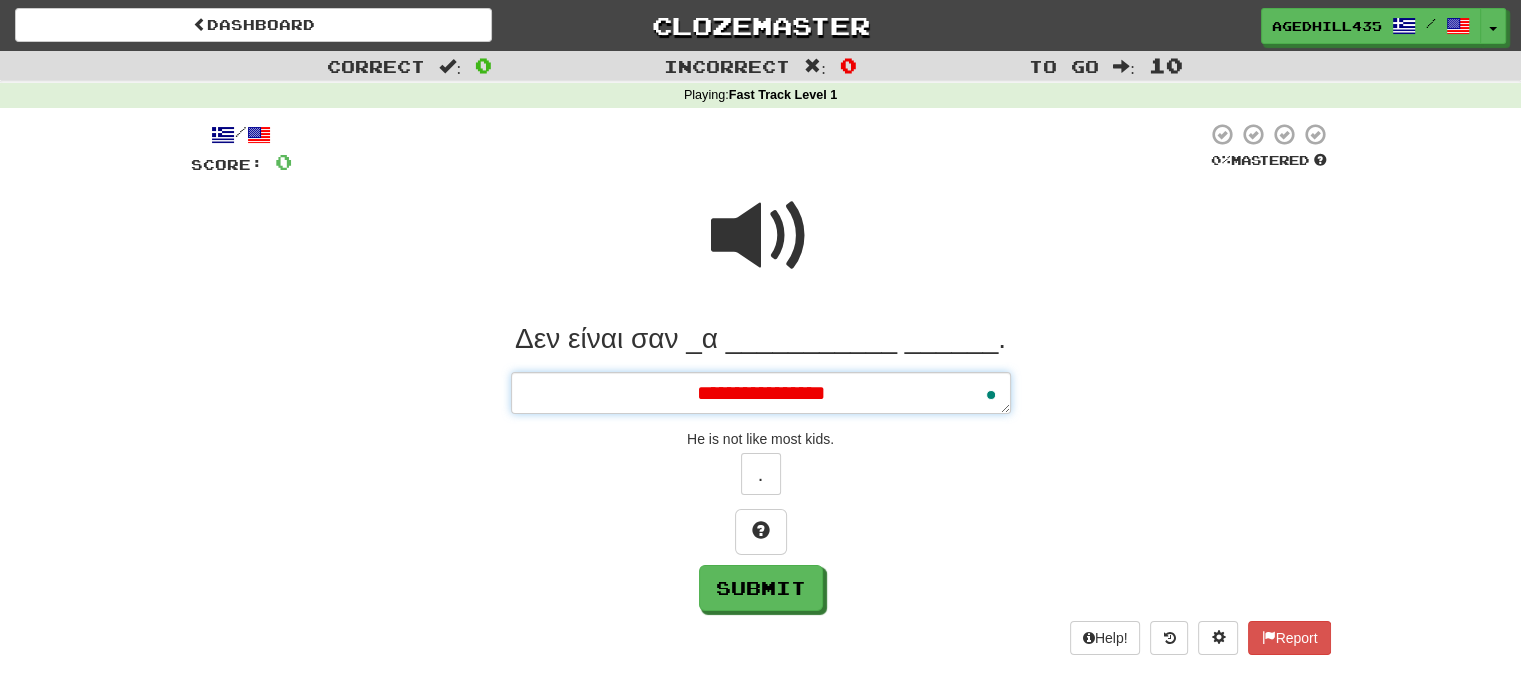 type on "*" 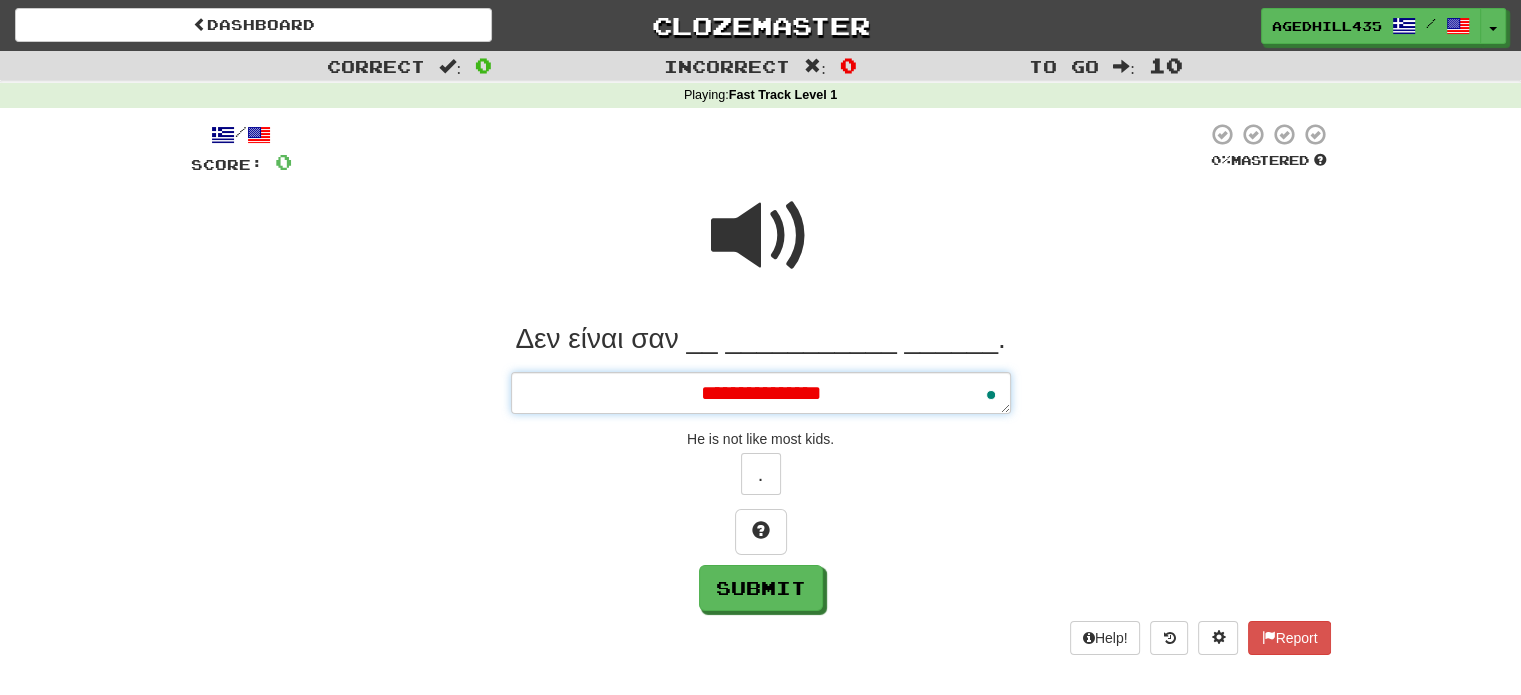 type on "*" 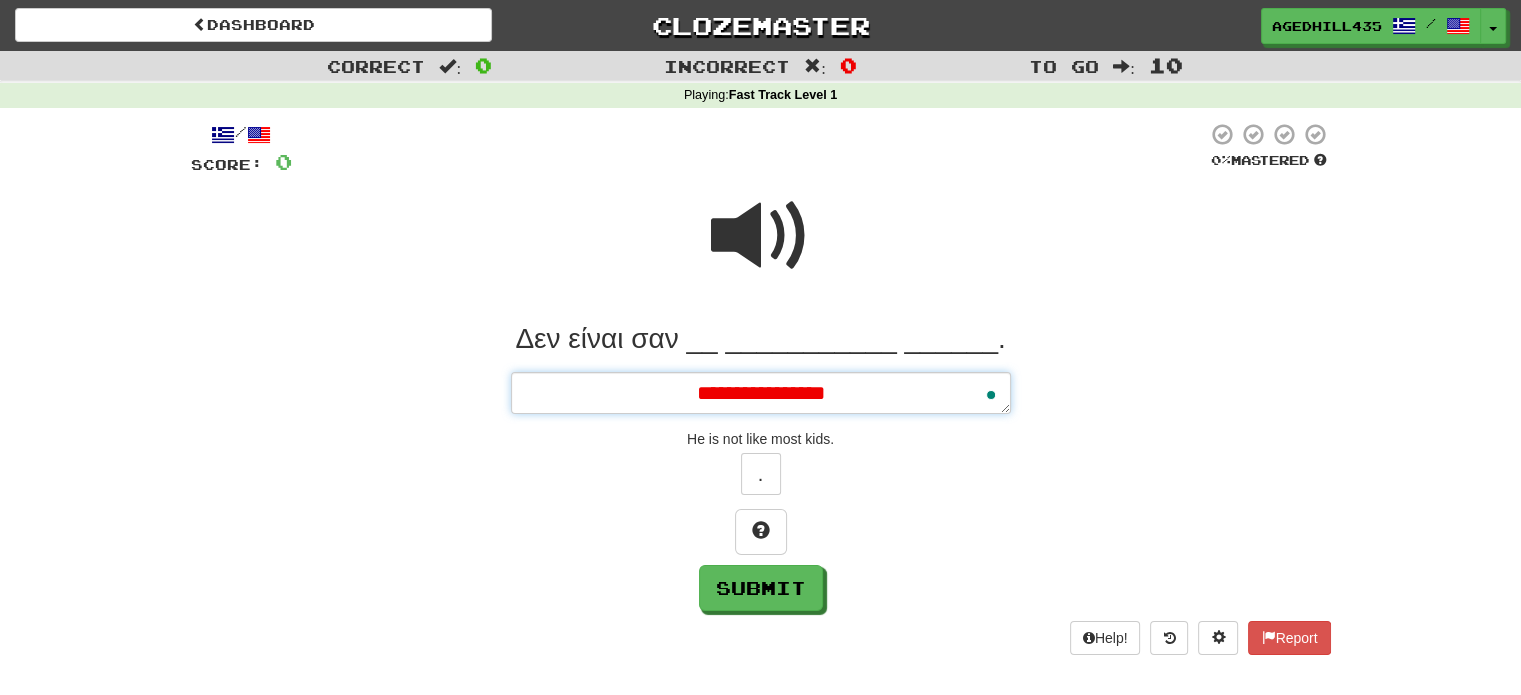 type on "*" 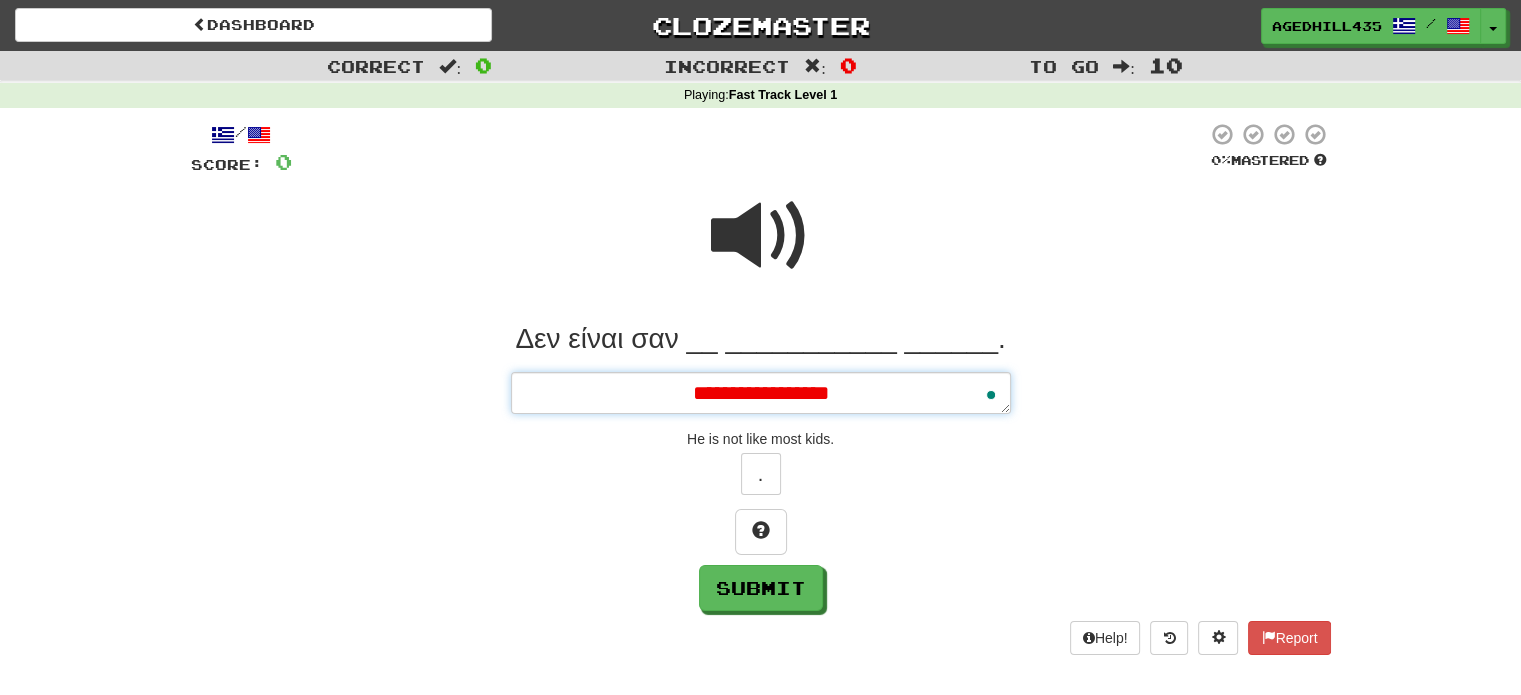 type on "*" 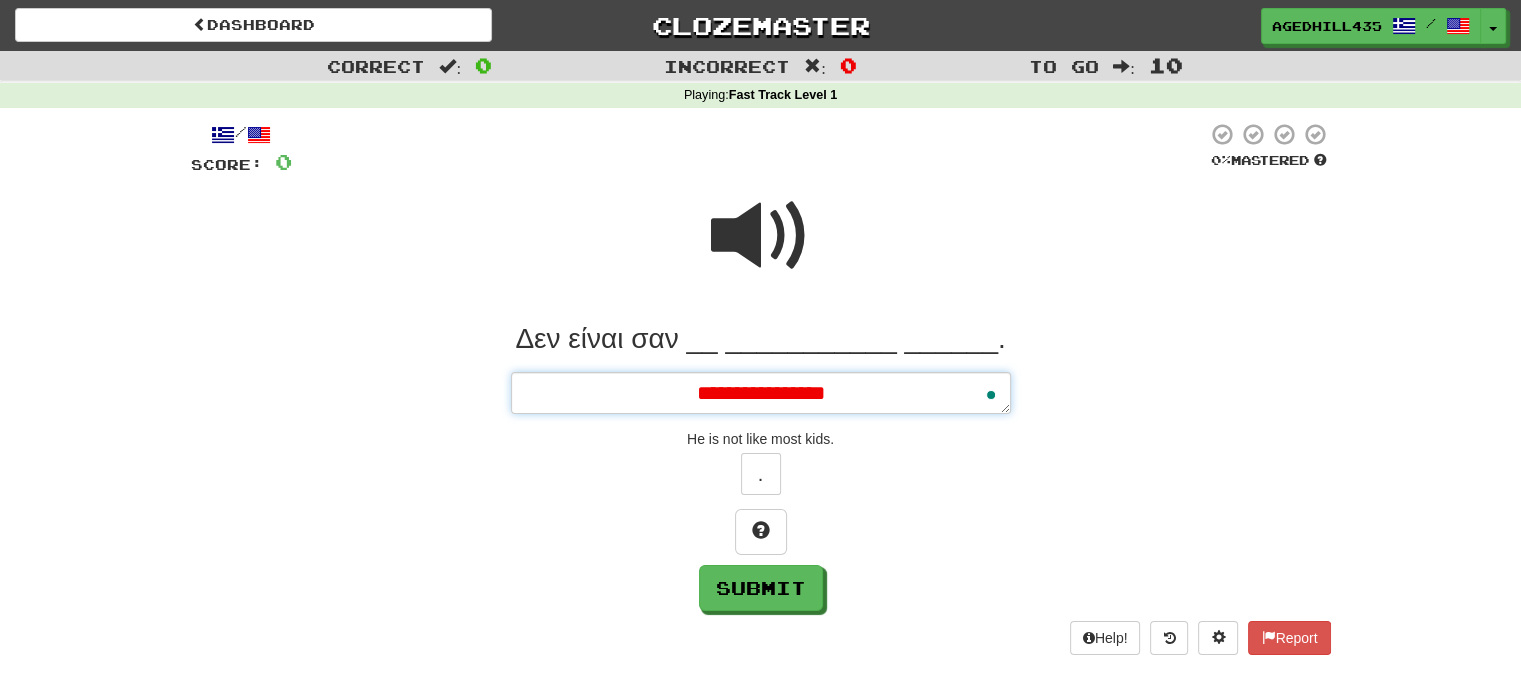 type on "*" 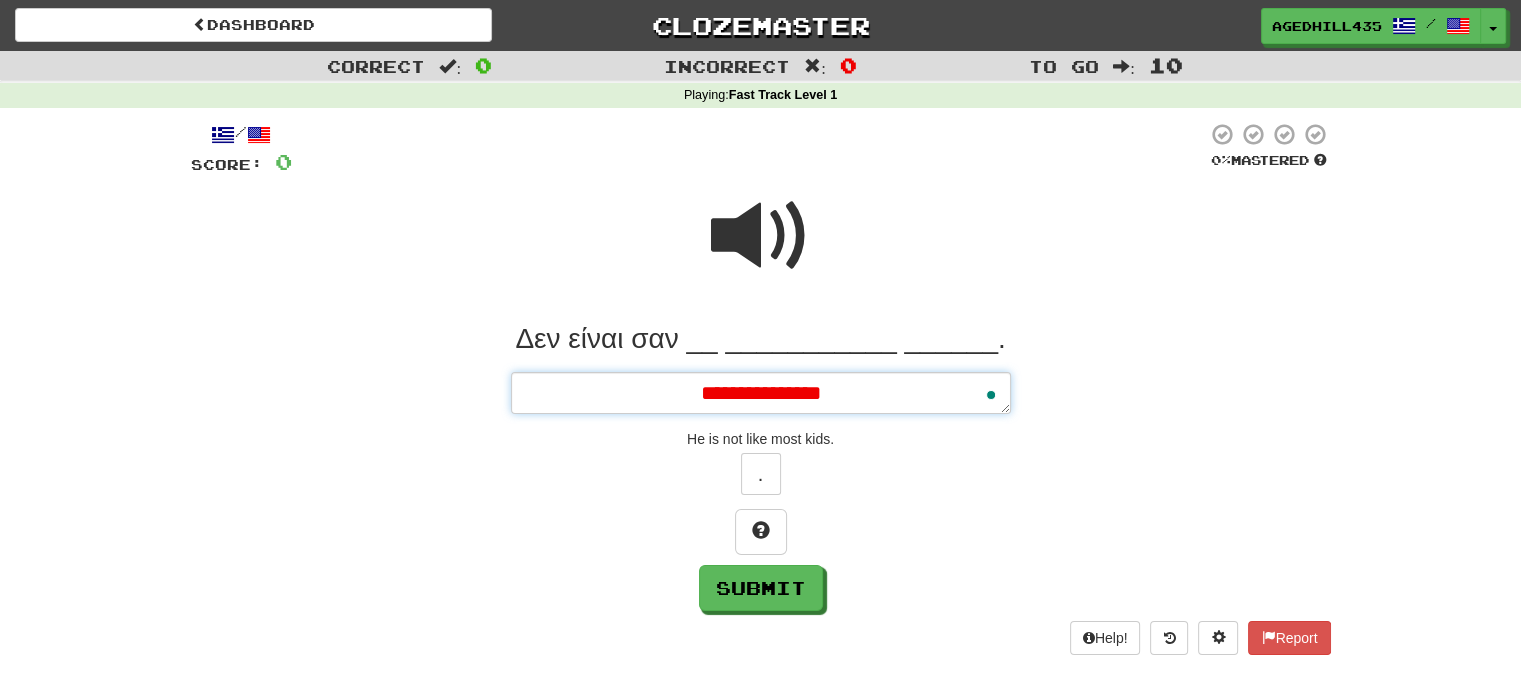 type on "*" 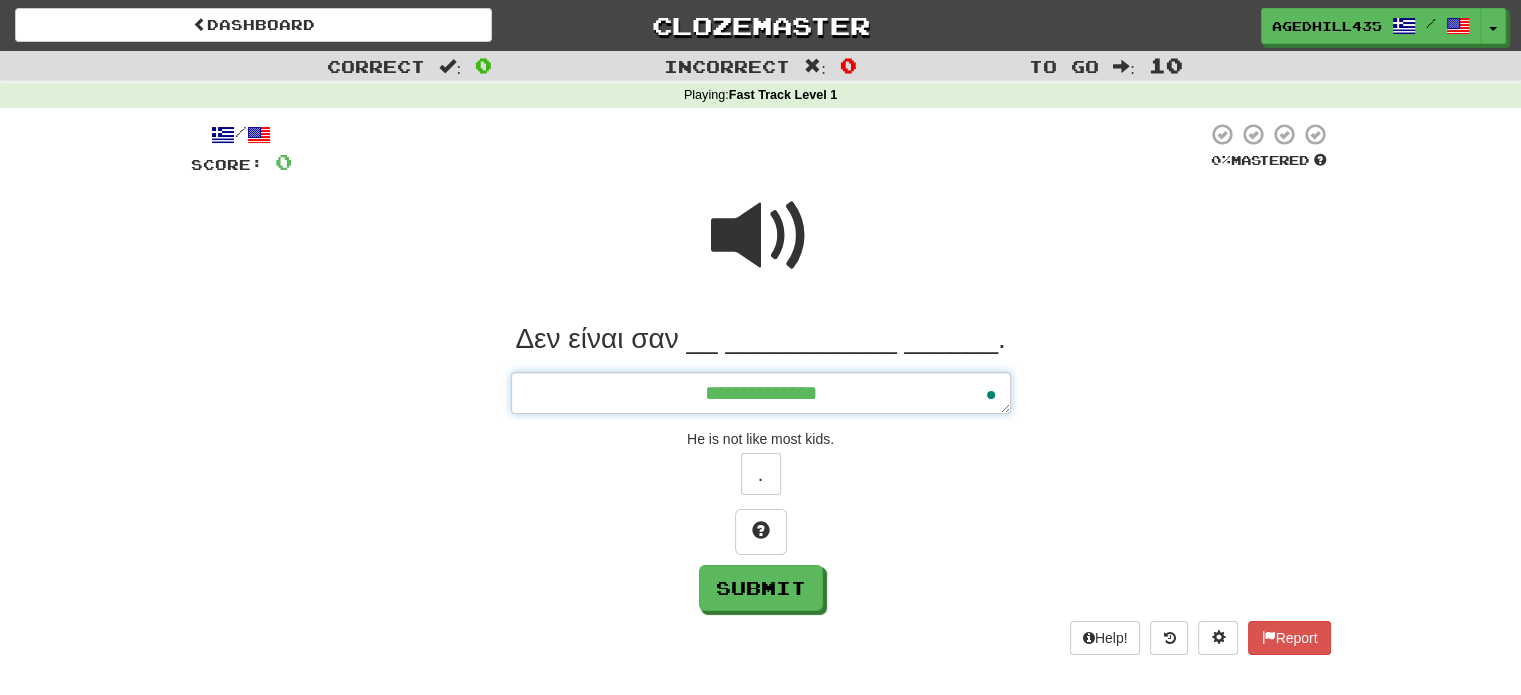 type on "*" 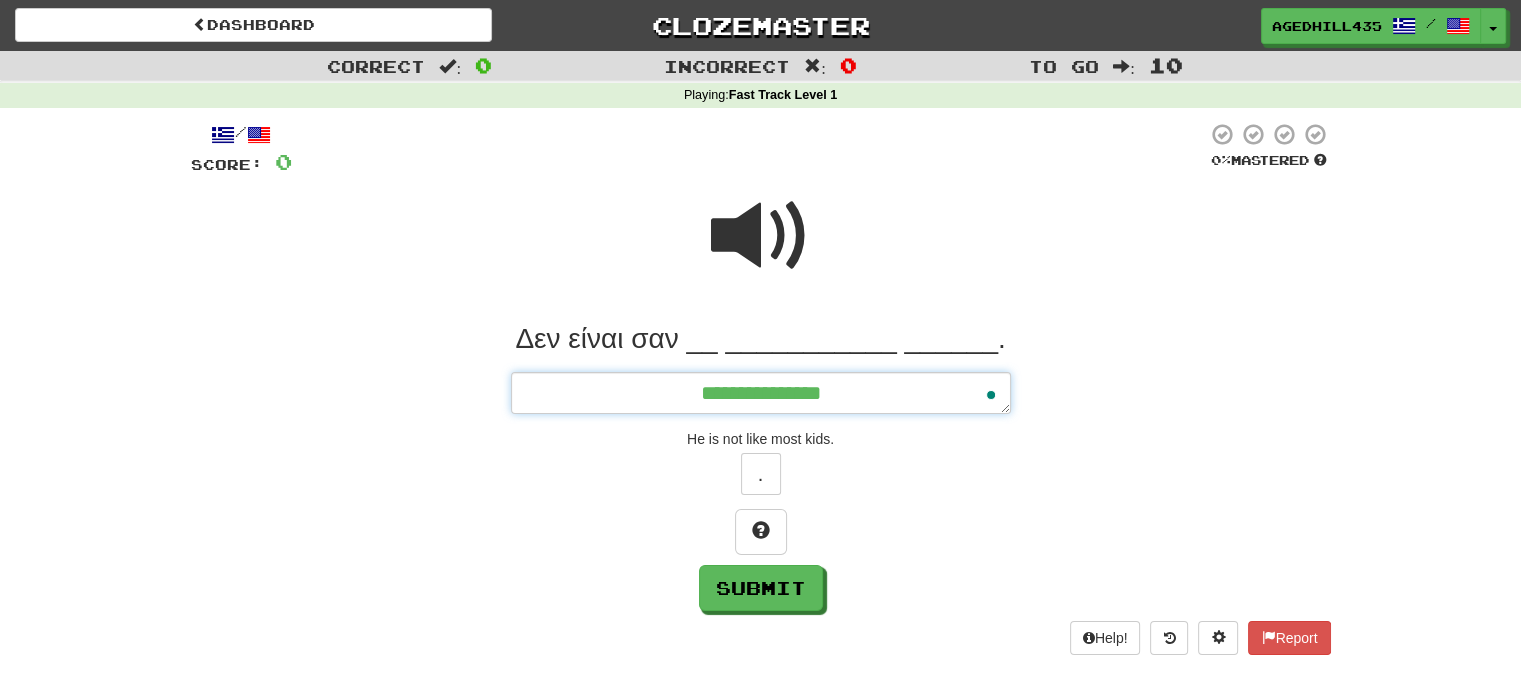 type on "*" 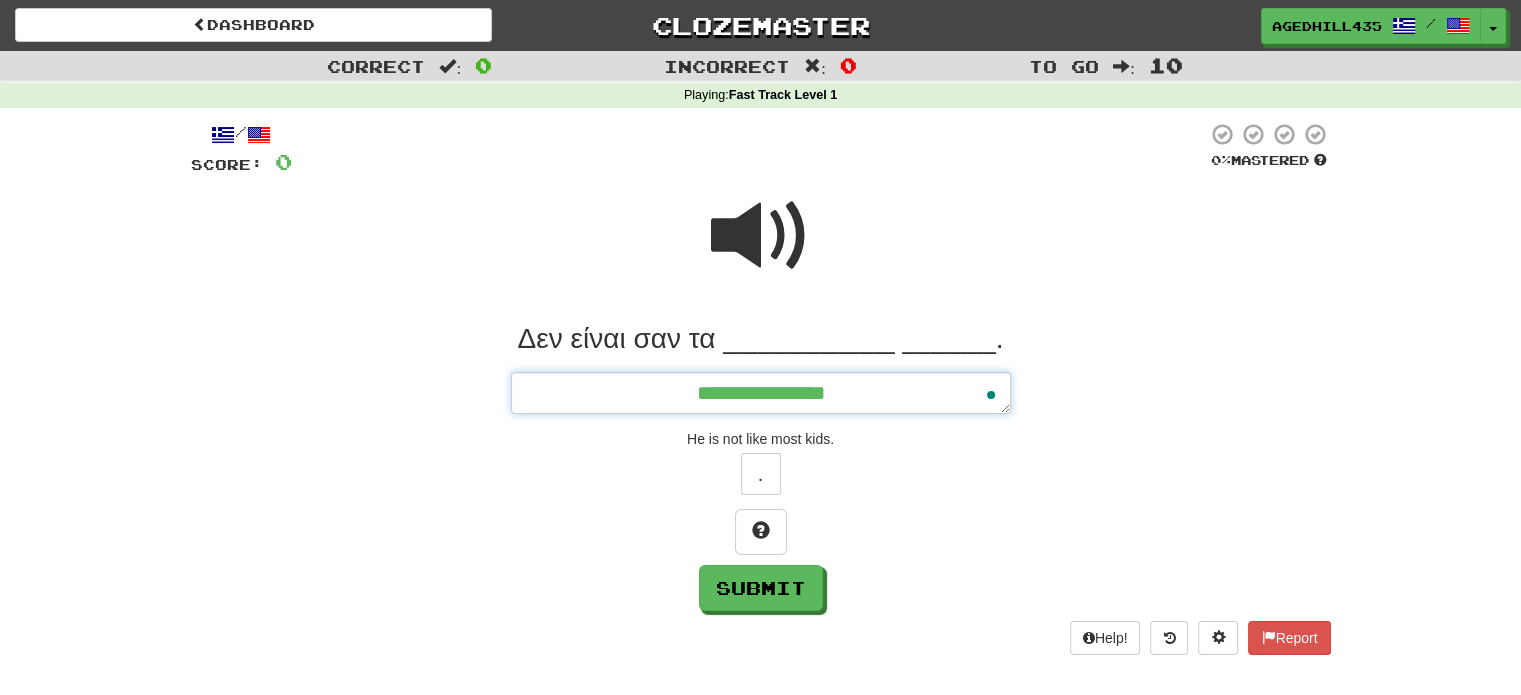 type on "*" 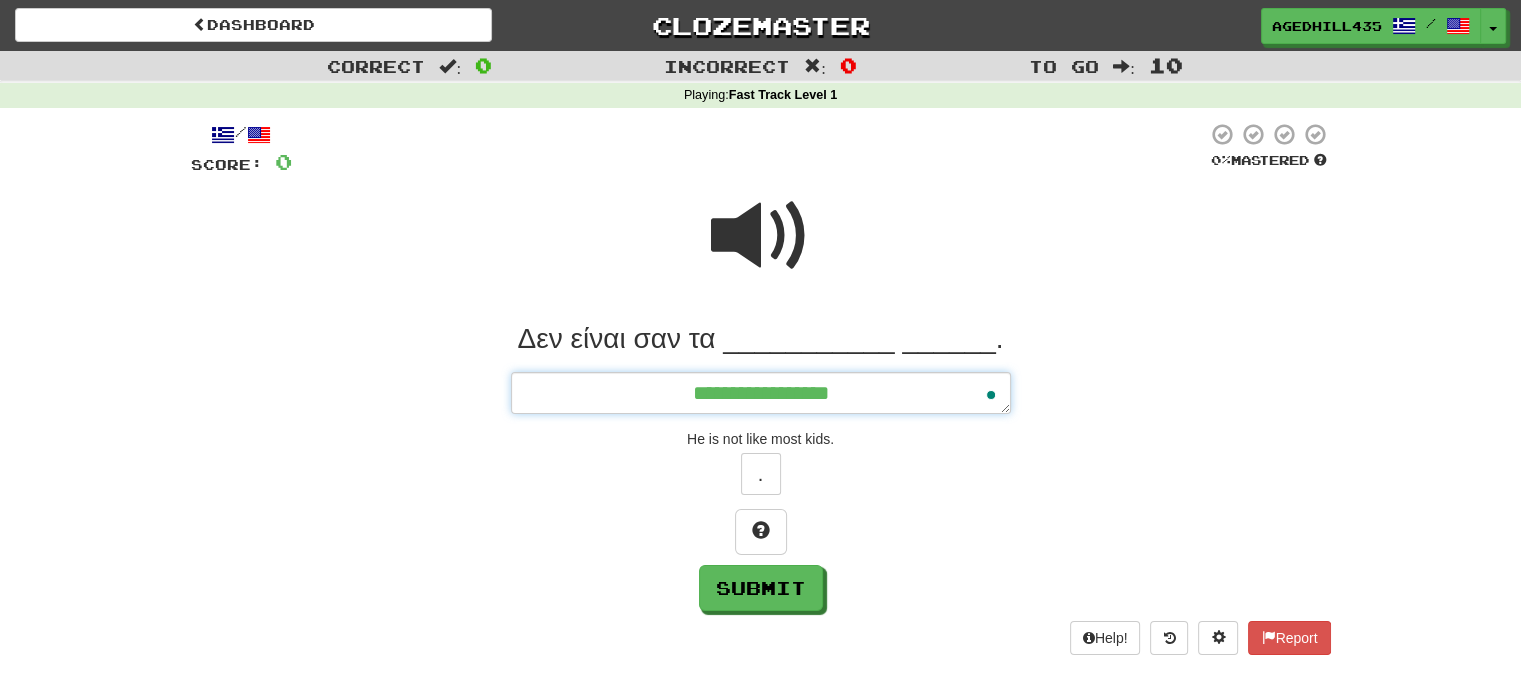 type on "*" 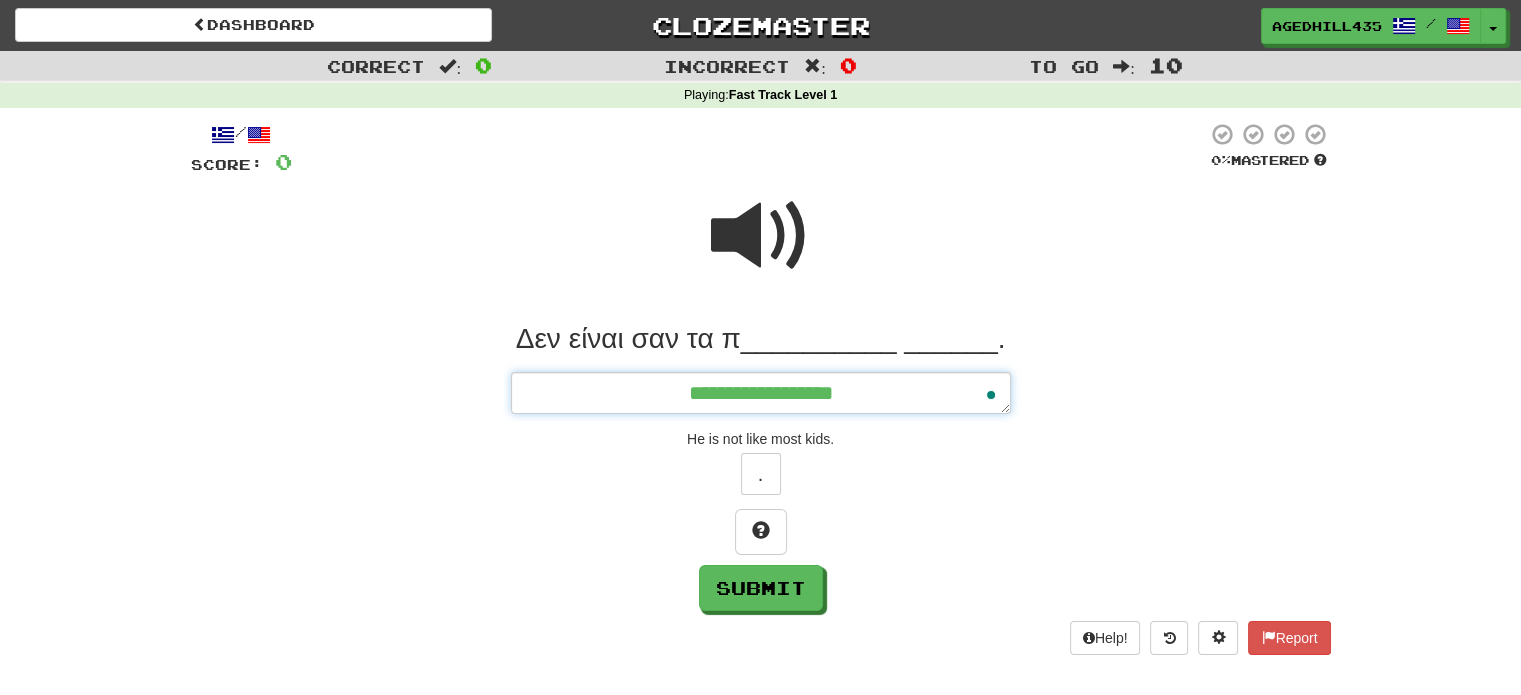 type on "*" 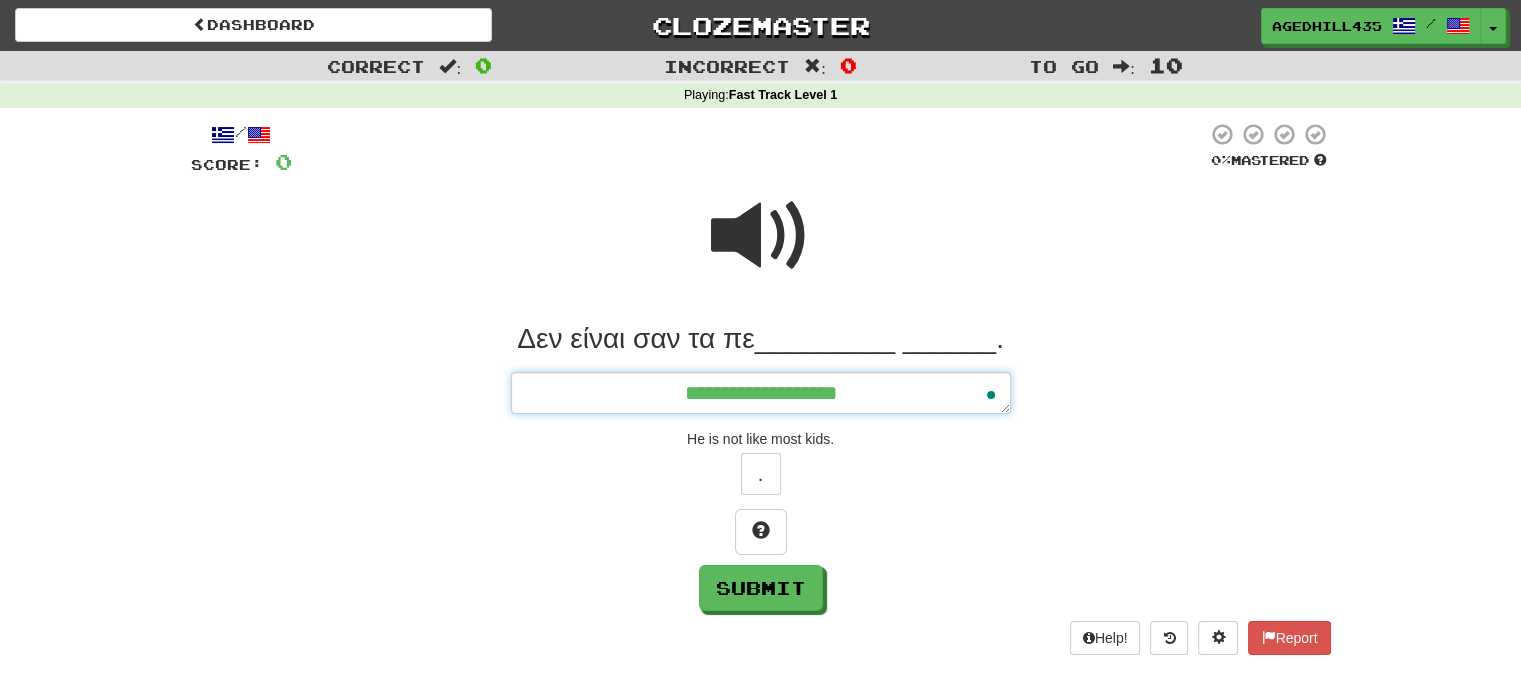 type on "*" 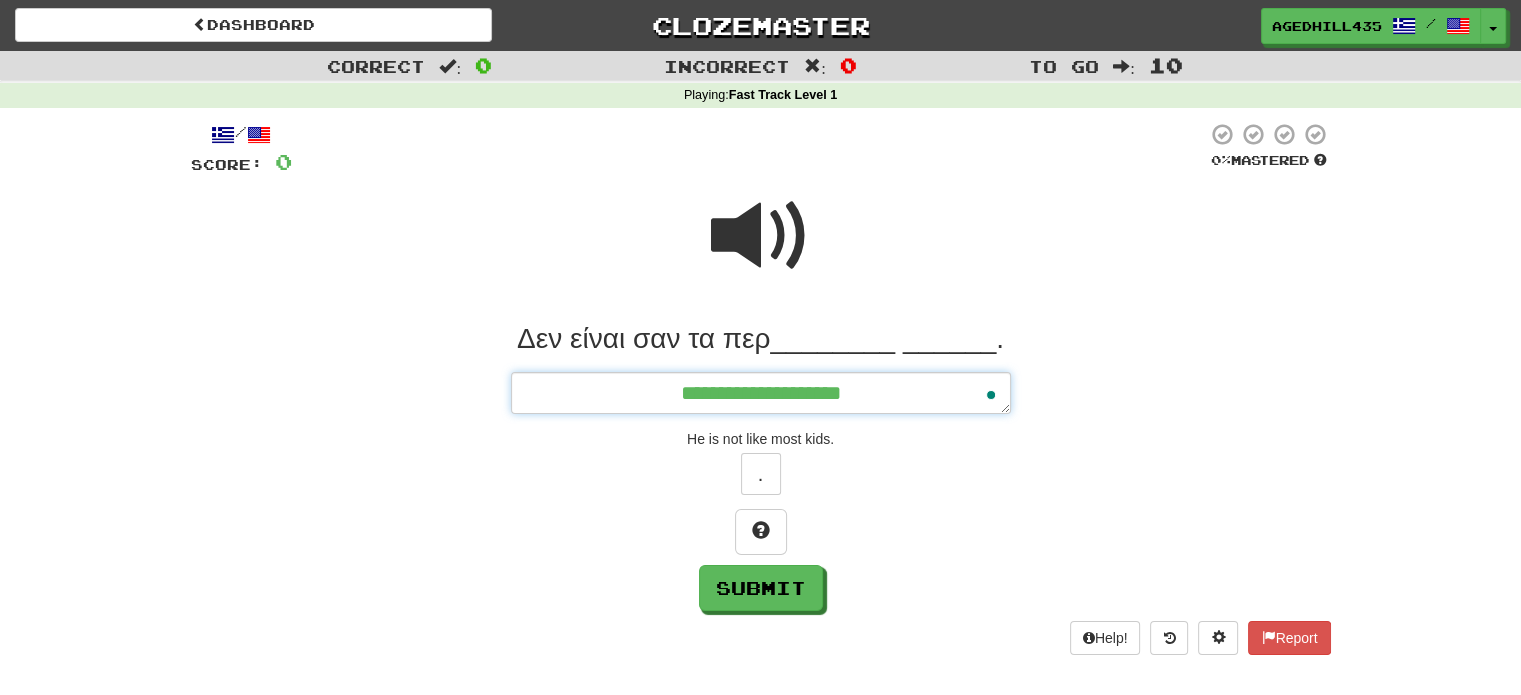 type on "*" 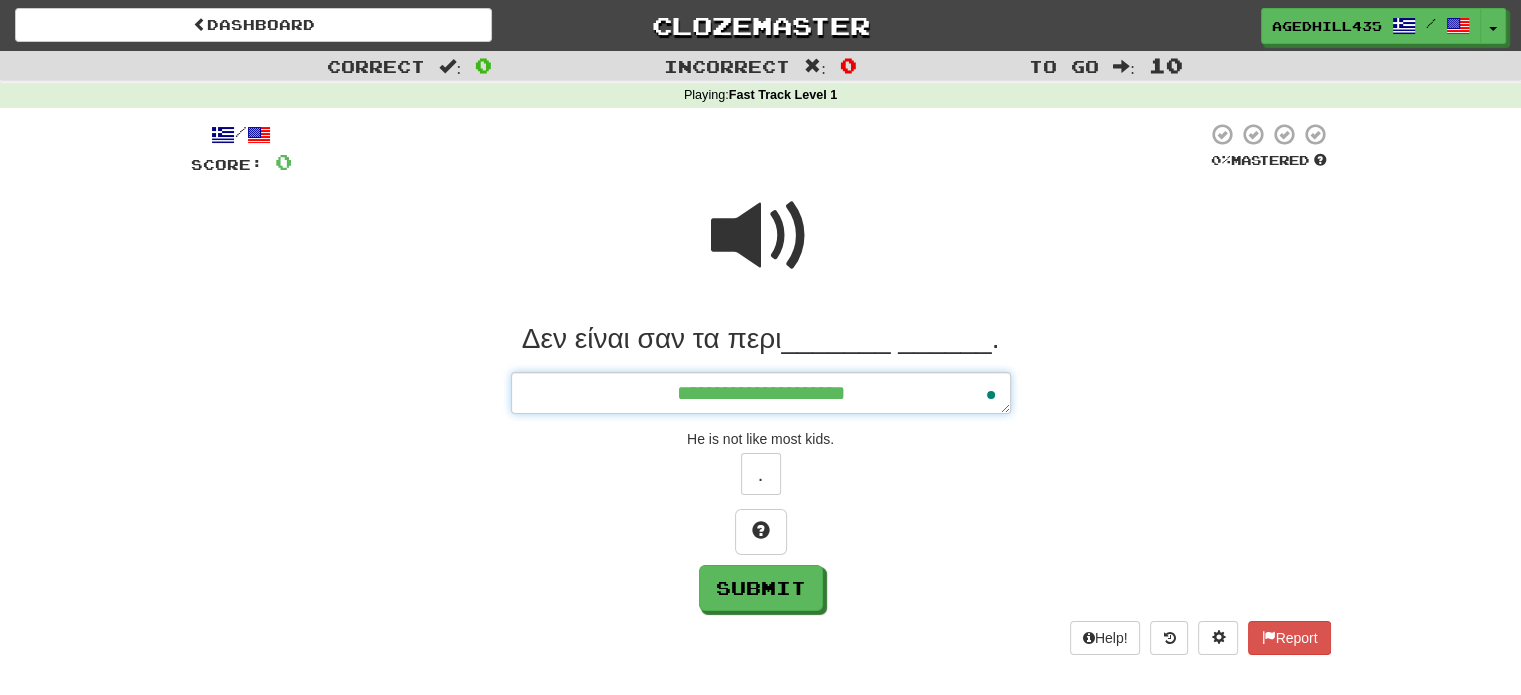 type on "*" 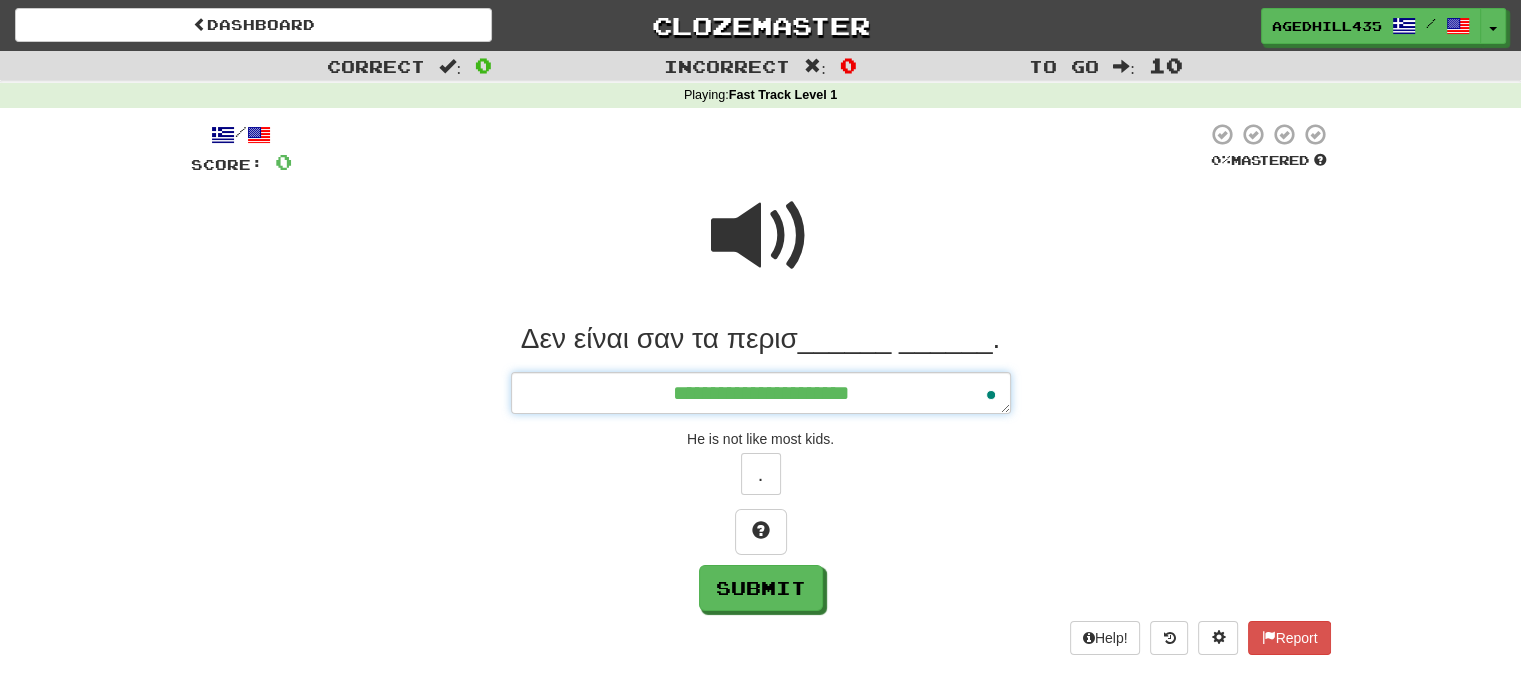 type on "*" 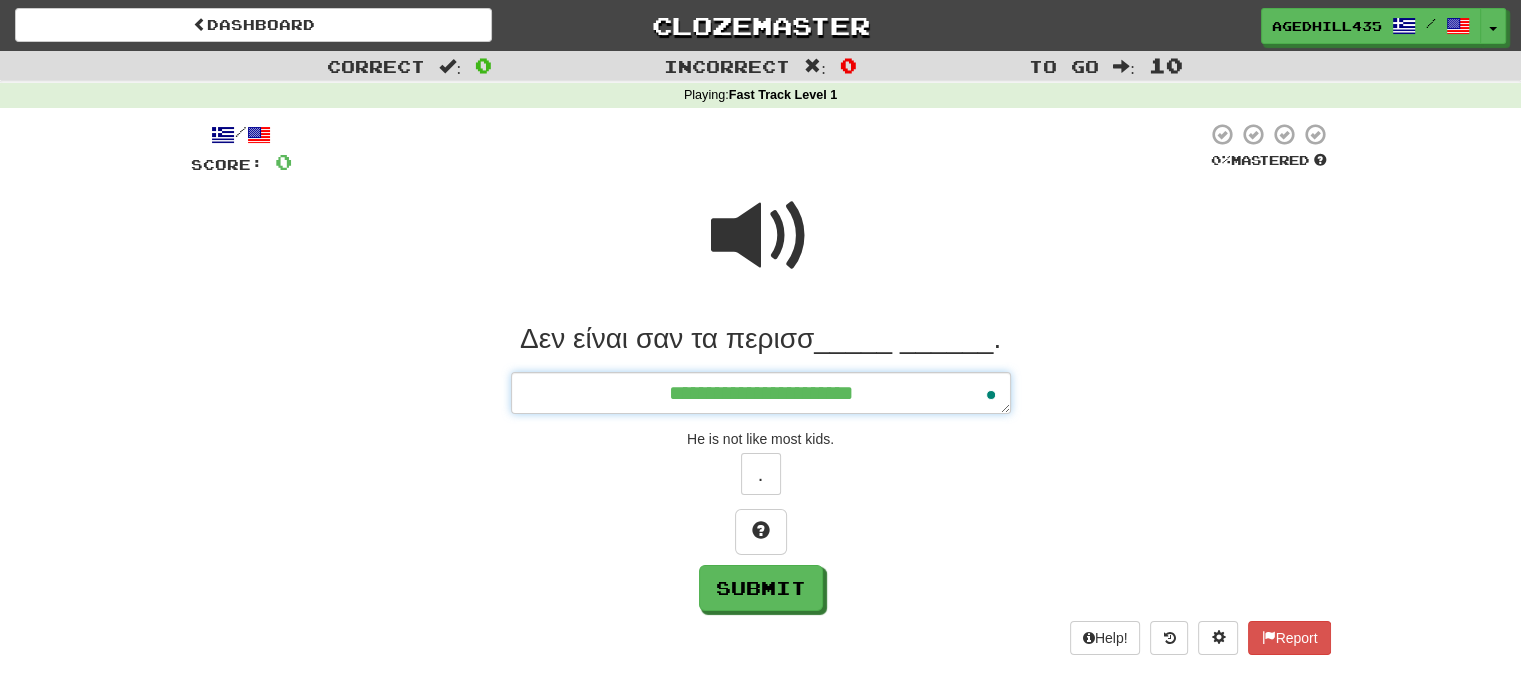 type on "*" 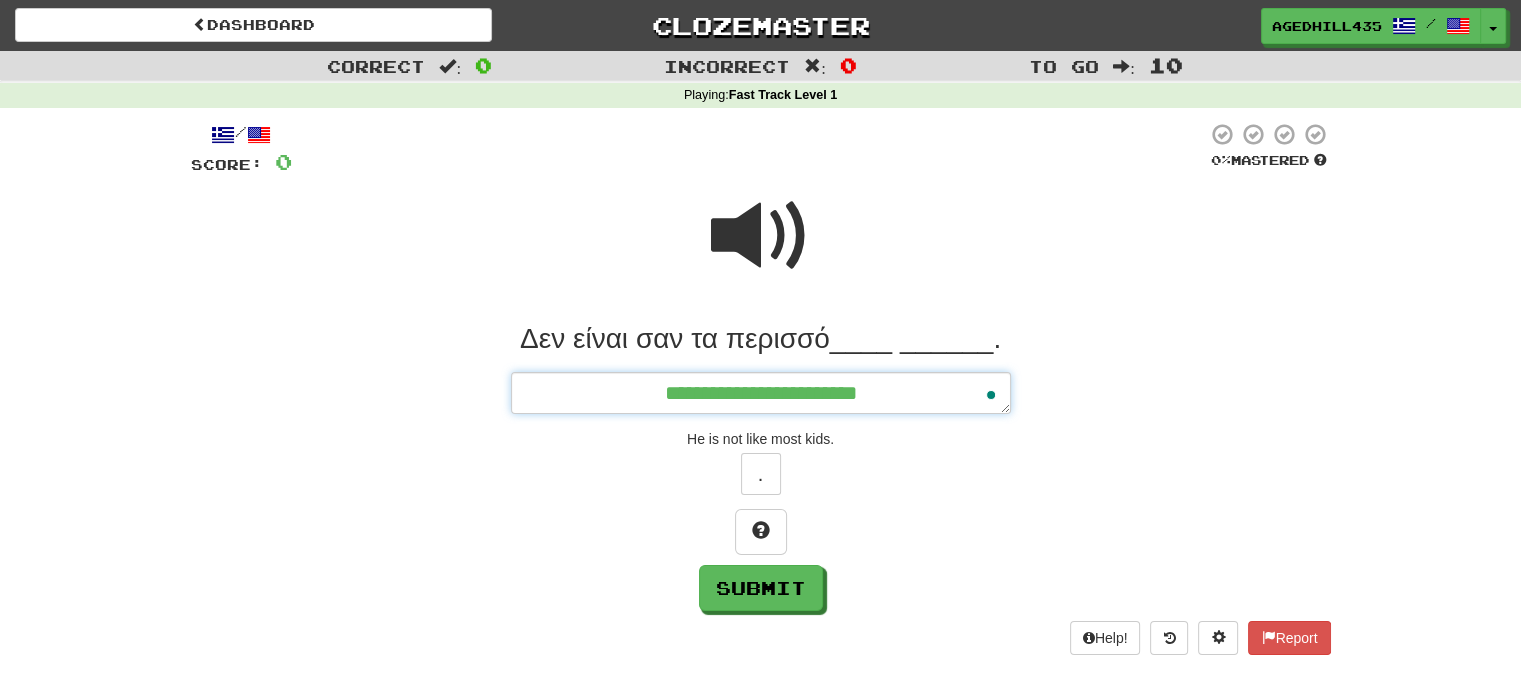 type on "*" 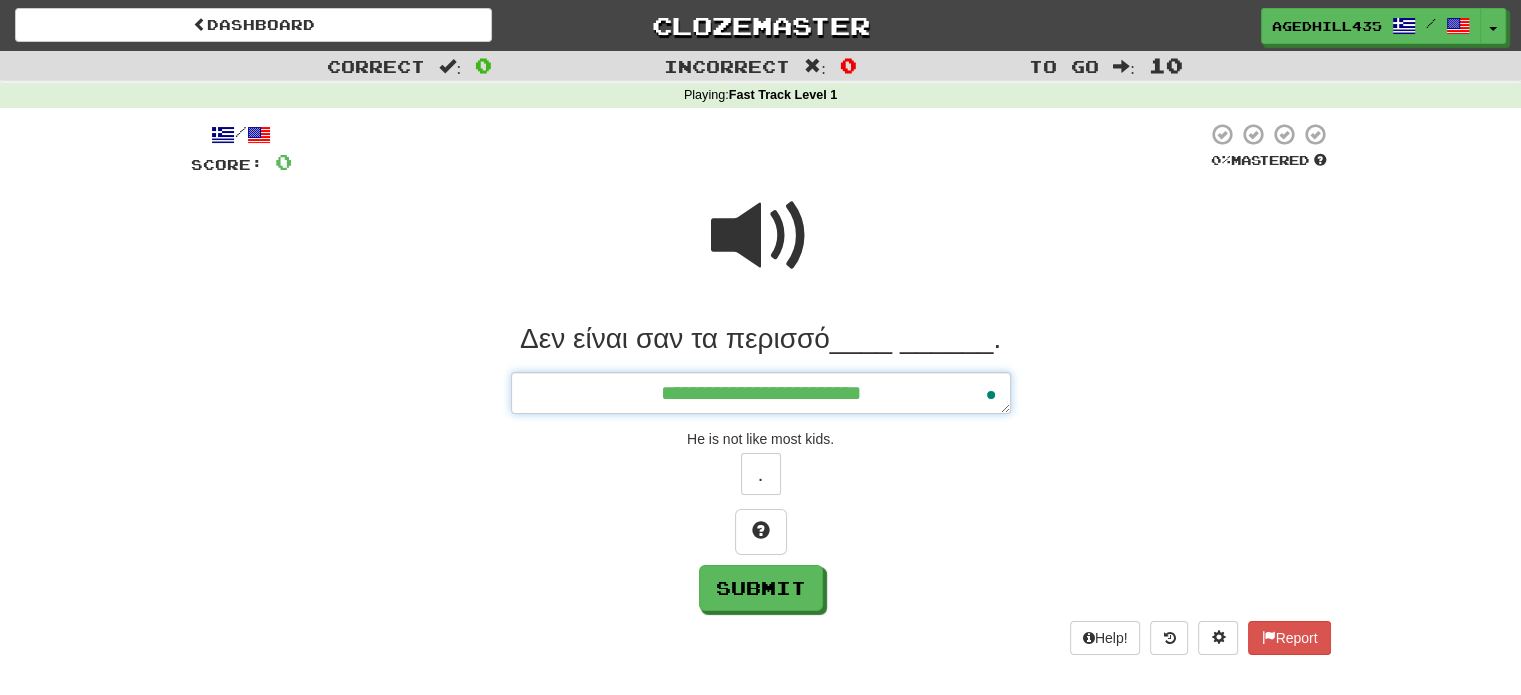 type on "*" 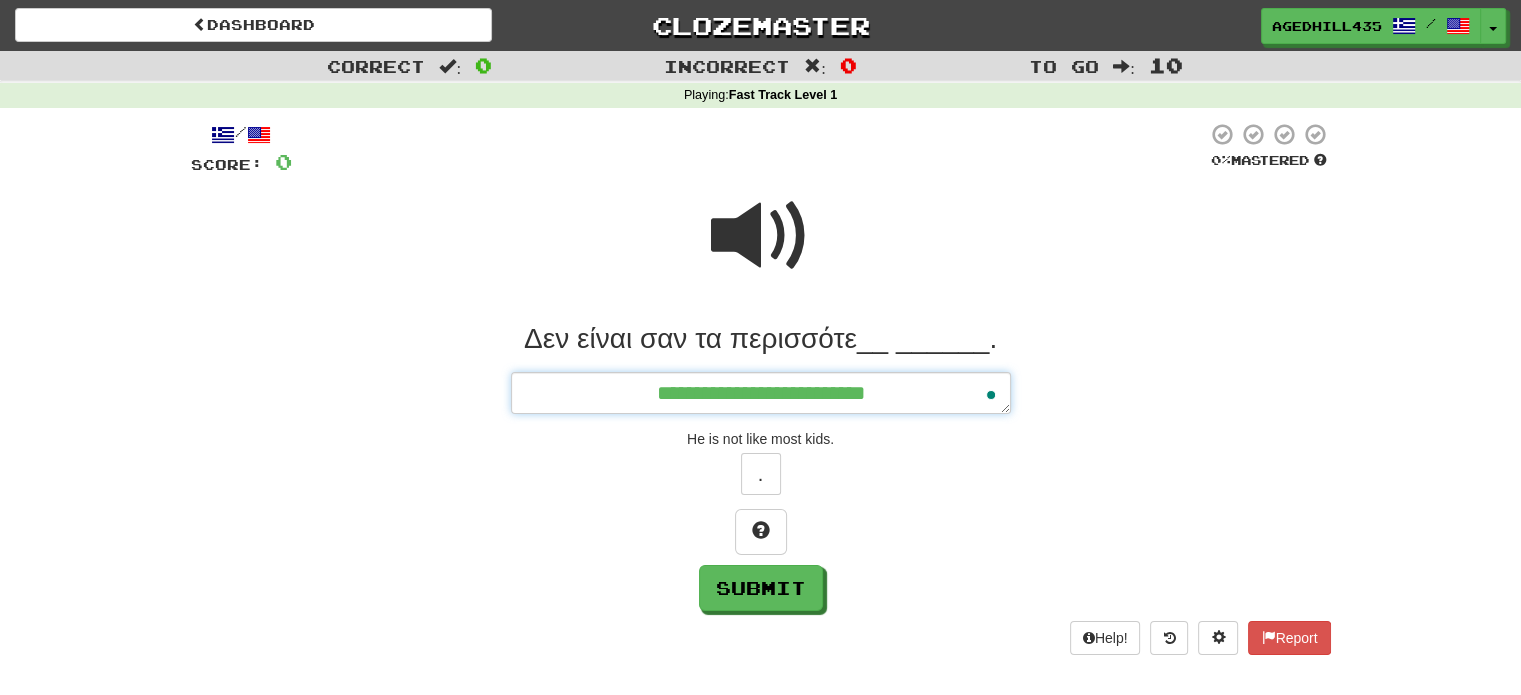 type on "*" 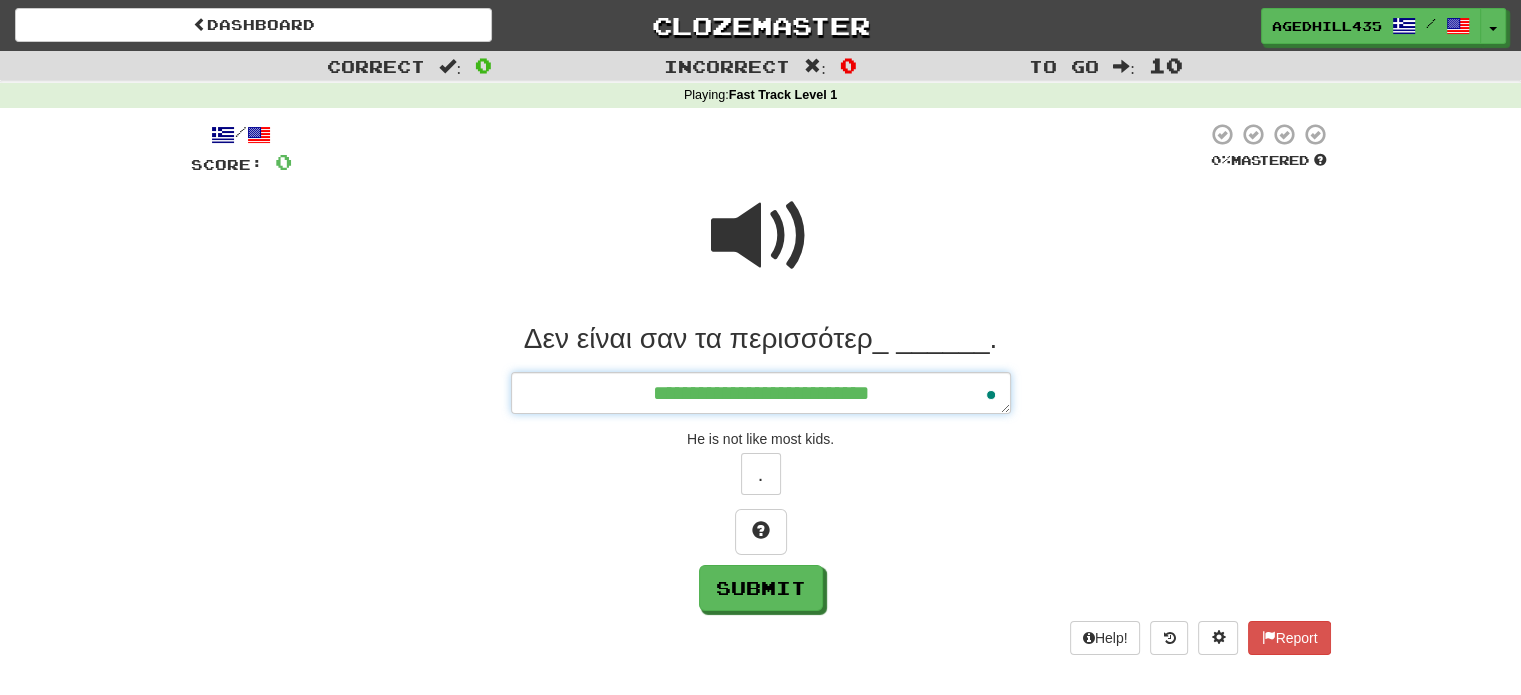 type on "*" 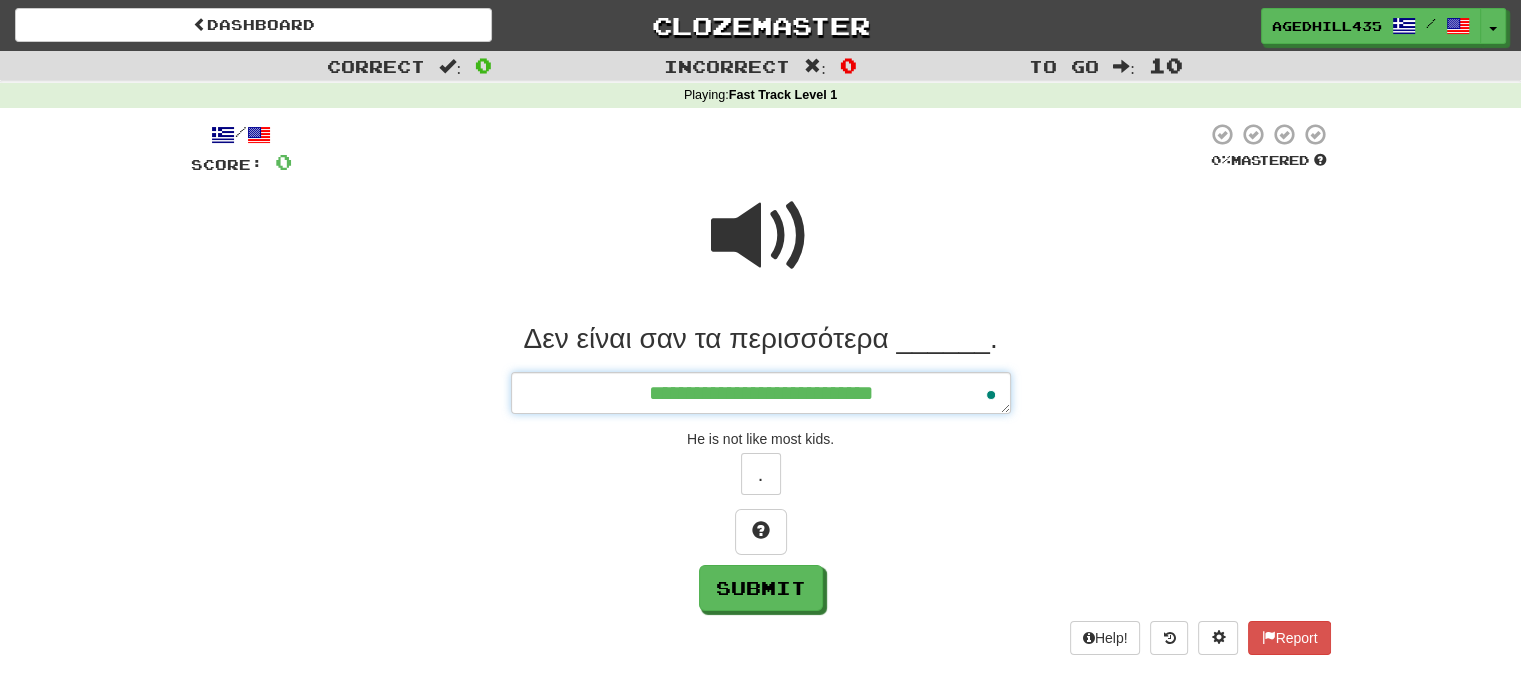 type on "*" 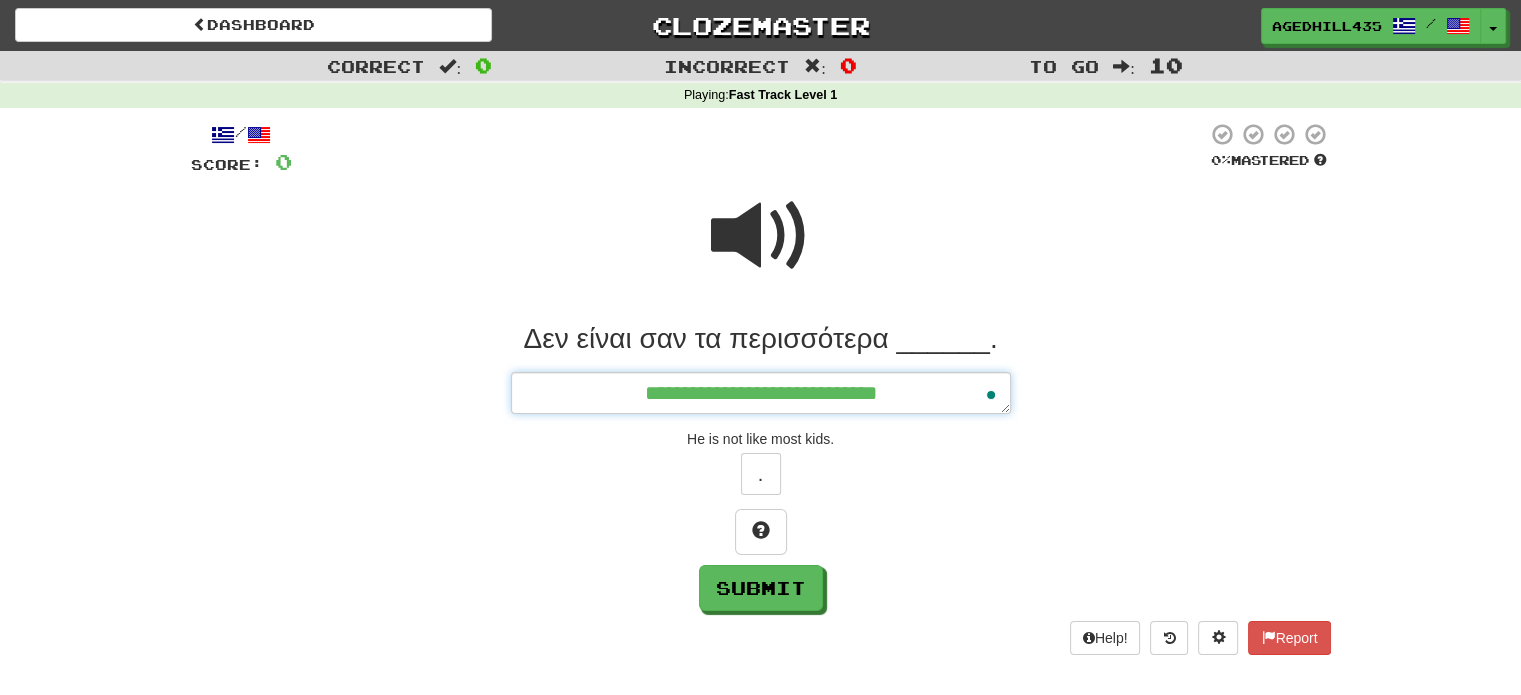 type on "*" 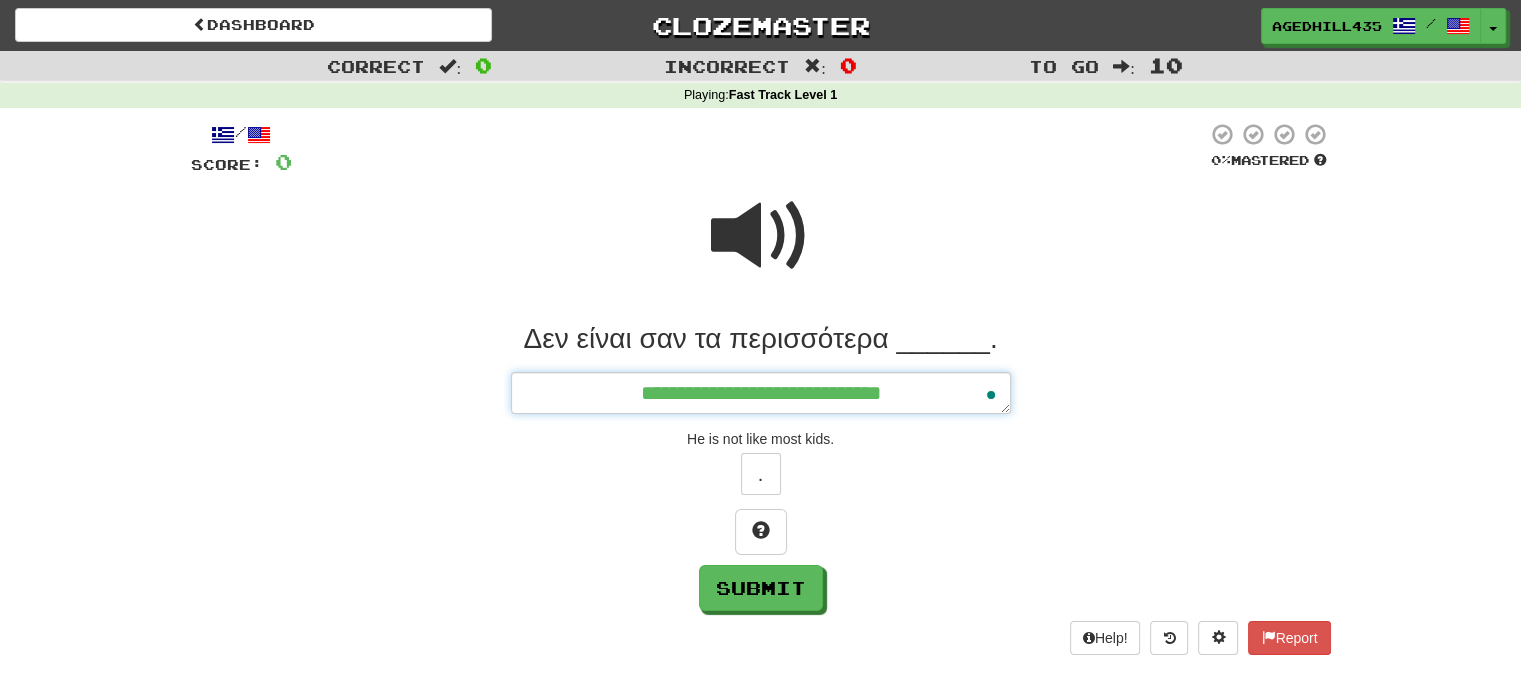 type on "*" 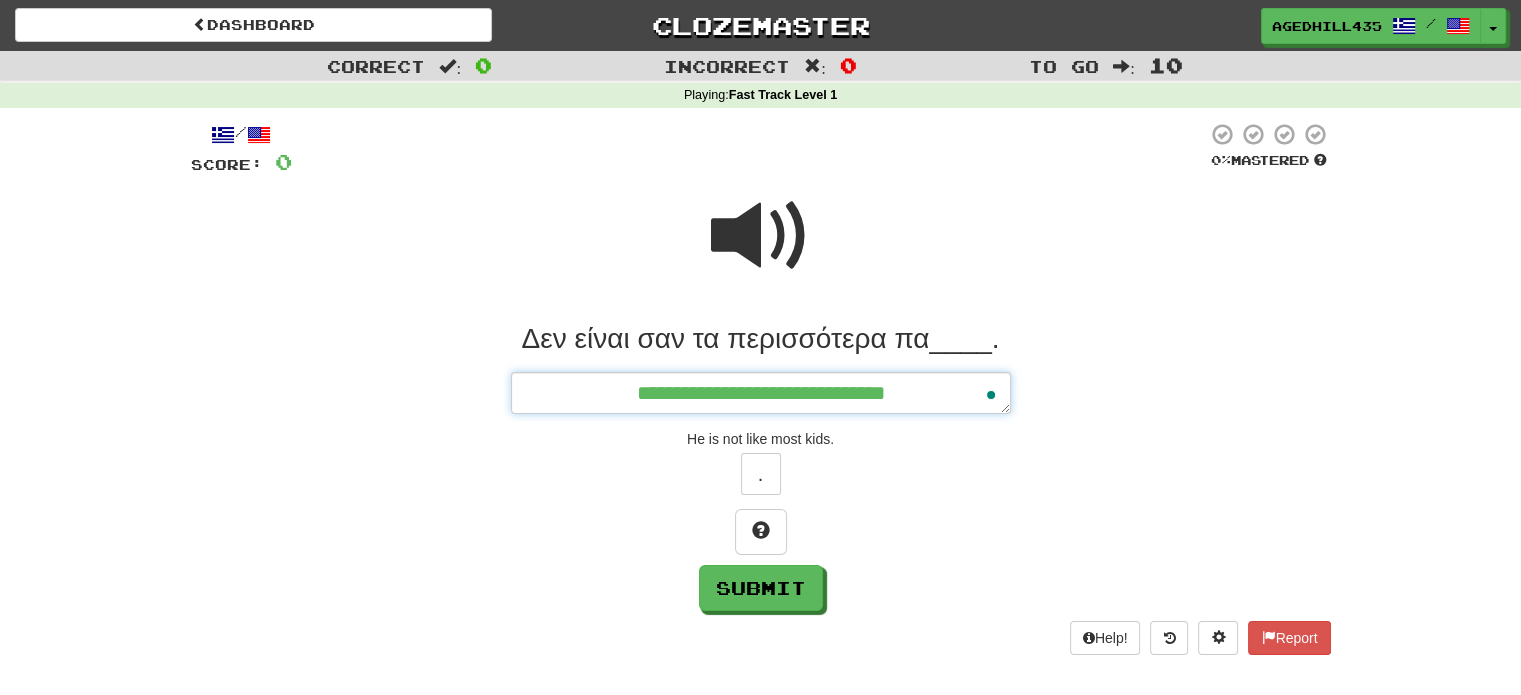 type on "*" 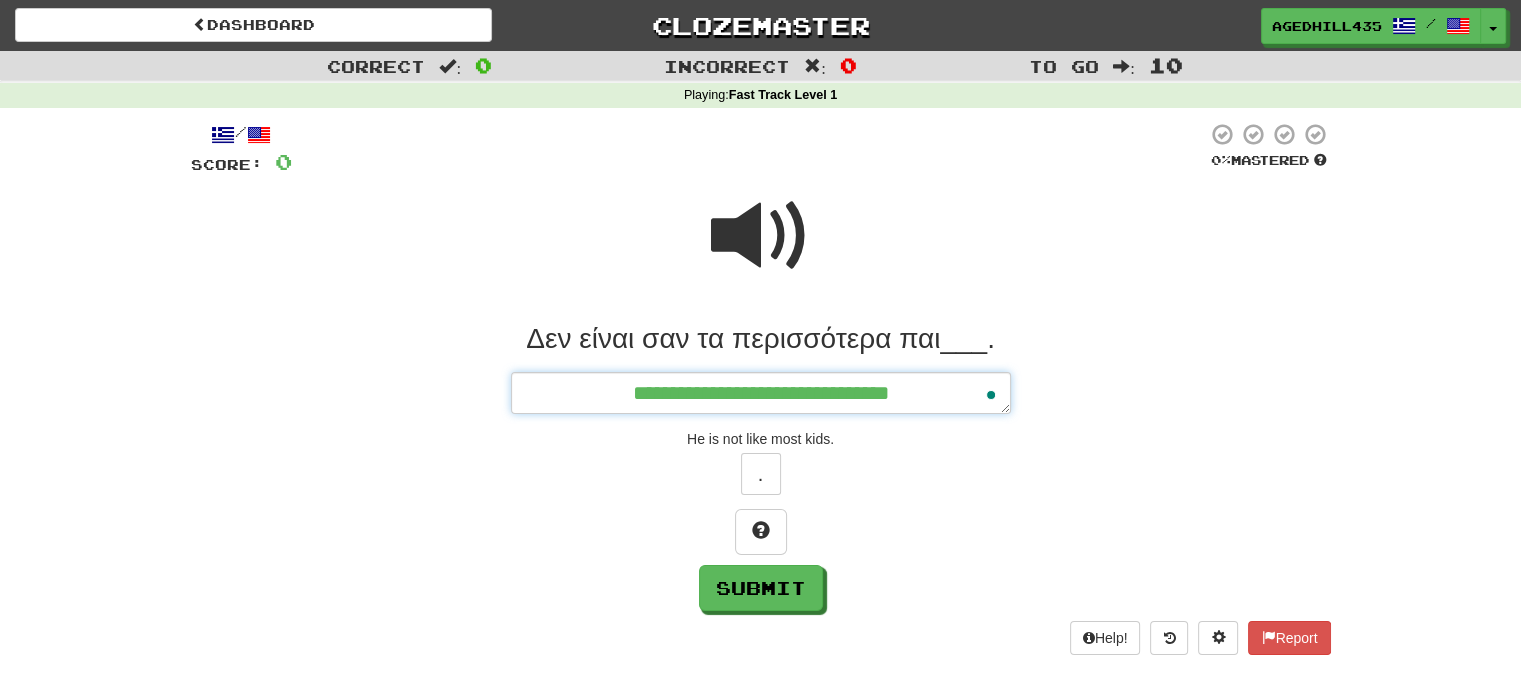 type on "*" 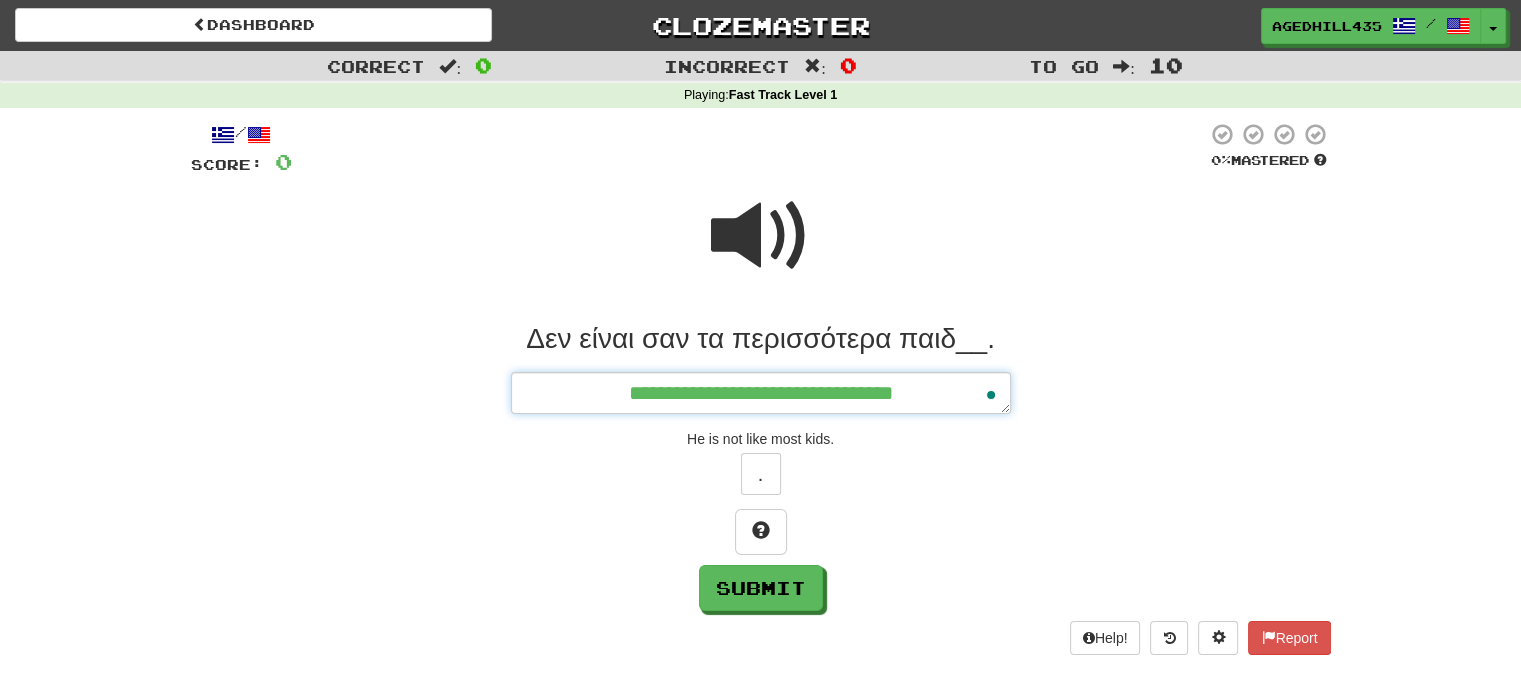 type on "*" 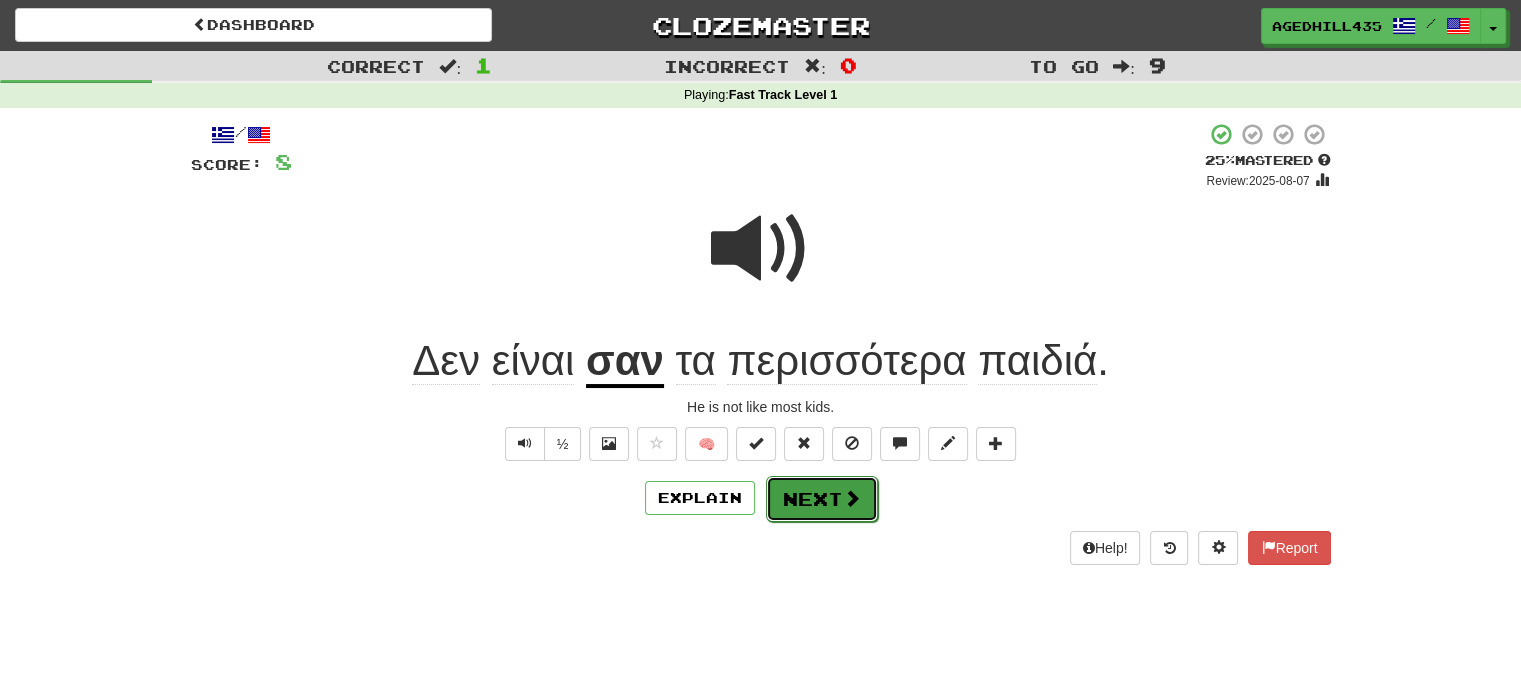 click on "Next" at bounding box center [822, 499] 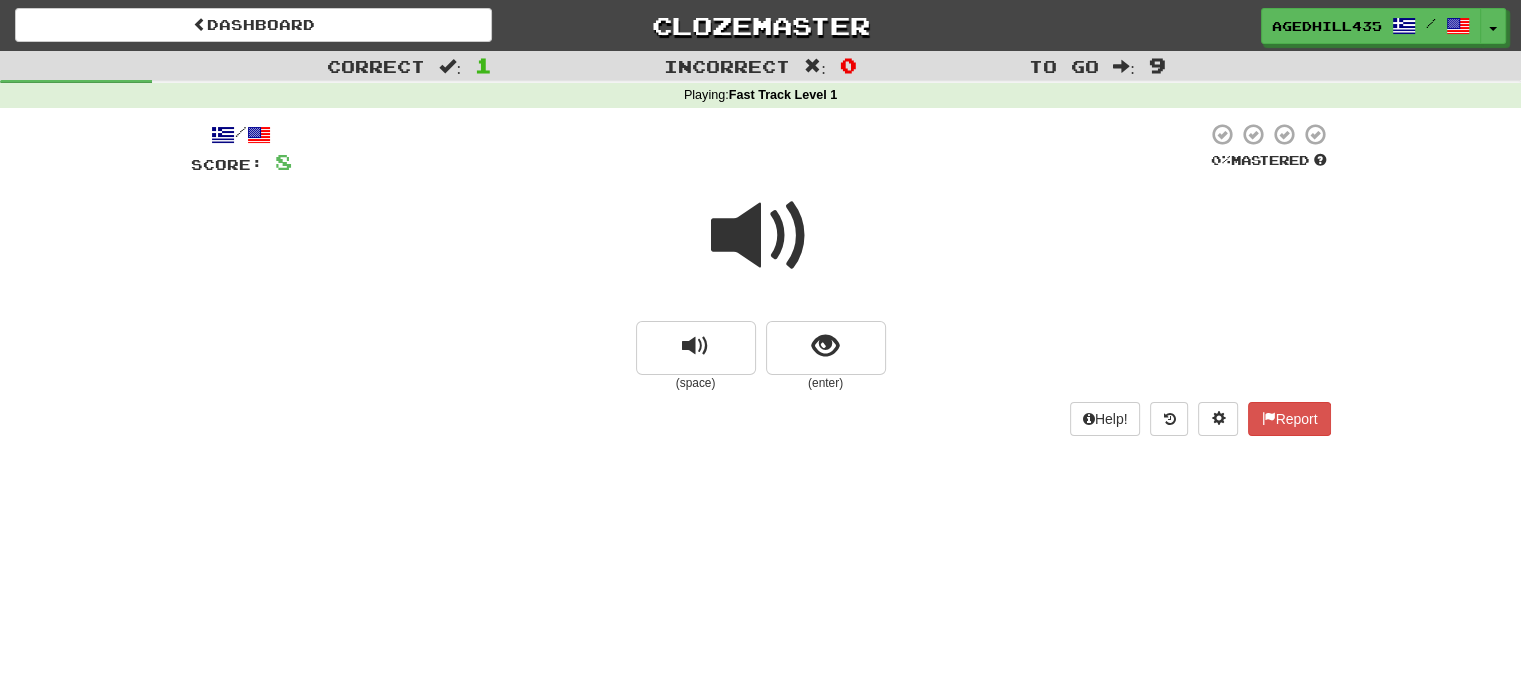click on "(space) (enter)" at bounding box center (761, 356) 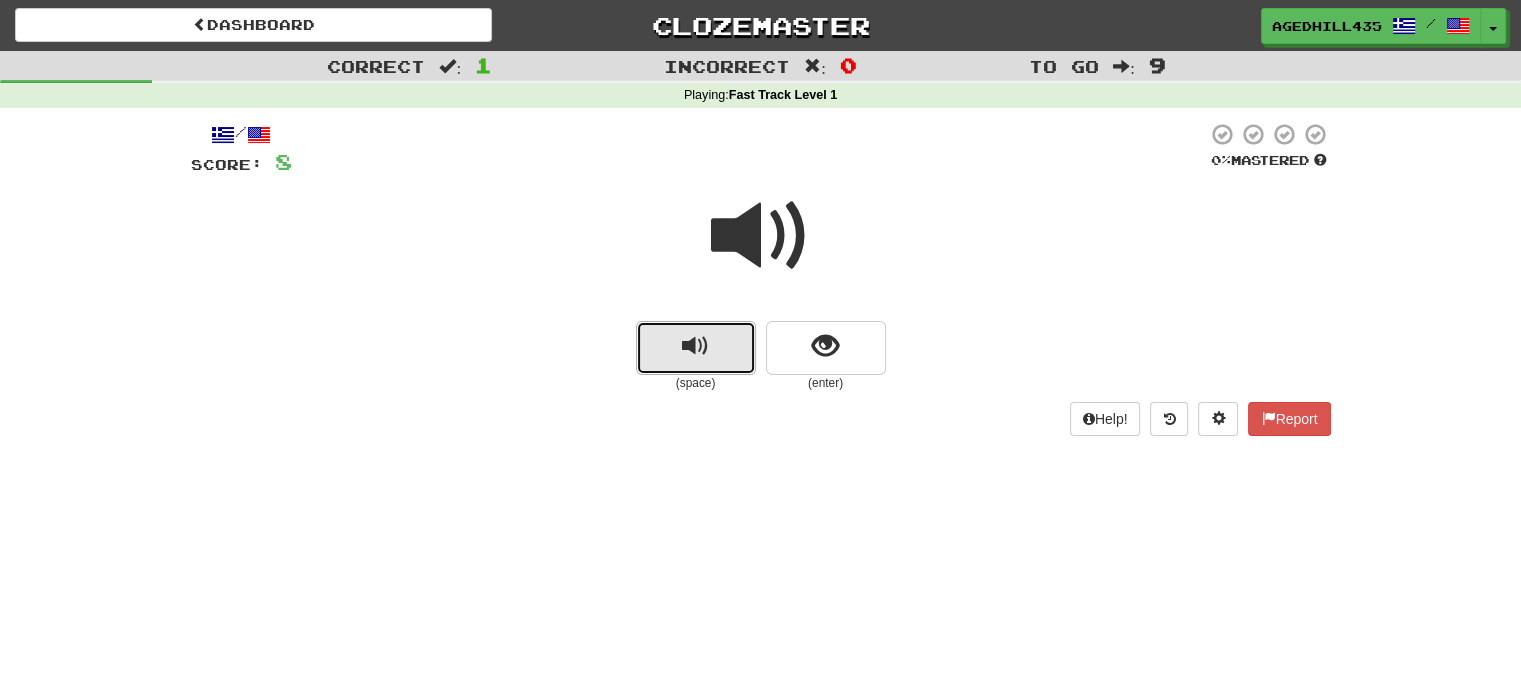 click at bounding box center (696, 348) 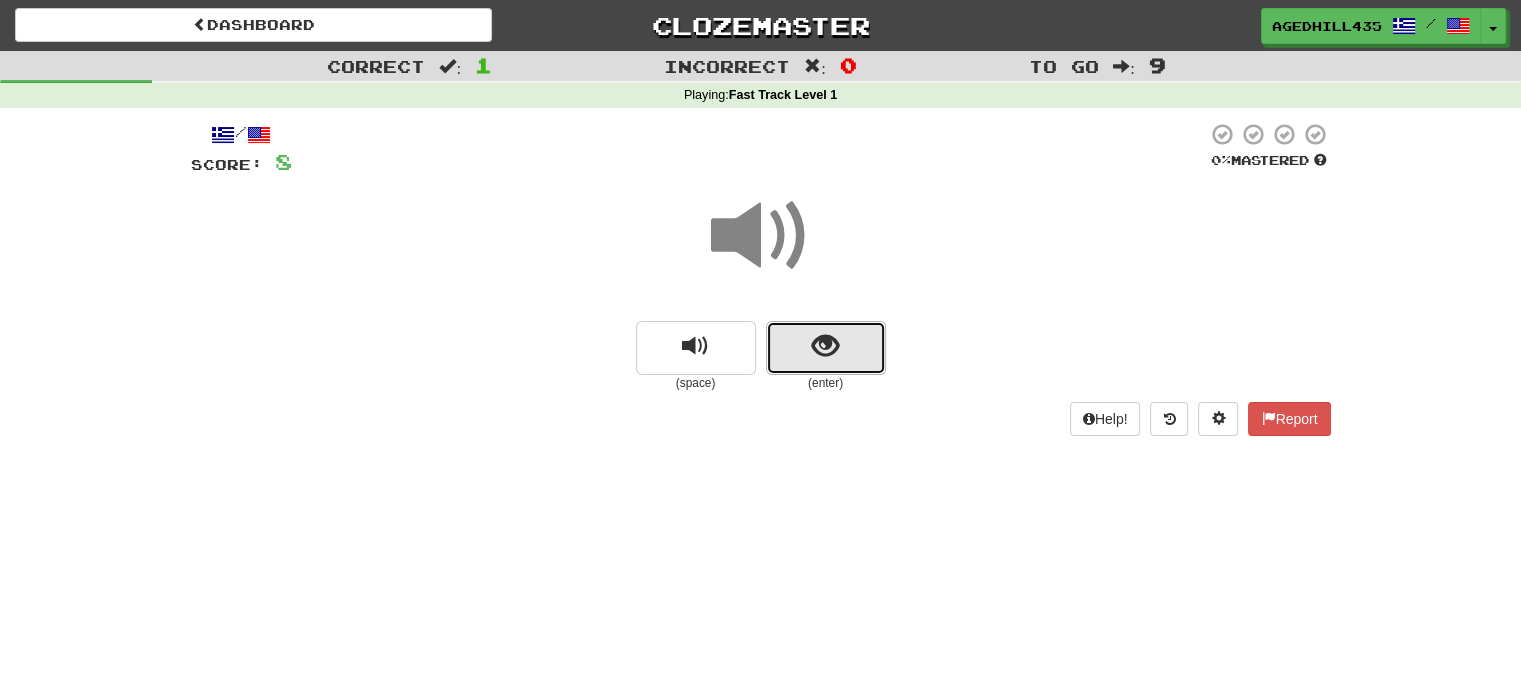 click at bounding box center [825, 346] 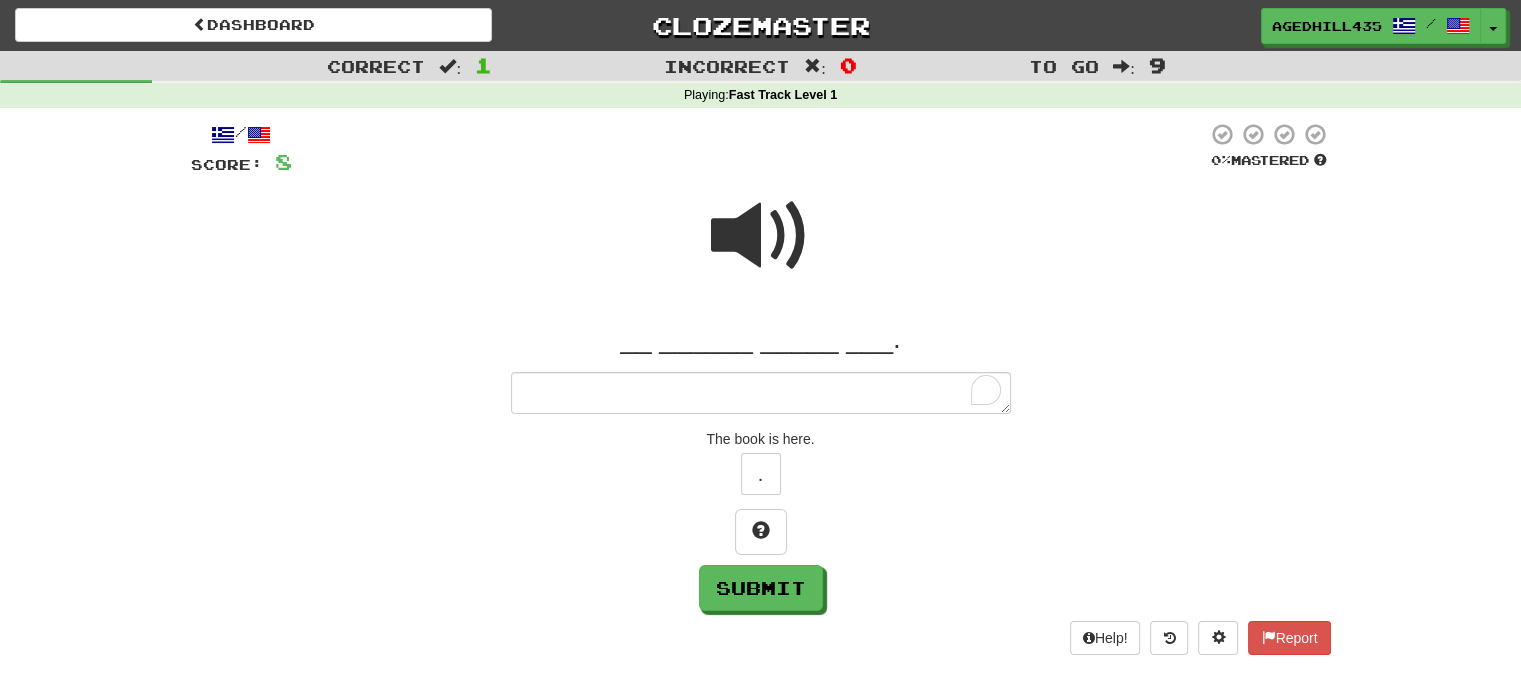 type on "*" 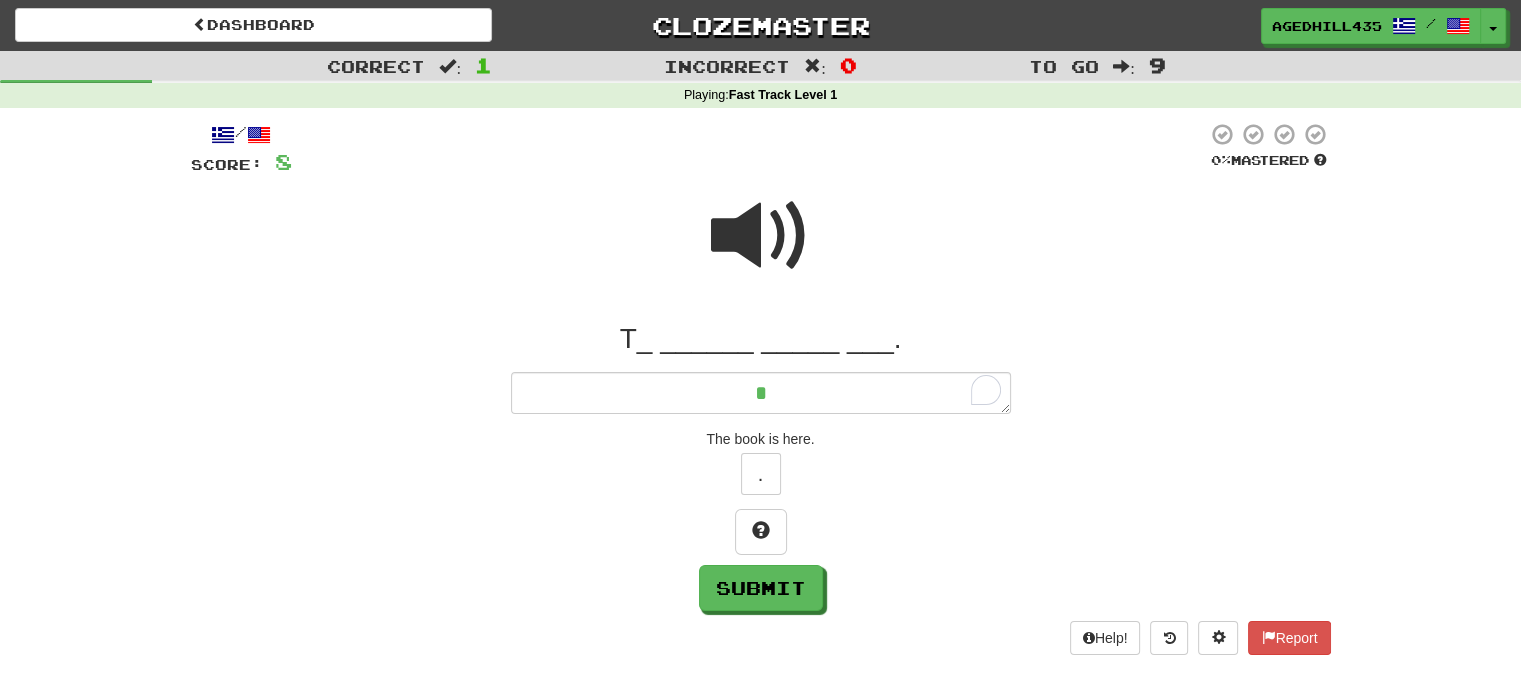 type on "*" 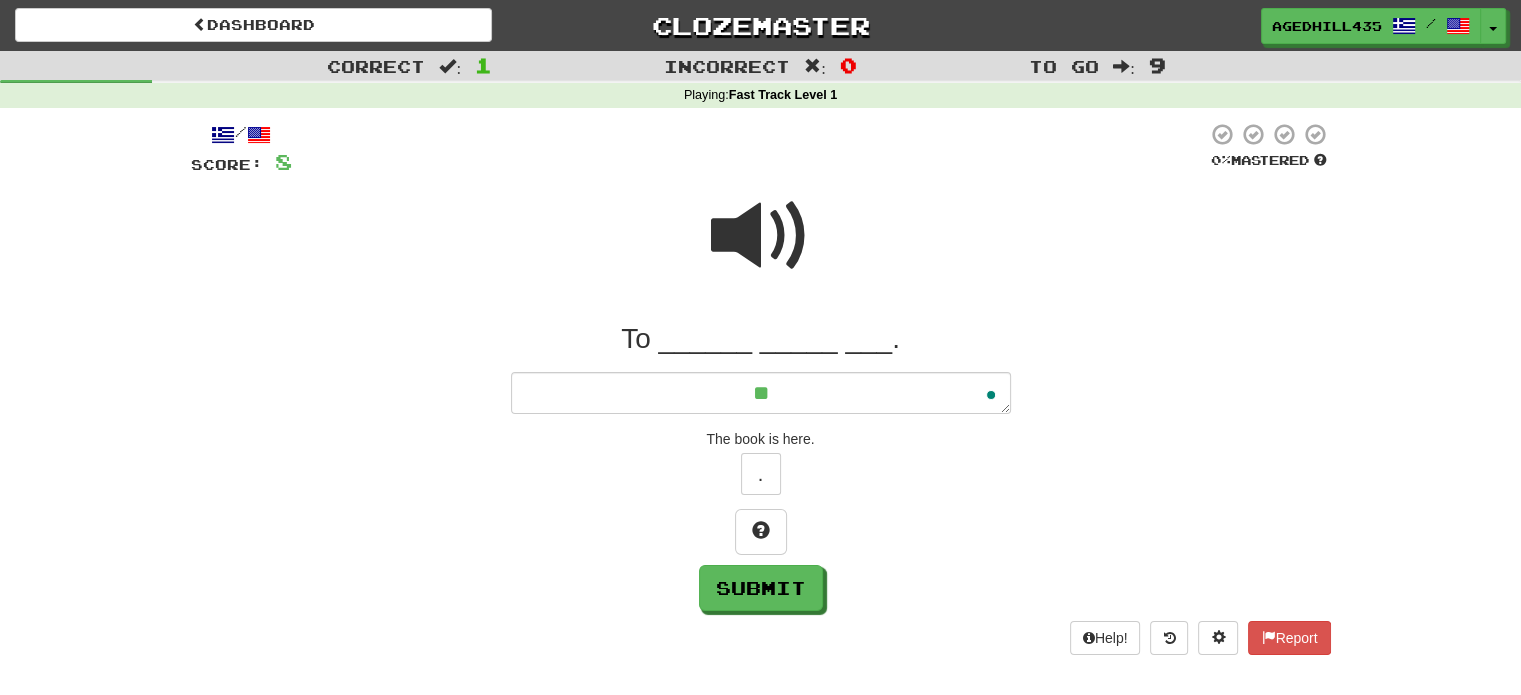 type on "*" 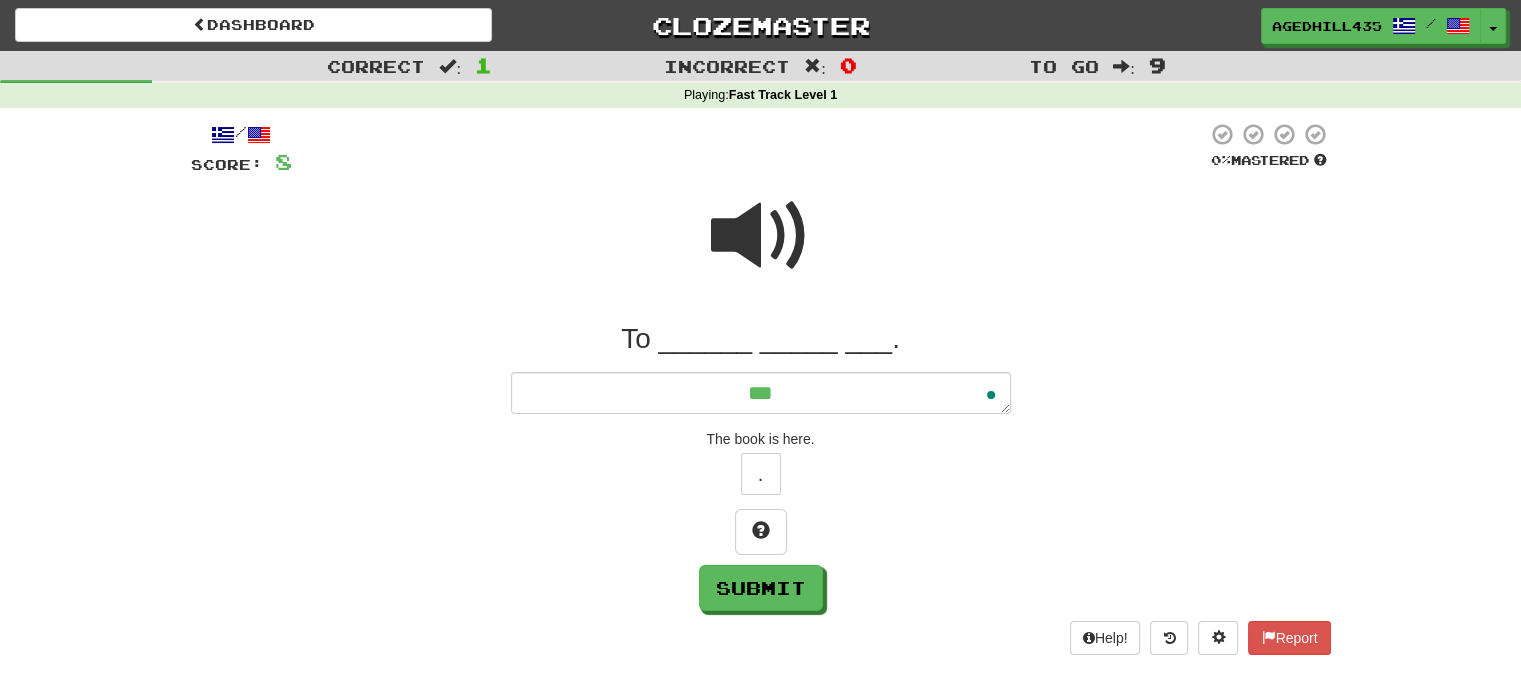 type on "*" 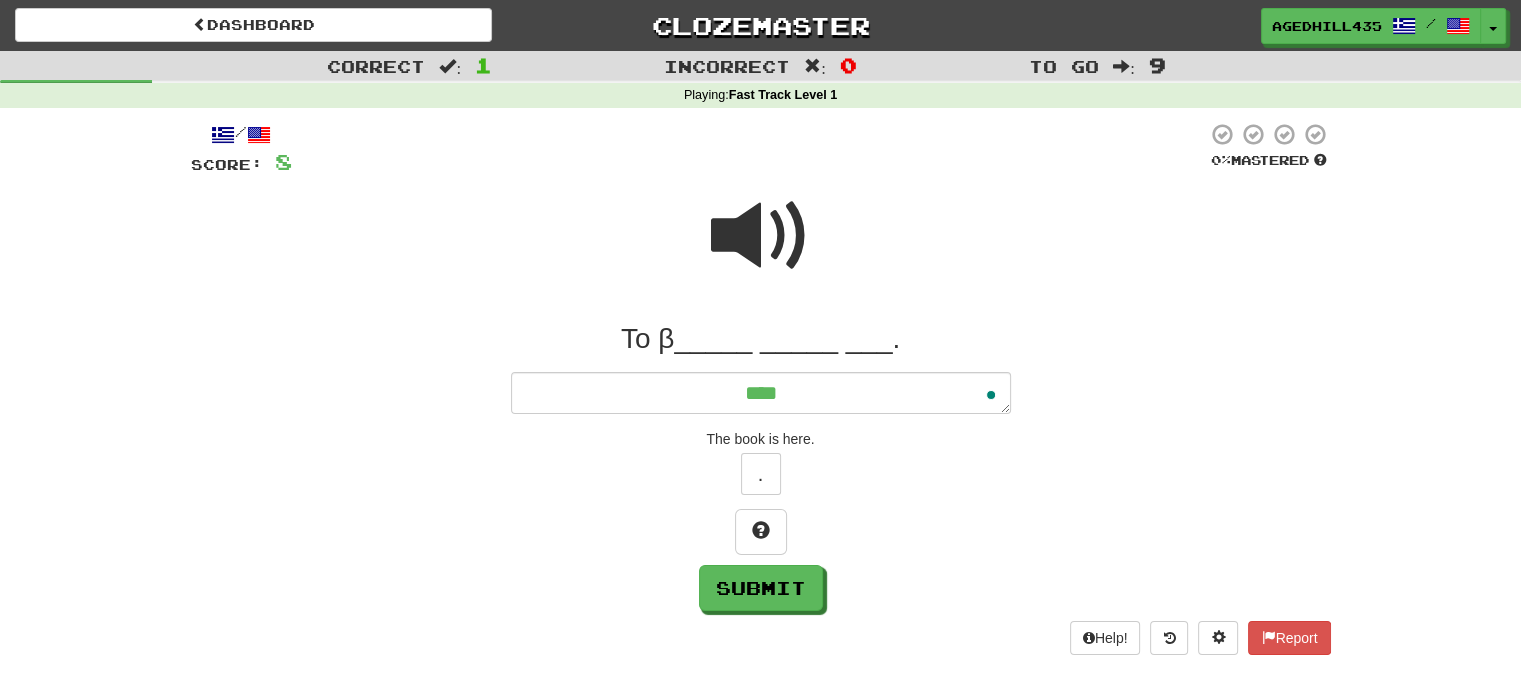 type on "*" 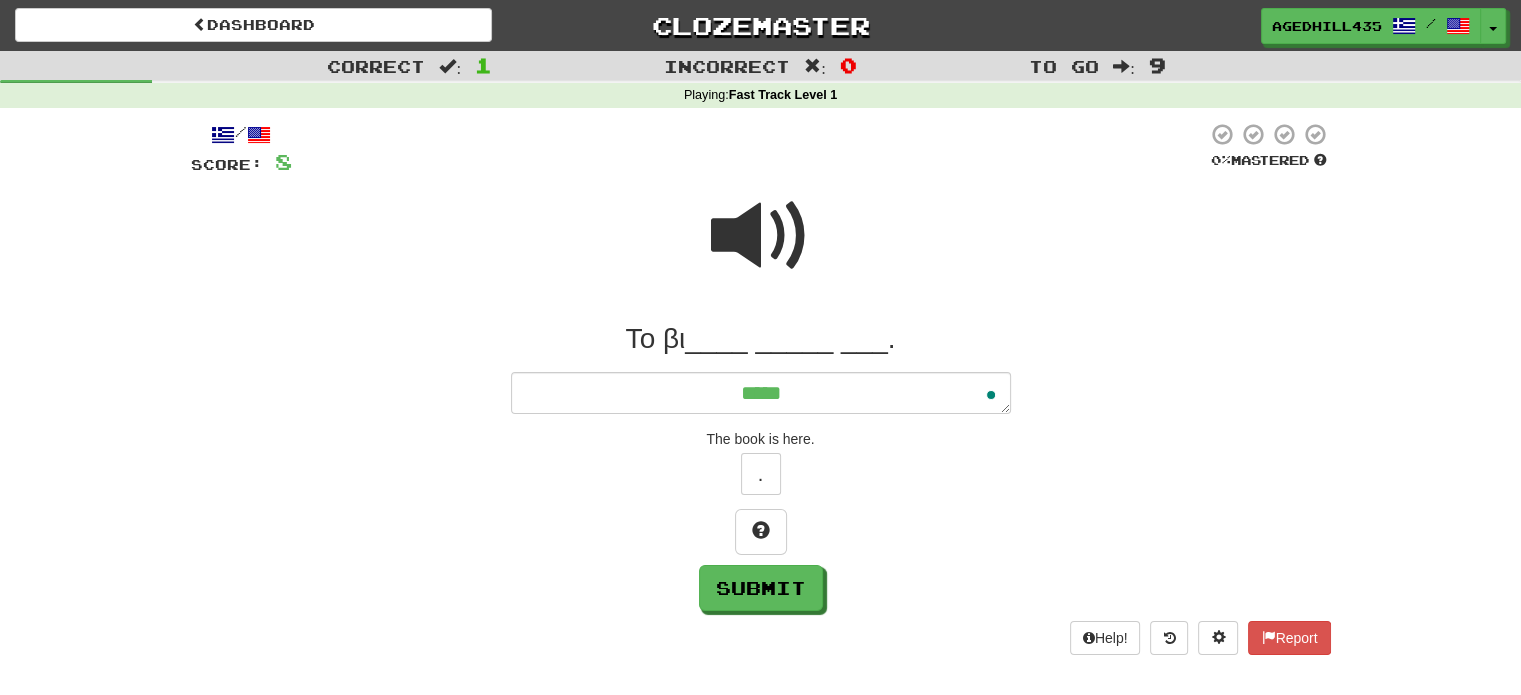 type on "*" 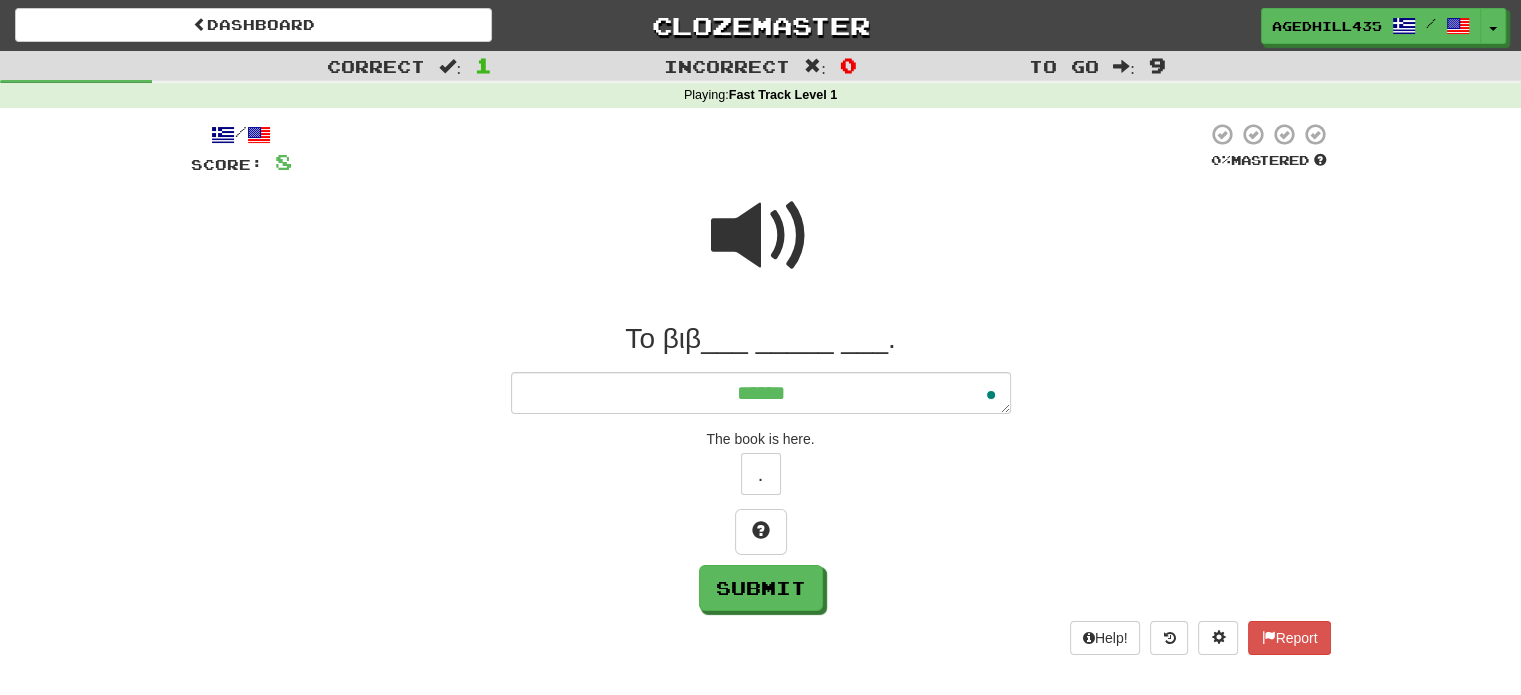 type on "*" 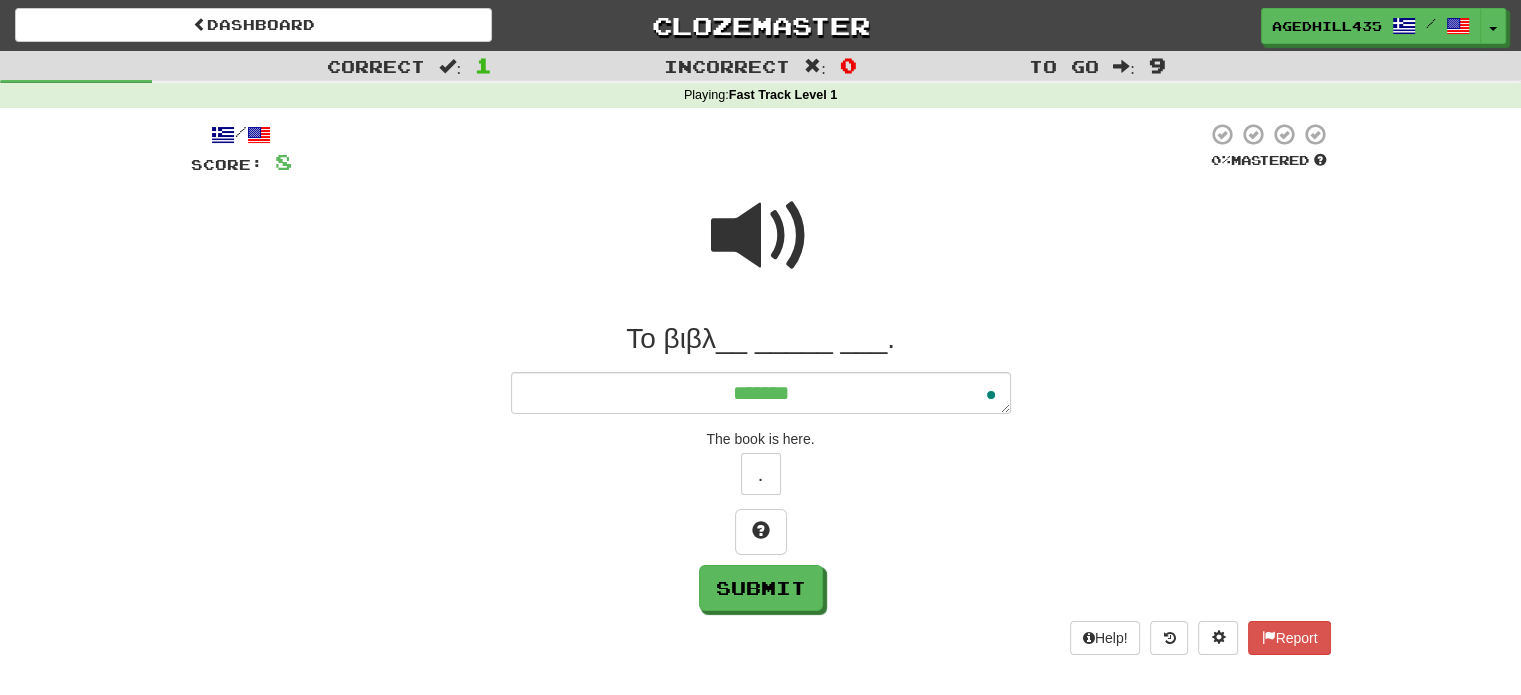 type on "*" 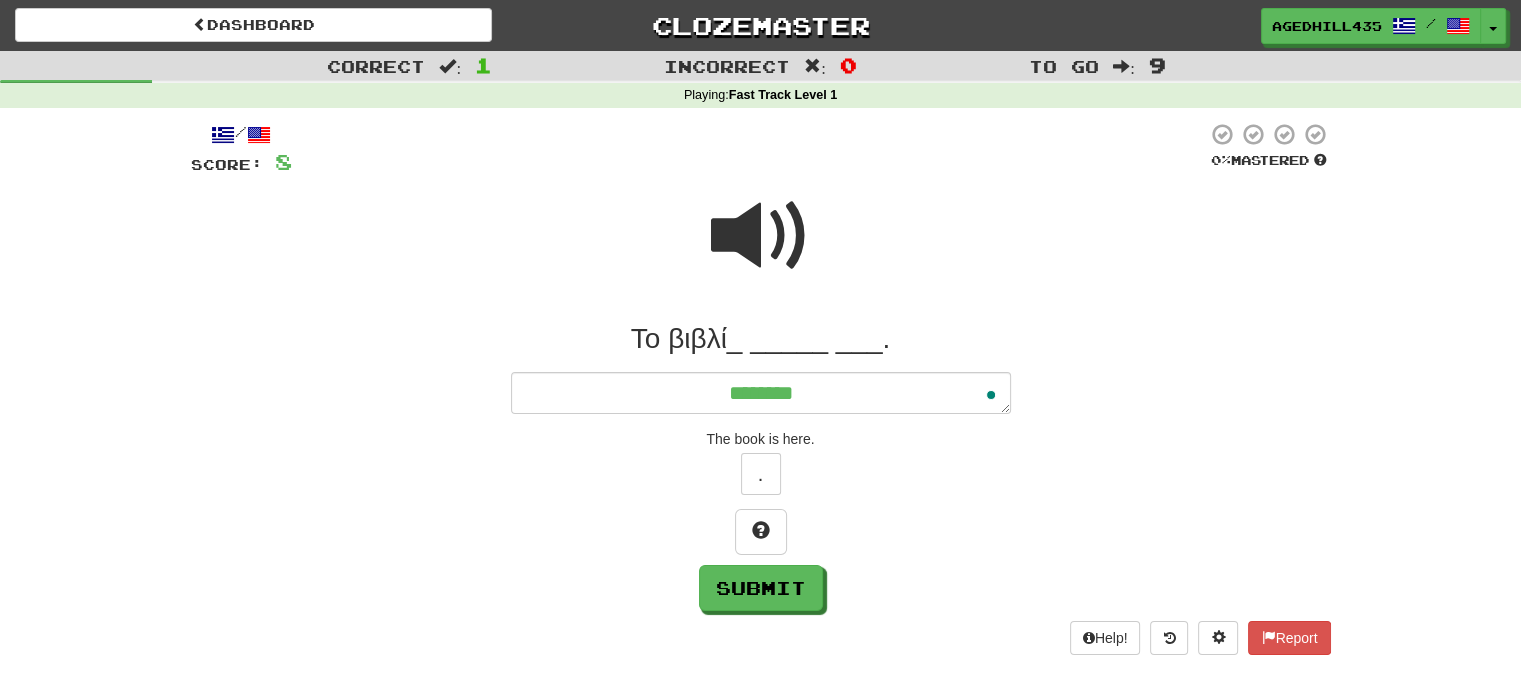 type on "*" 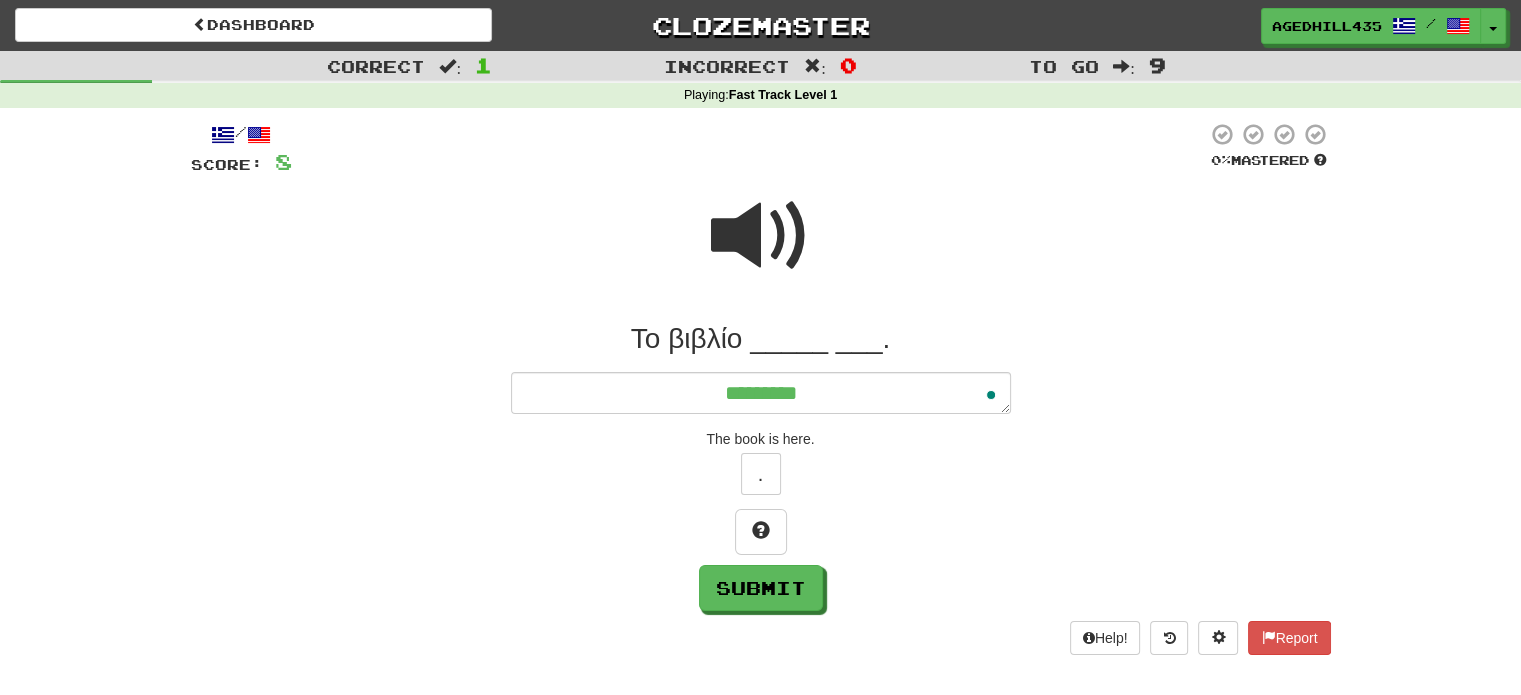 type on "*" 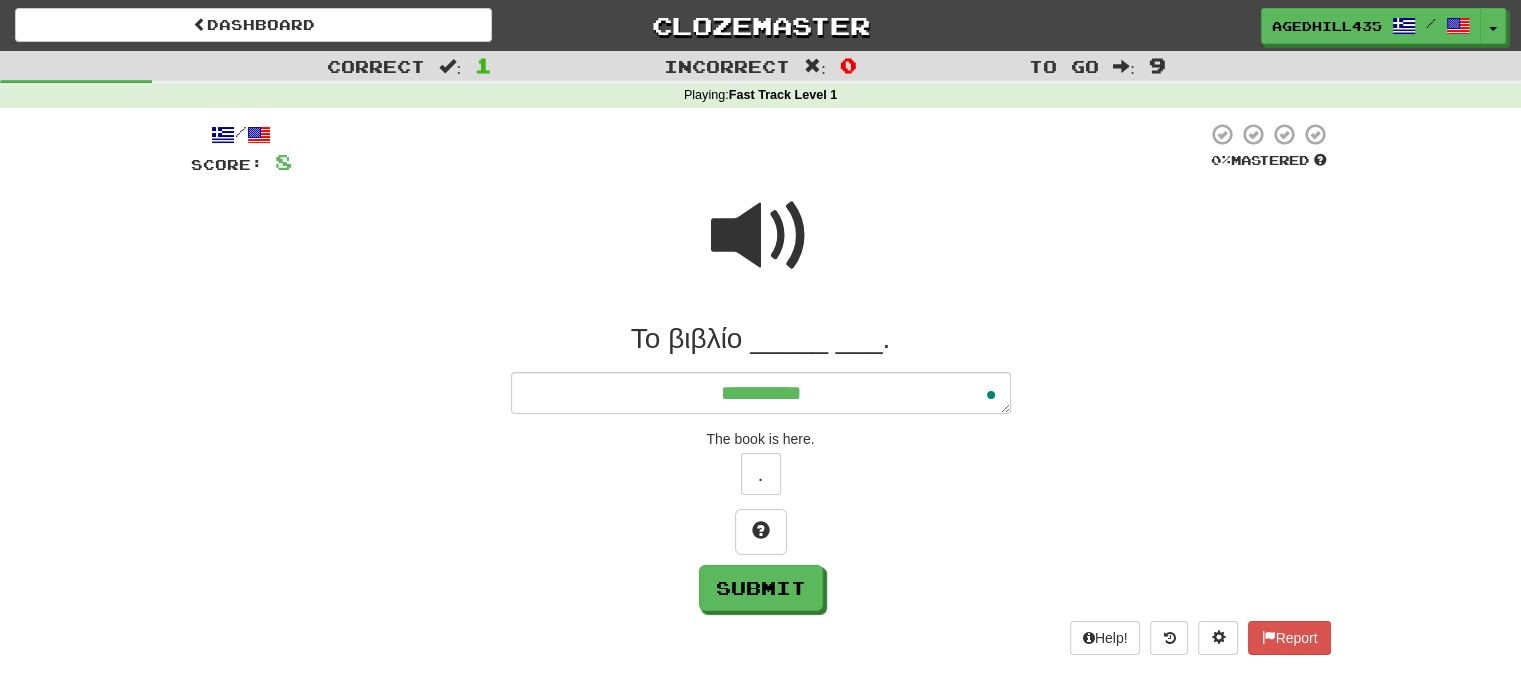 type on "*" 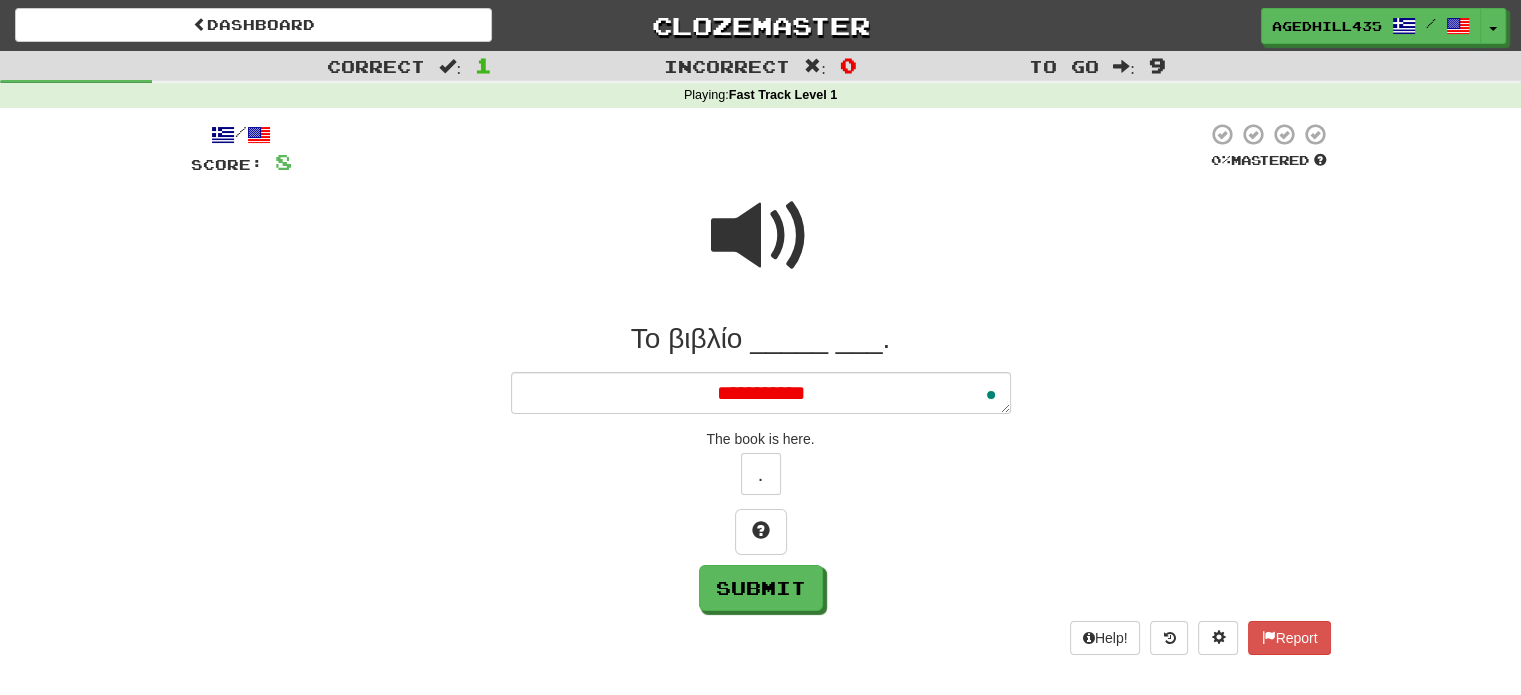 type on "*" 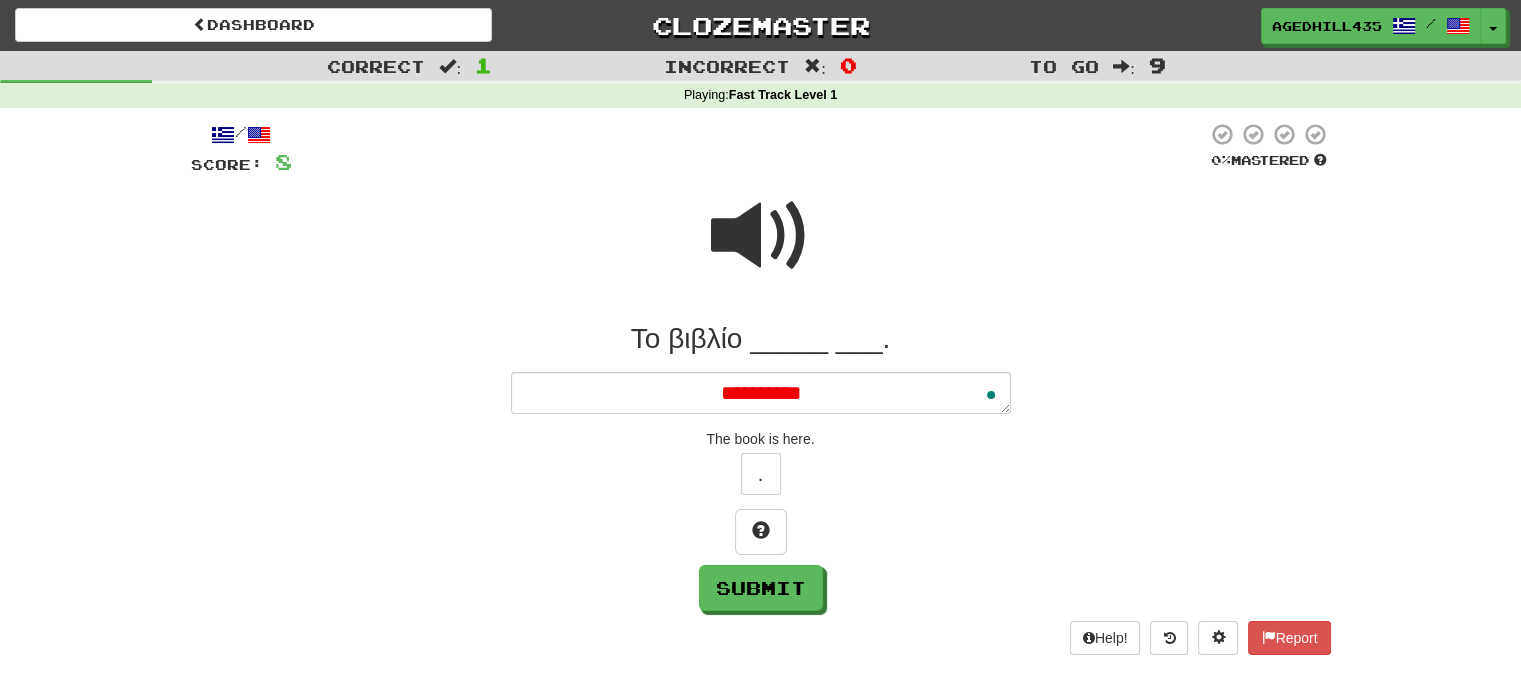 type on "*" 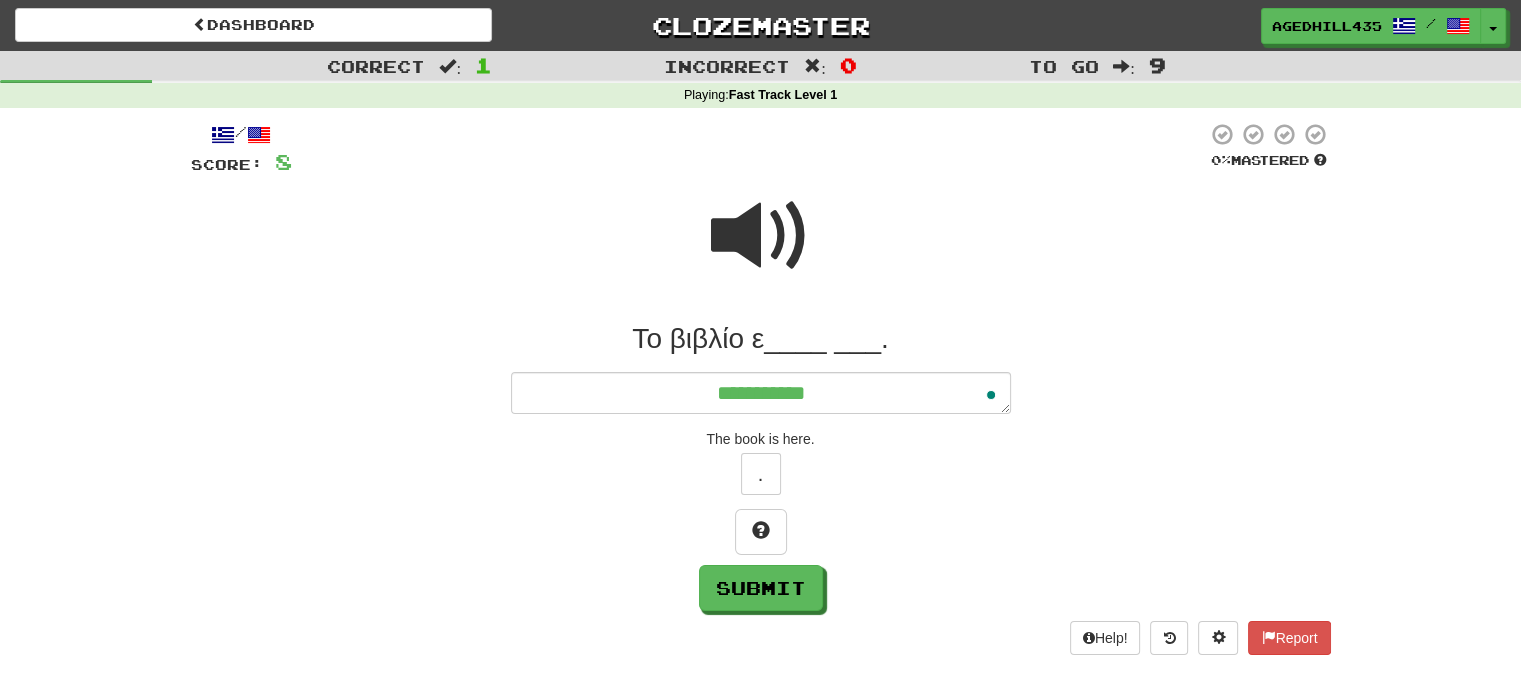 type on "**********" 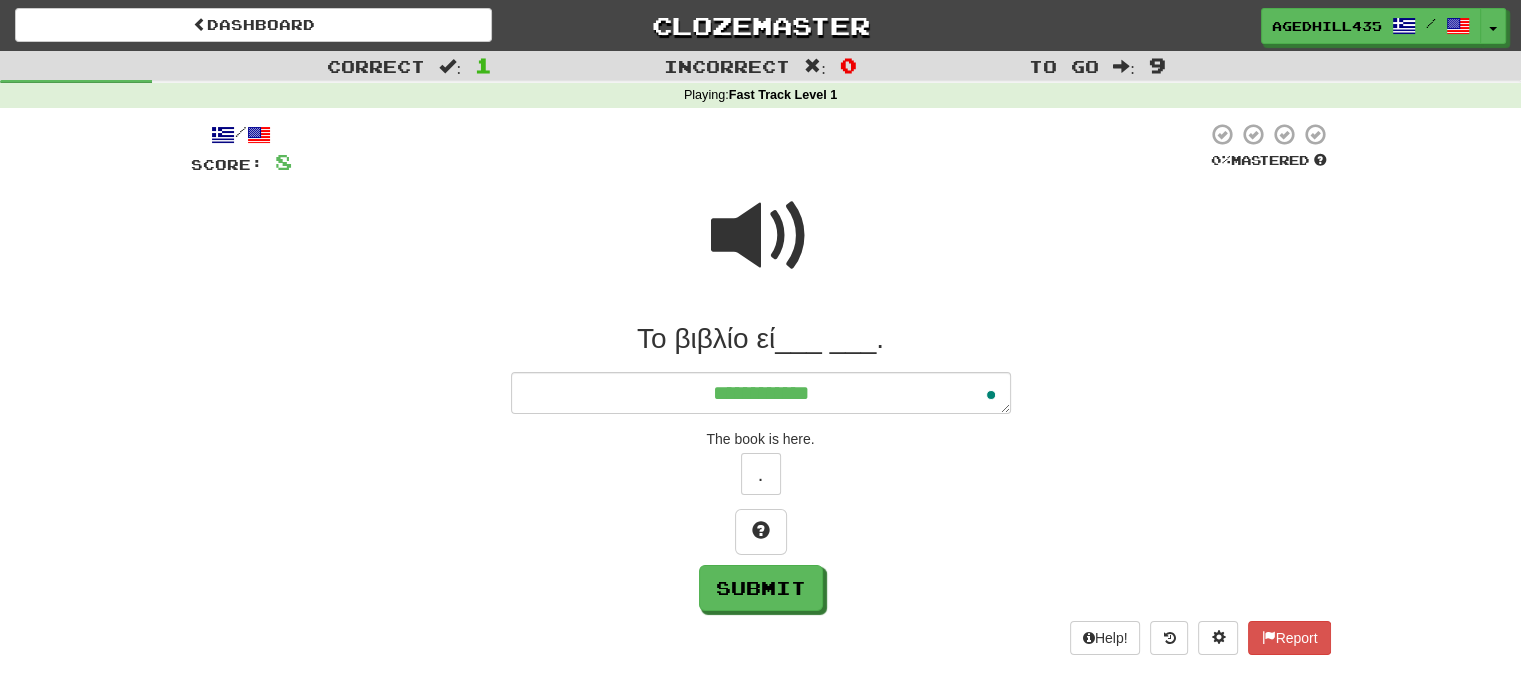 type on "*" 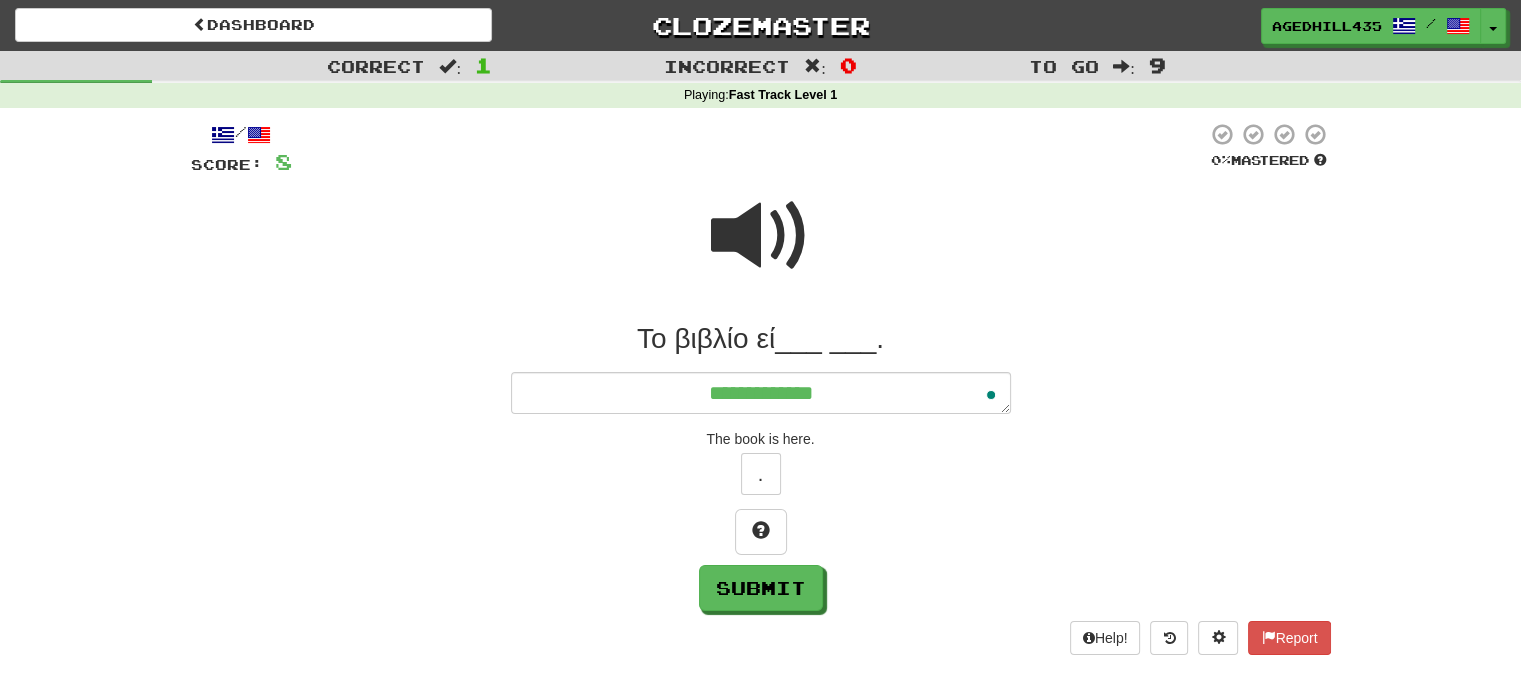 type on "*" 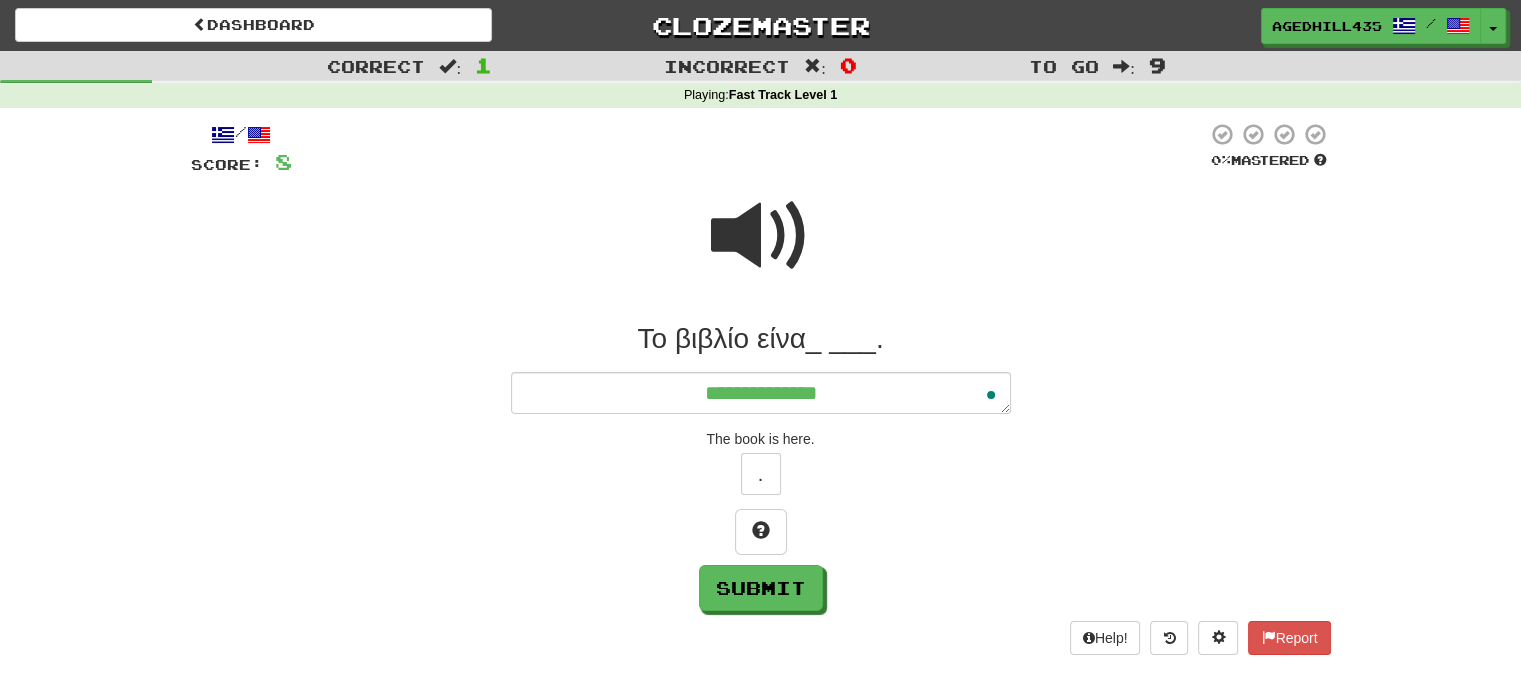 type on "**********" 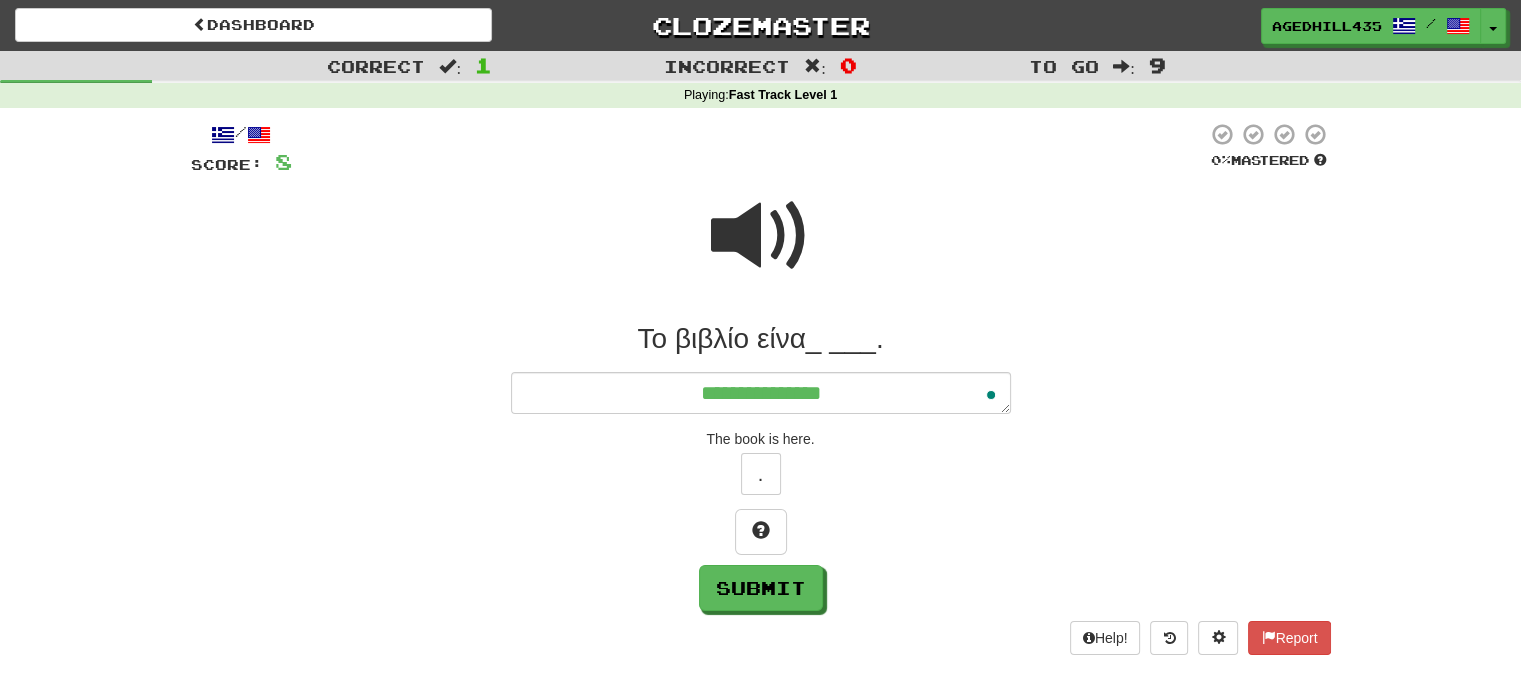 type on "*" 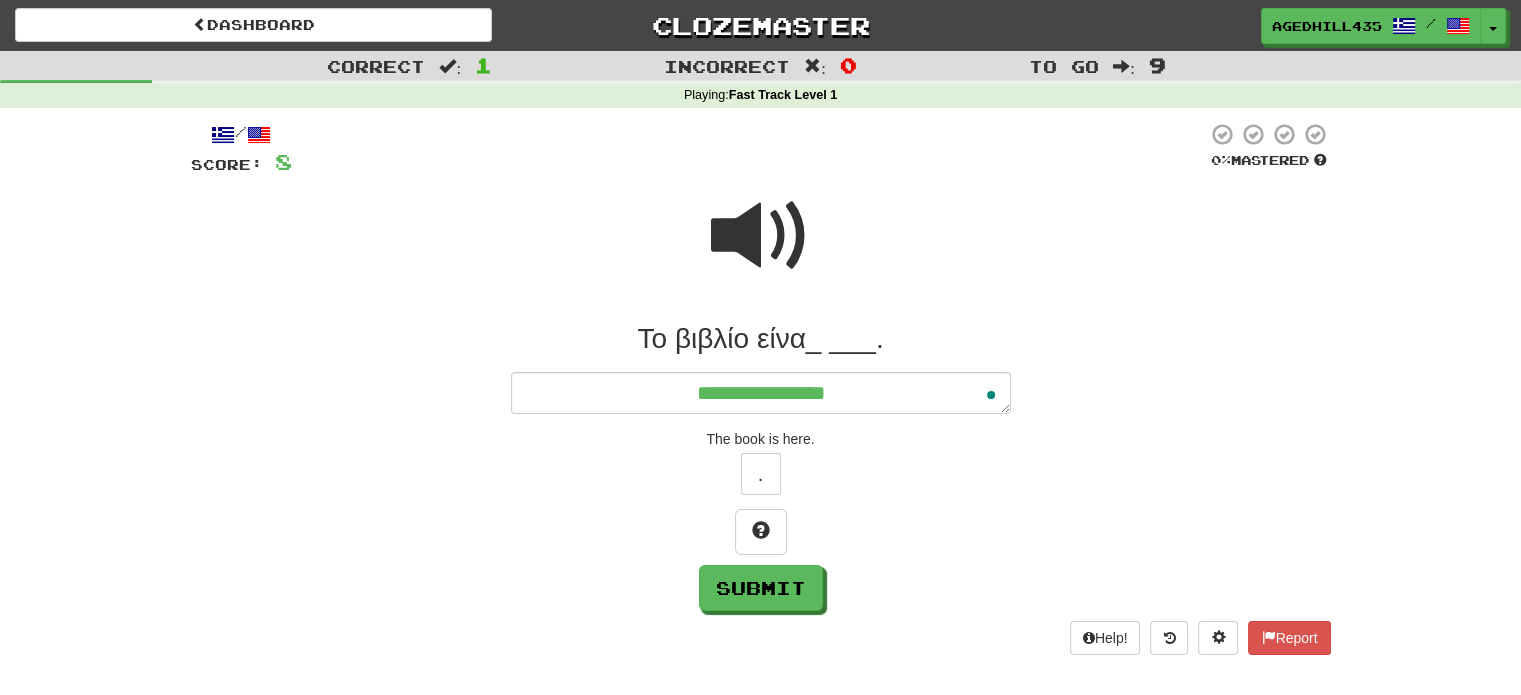 type on "**********" 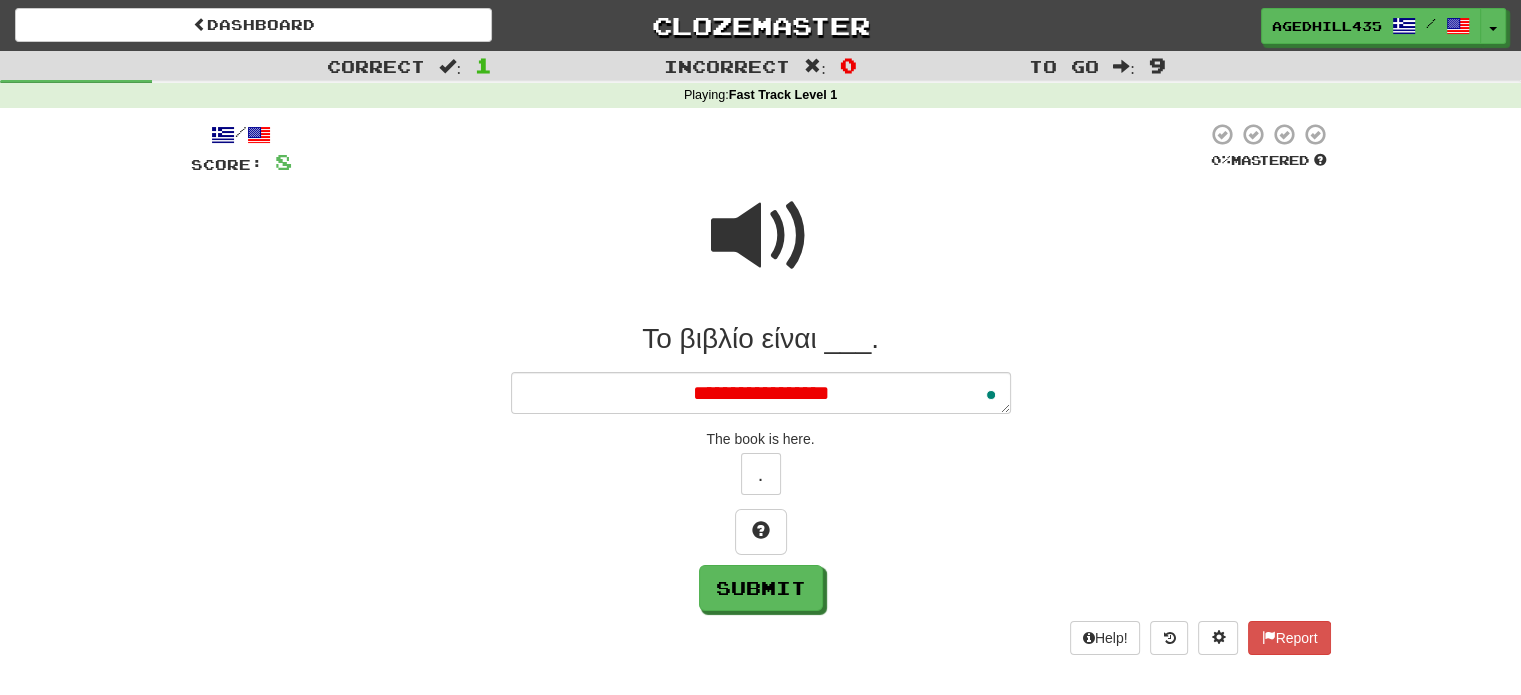 type on "*" 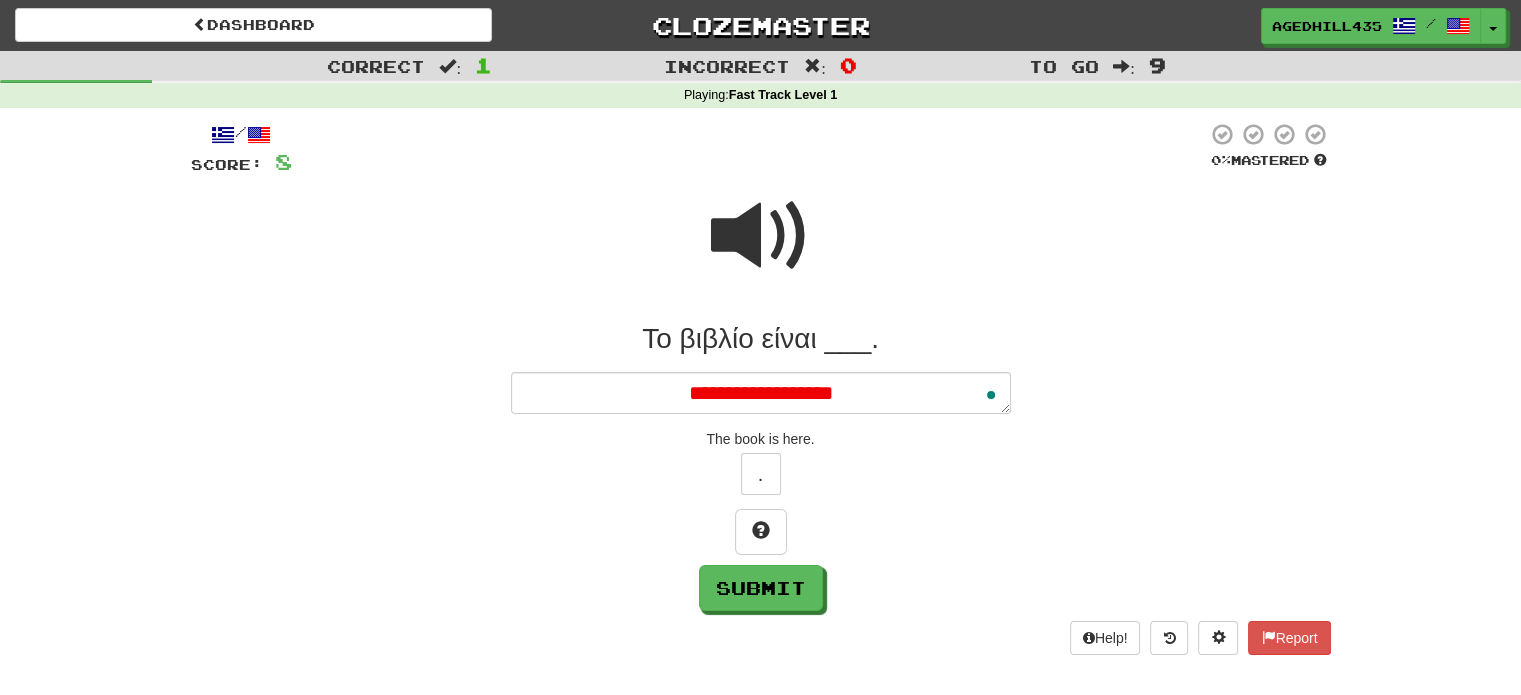 type on "*" 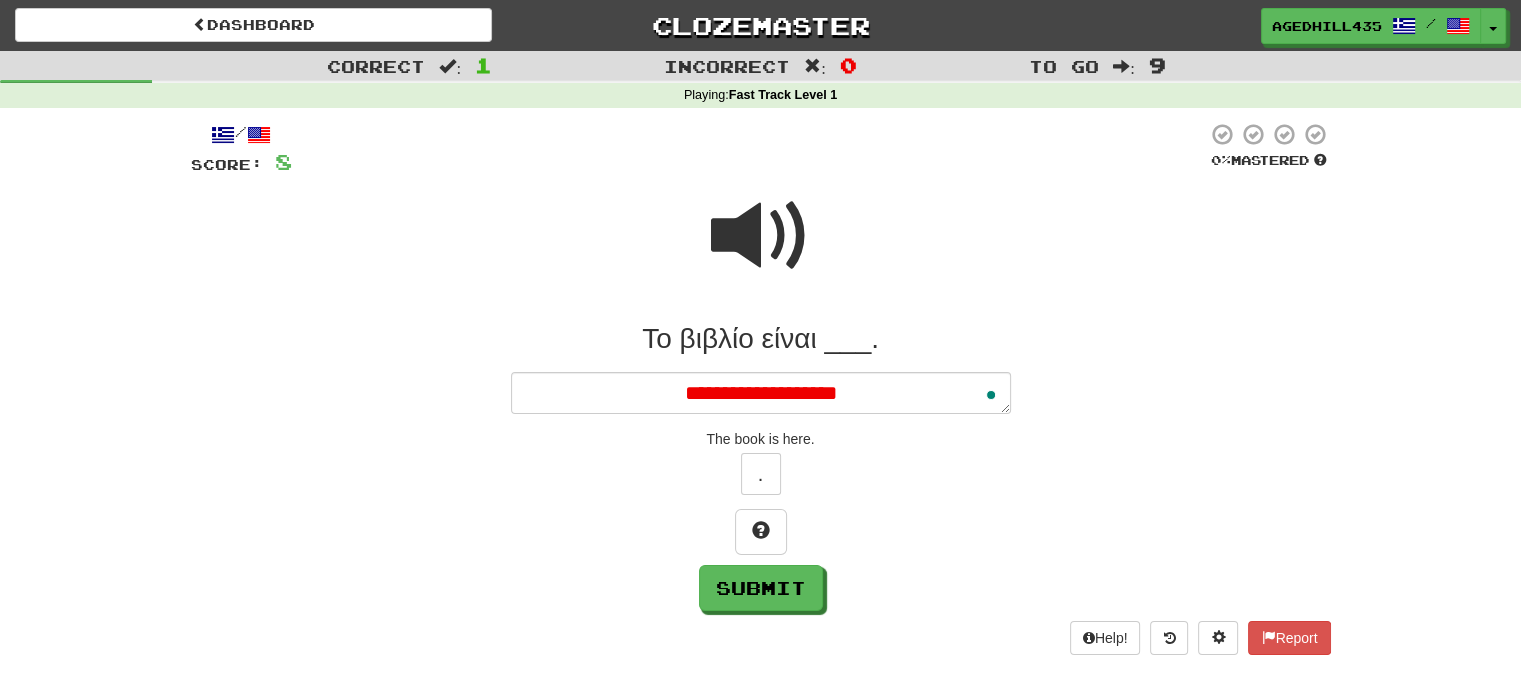 type on "*" 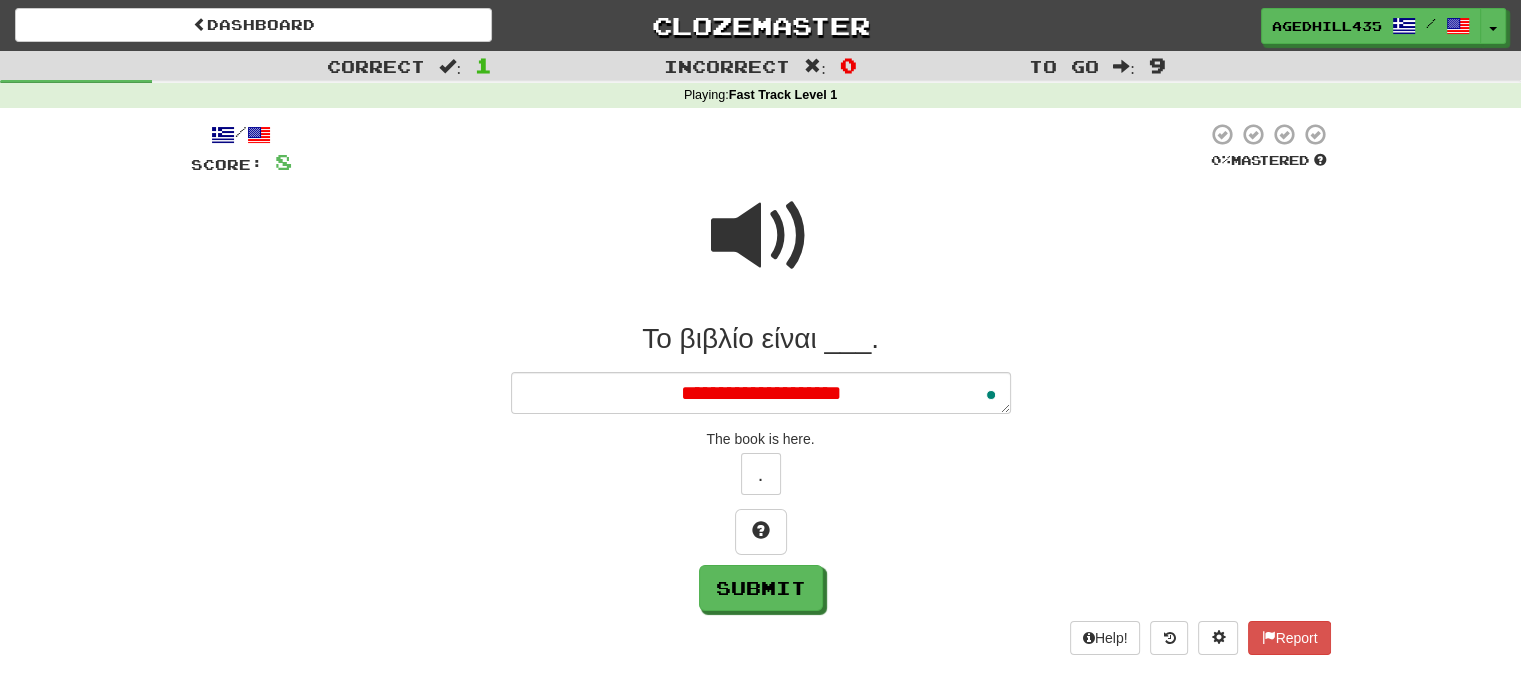 type on "*" 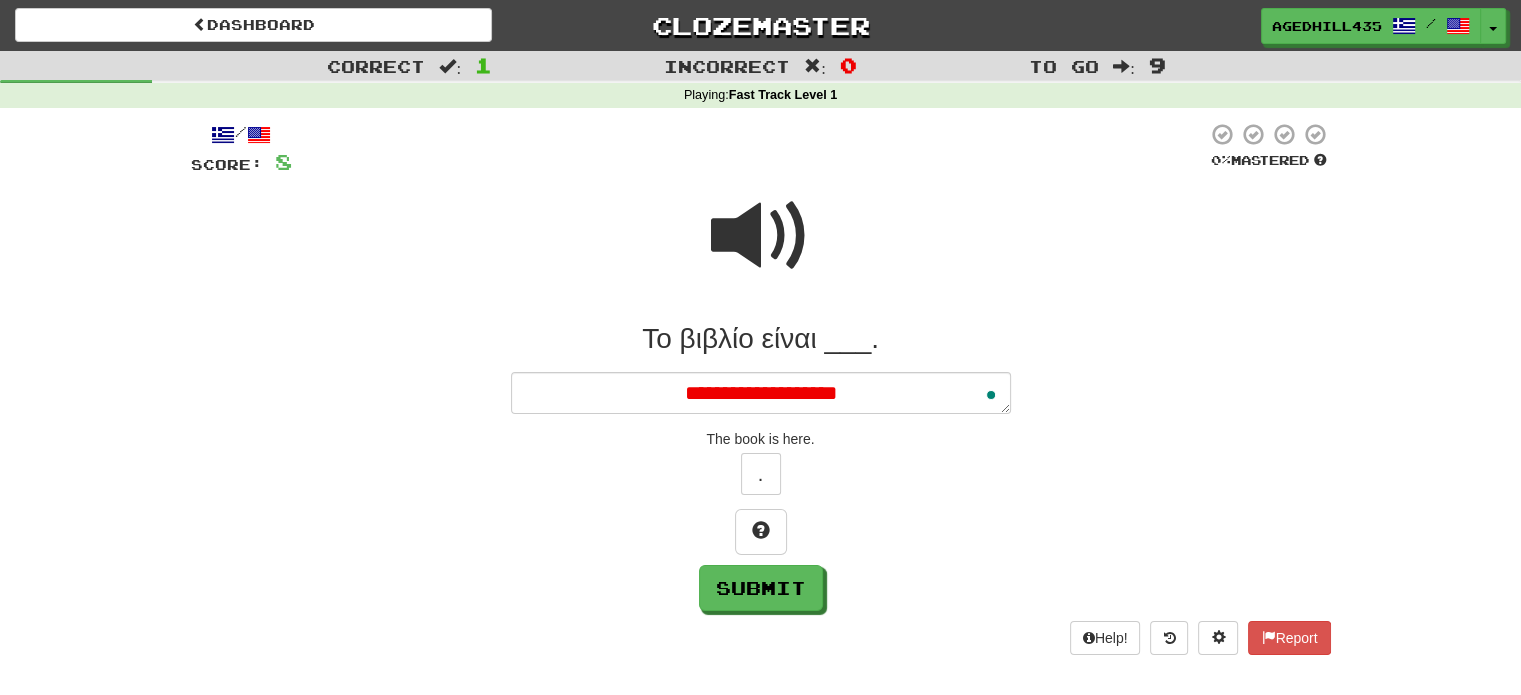 type on "*" 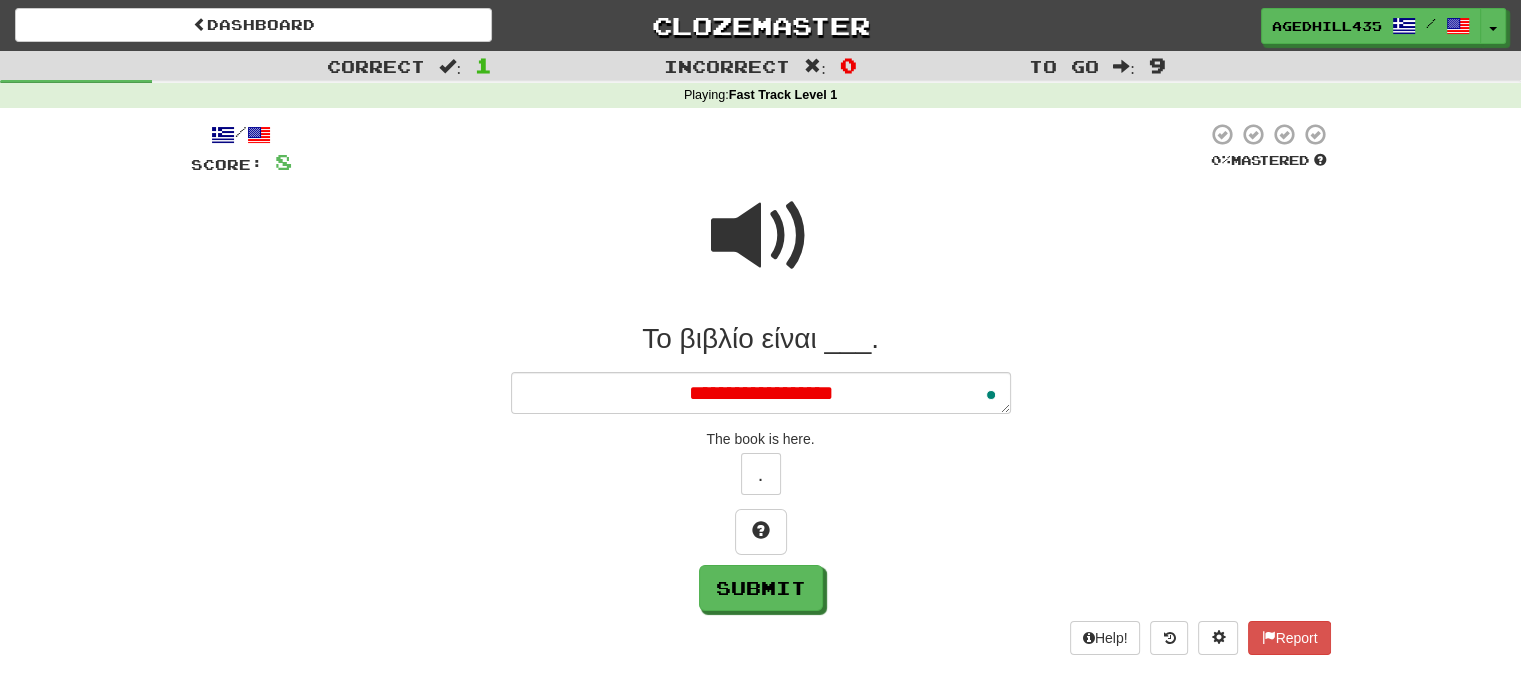 type on "*" 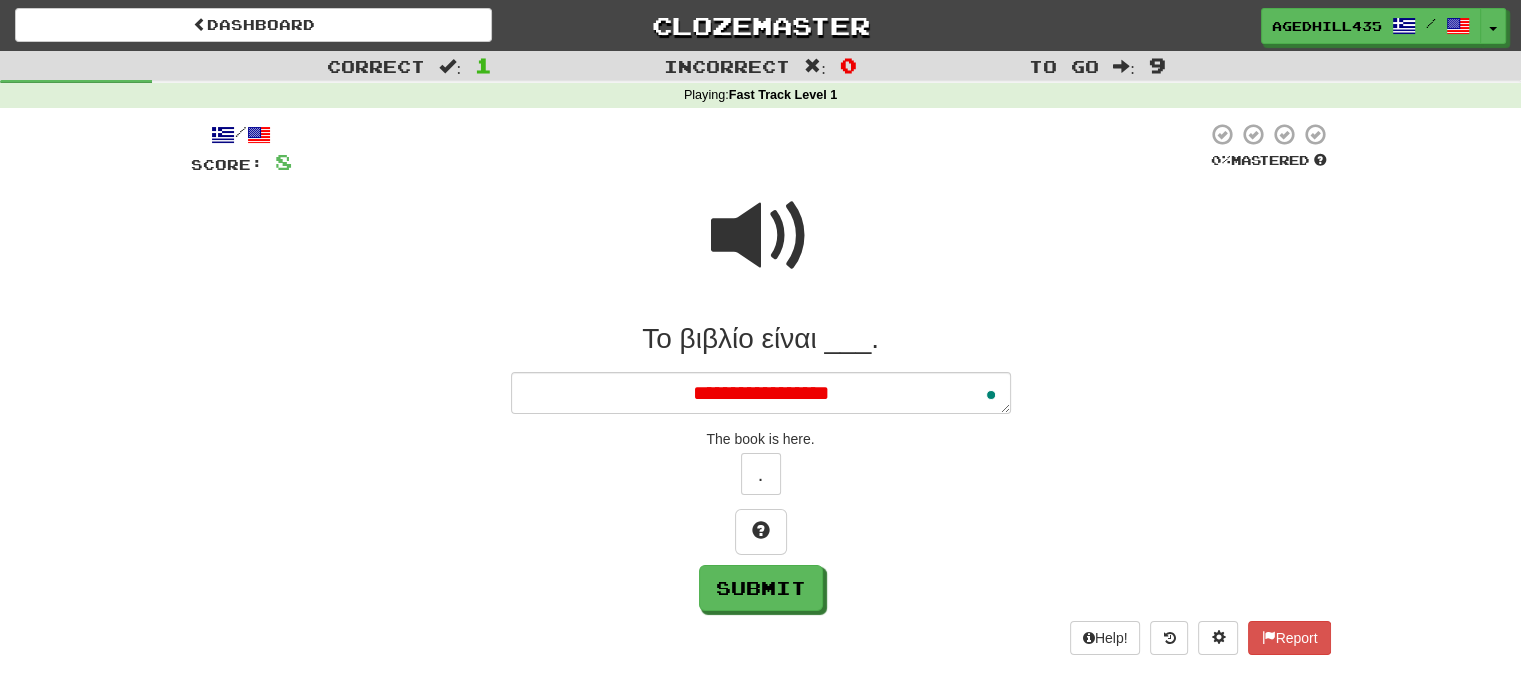 type on "*" 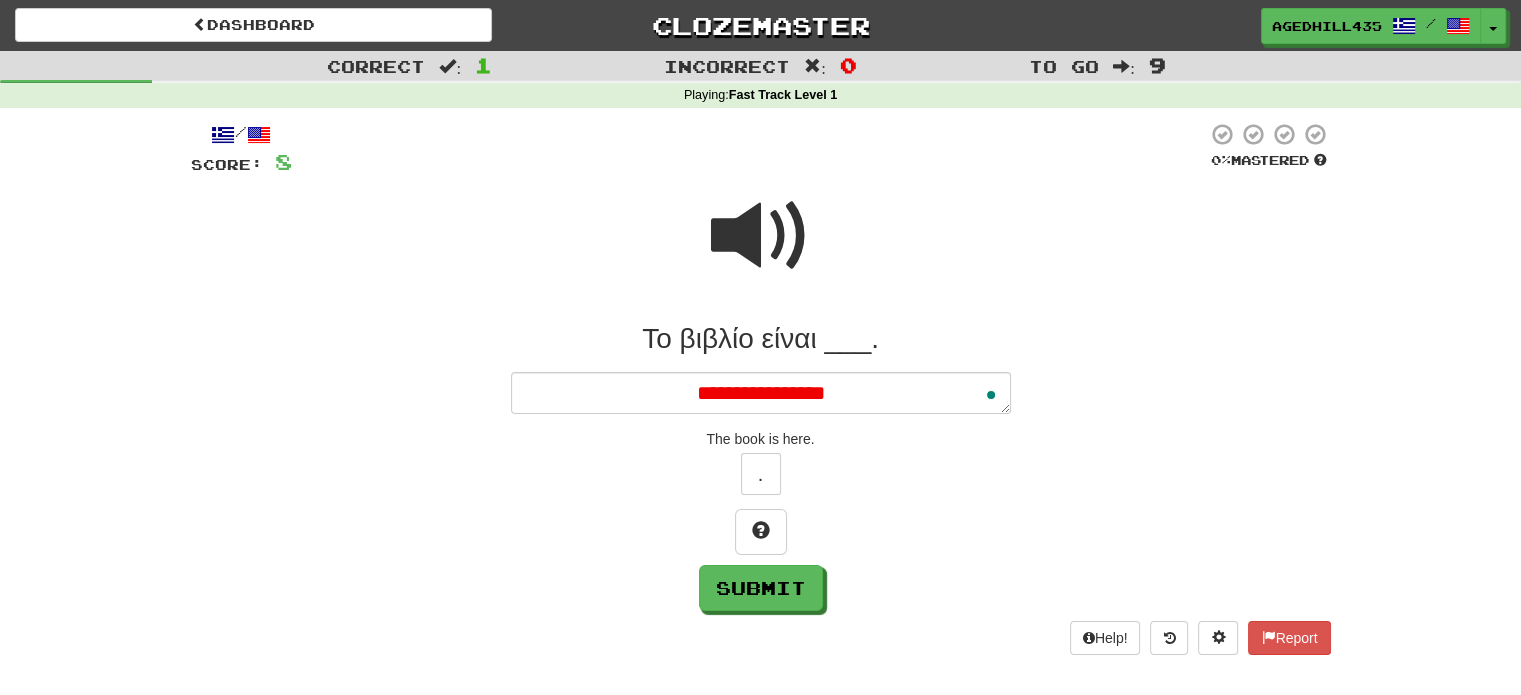 type on "*" 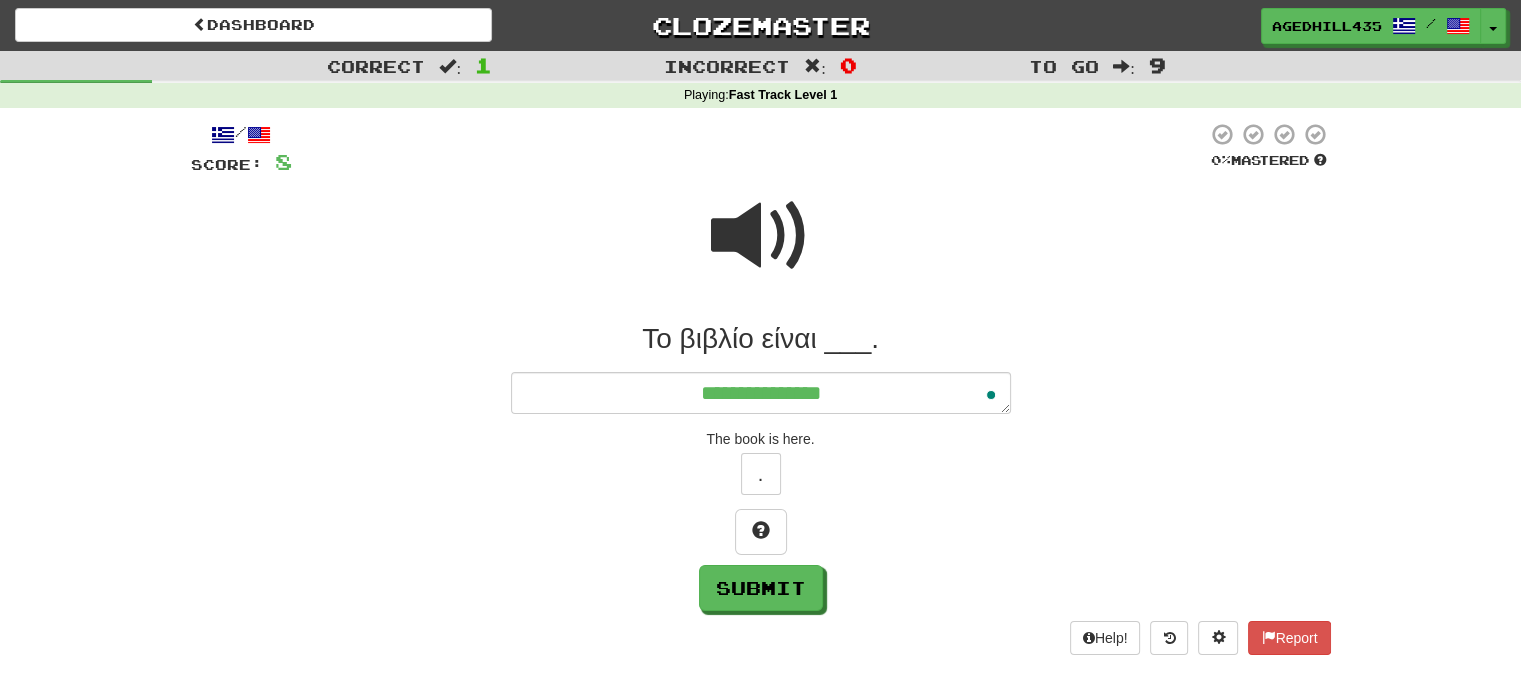 type on "*" 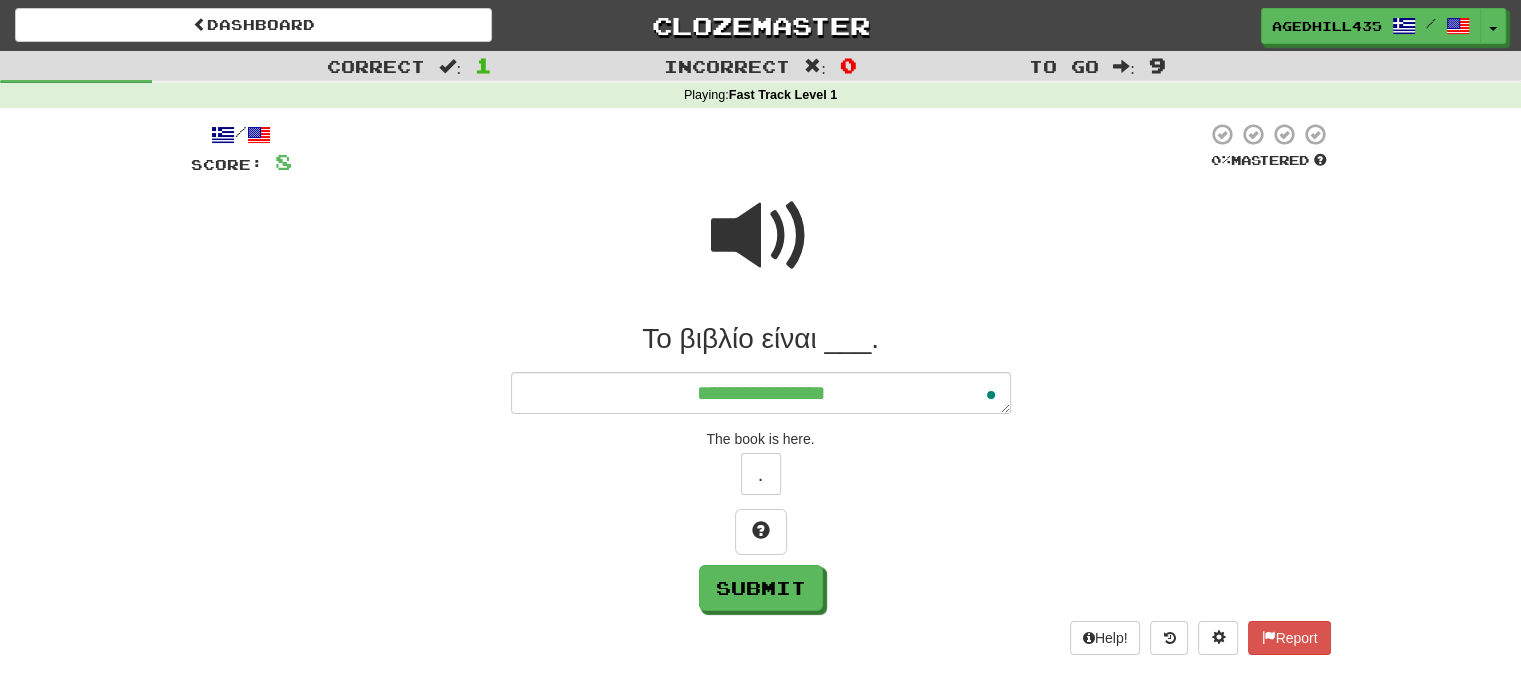 type on "*" 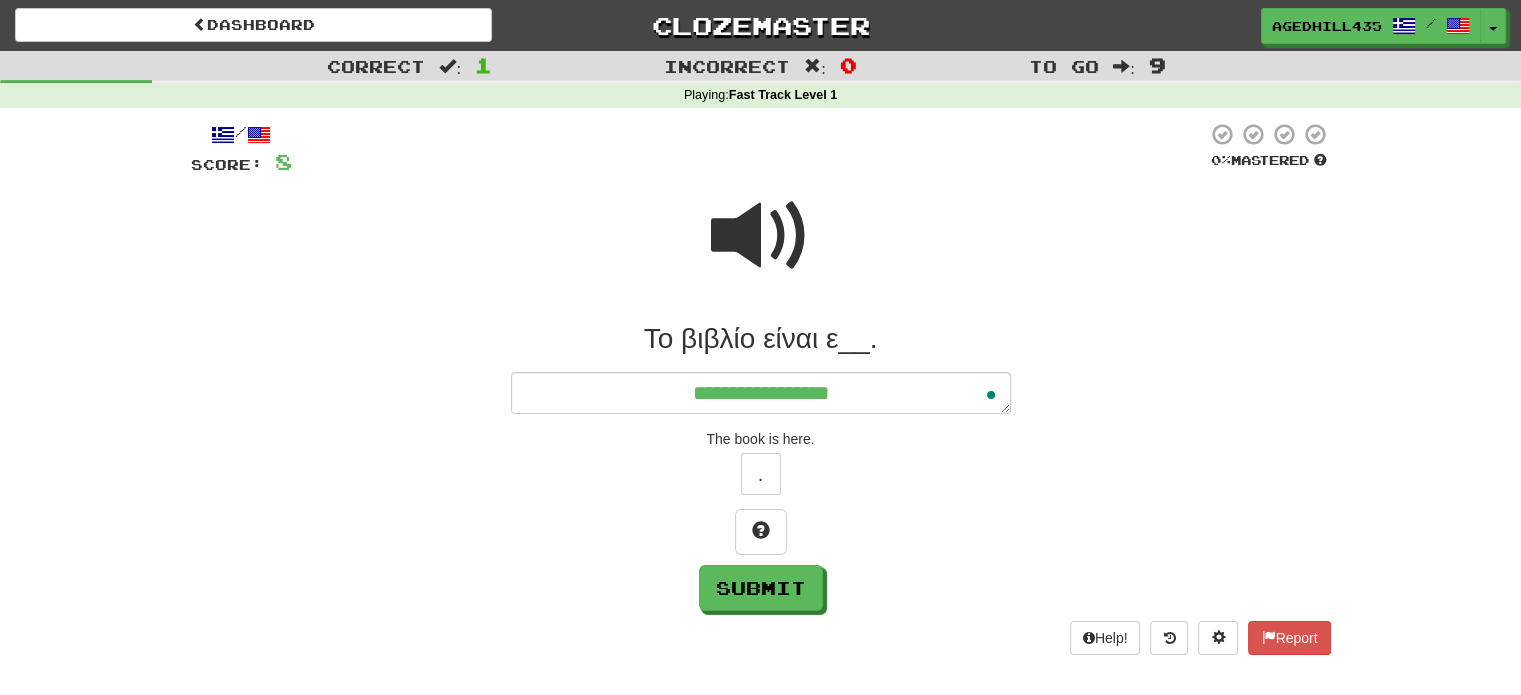 type on "*" 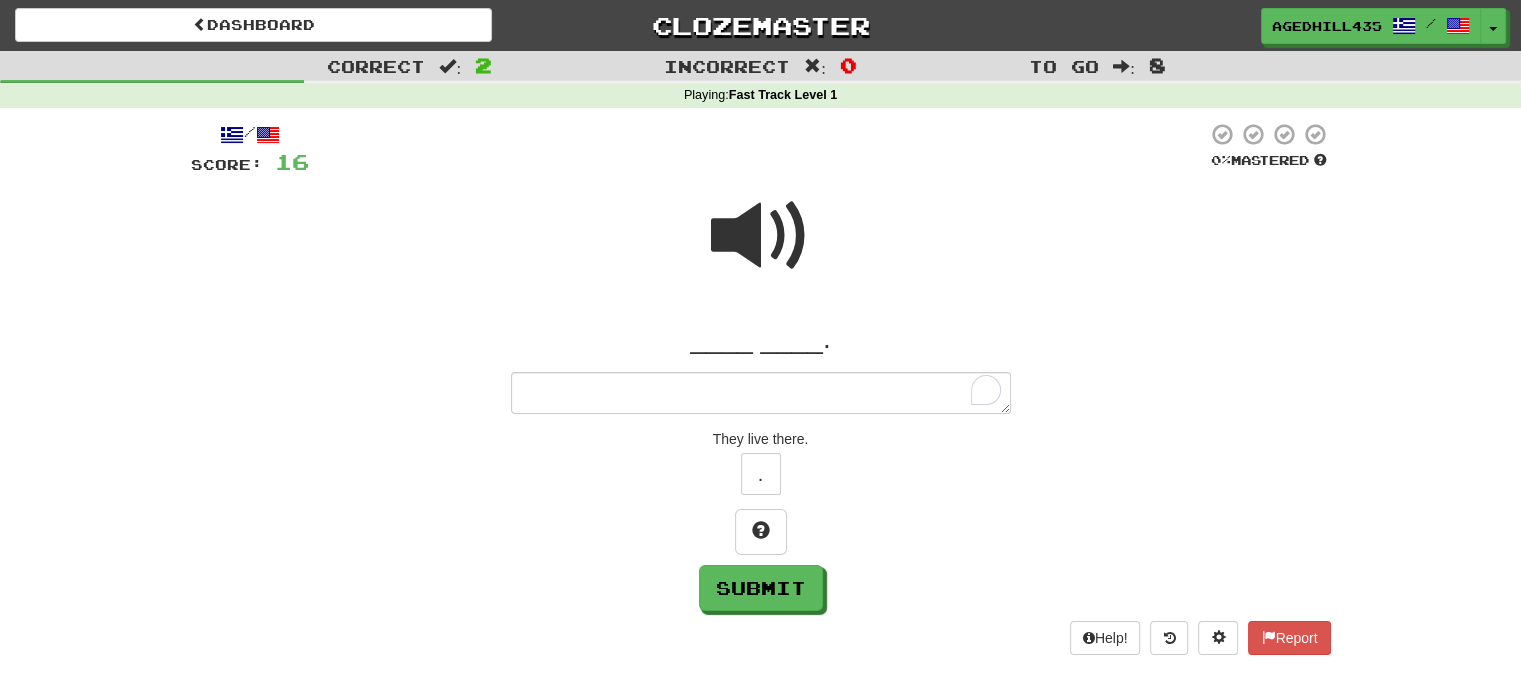 type on "*" 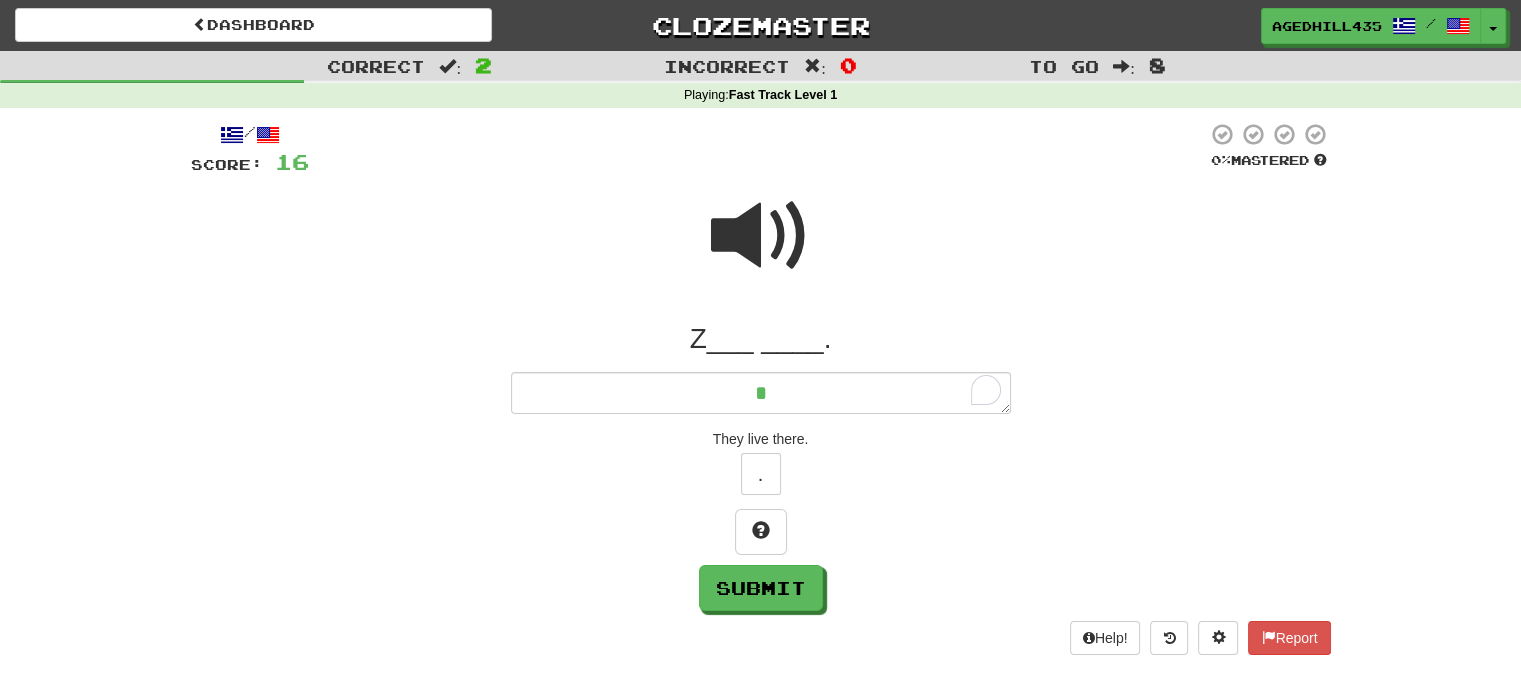 type on "*" 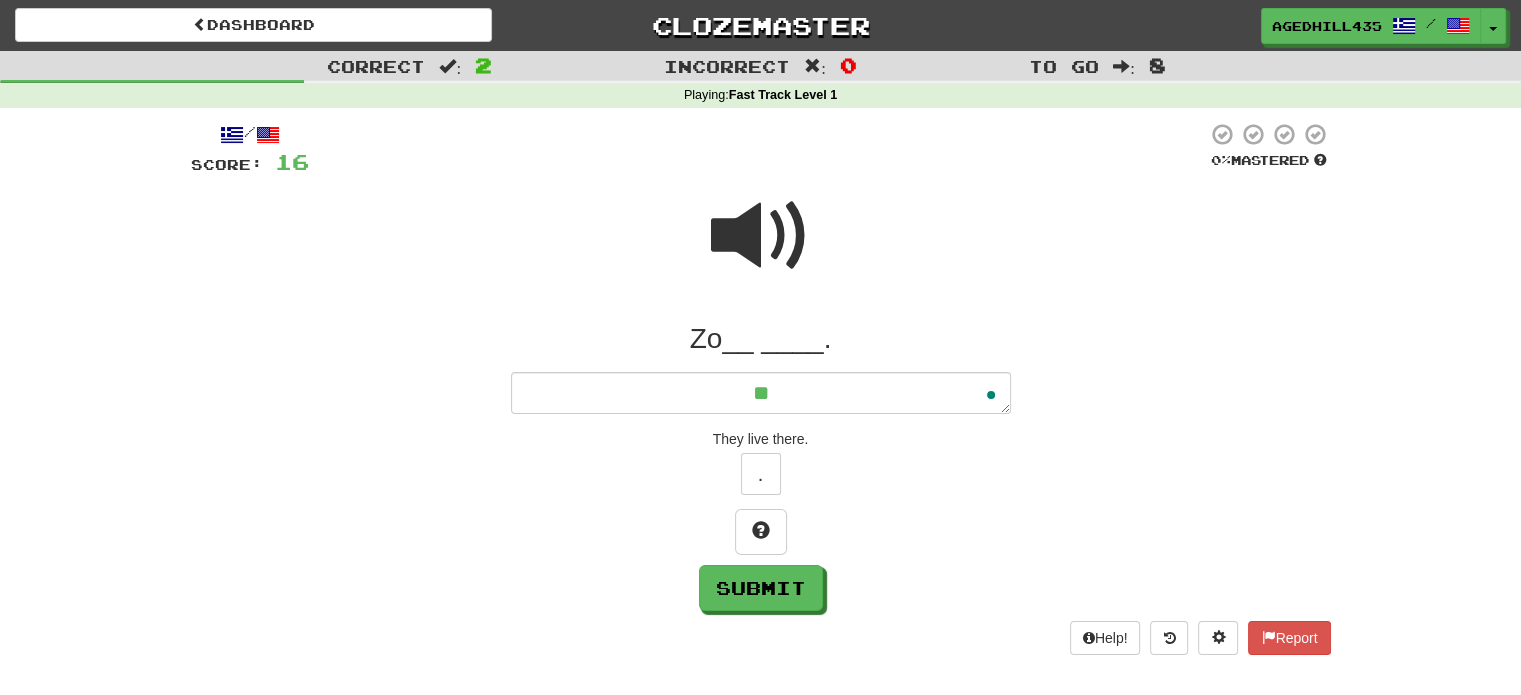 type on "*" 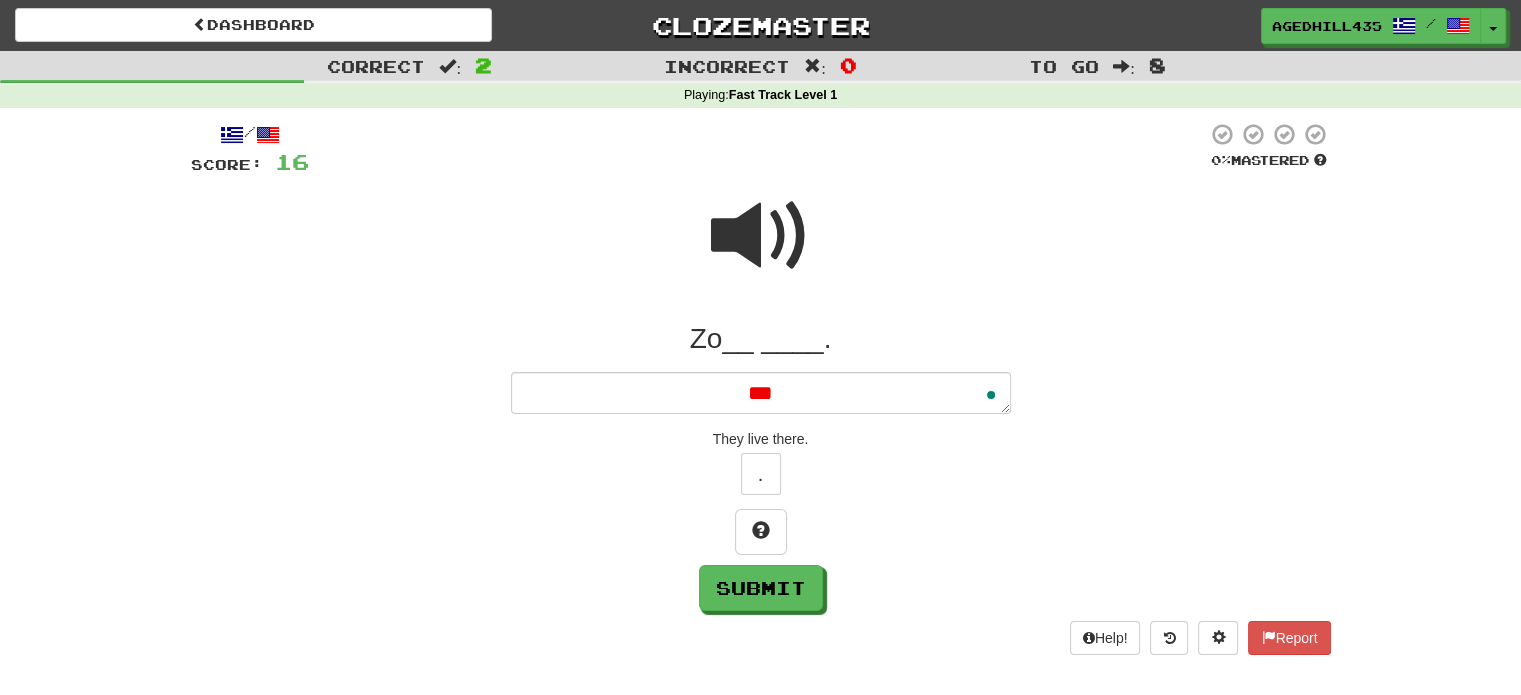 type on "*" 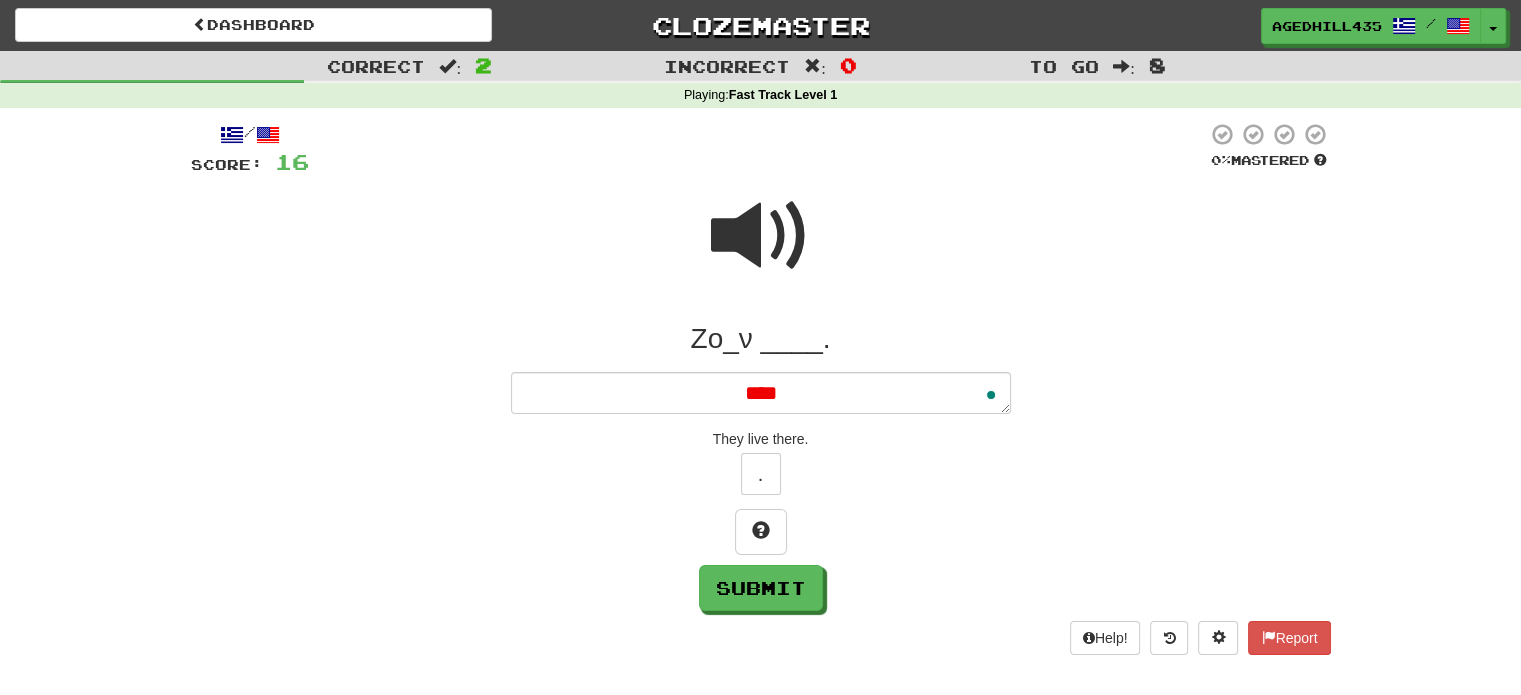 type on "*" 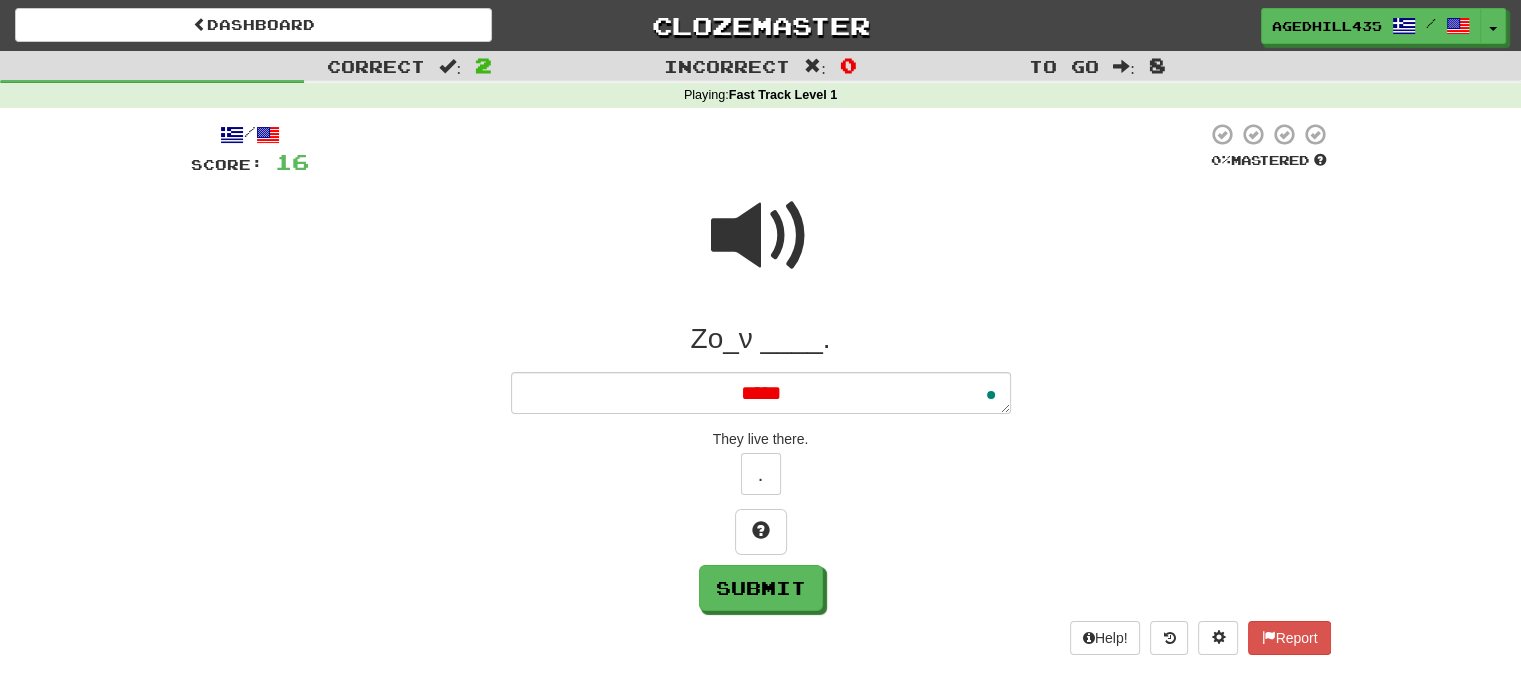 type on "*" 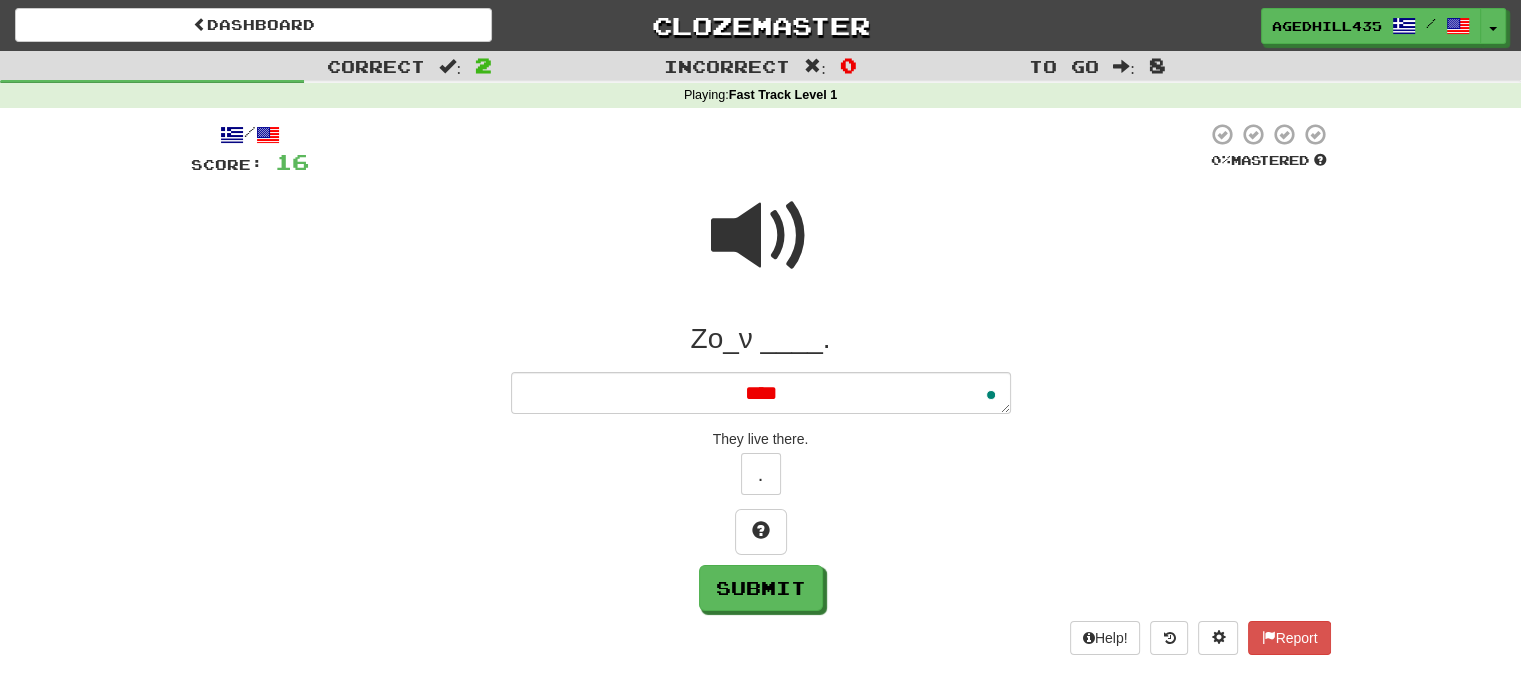 type on "*" 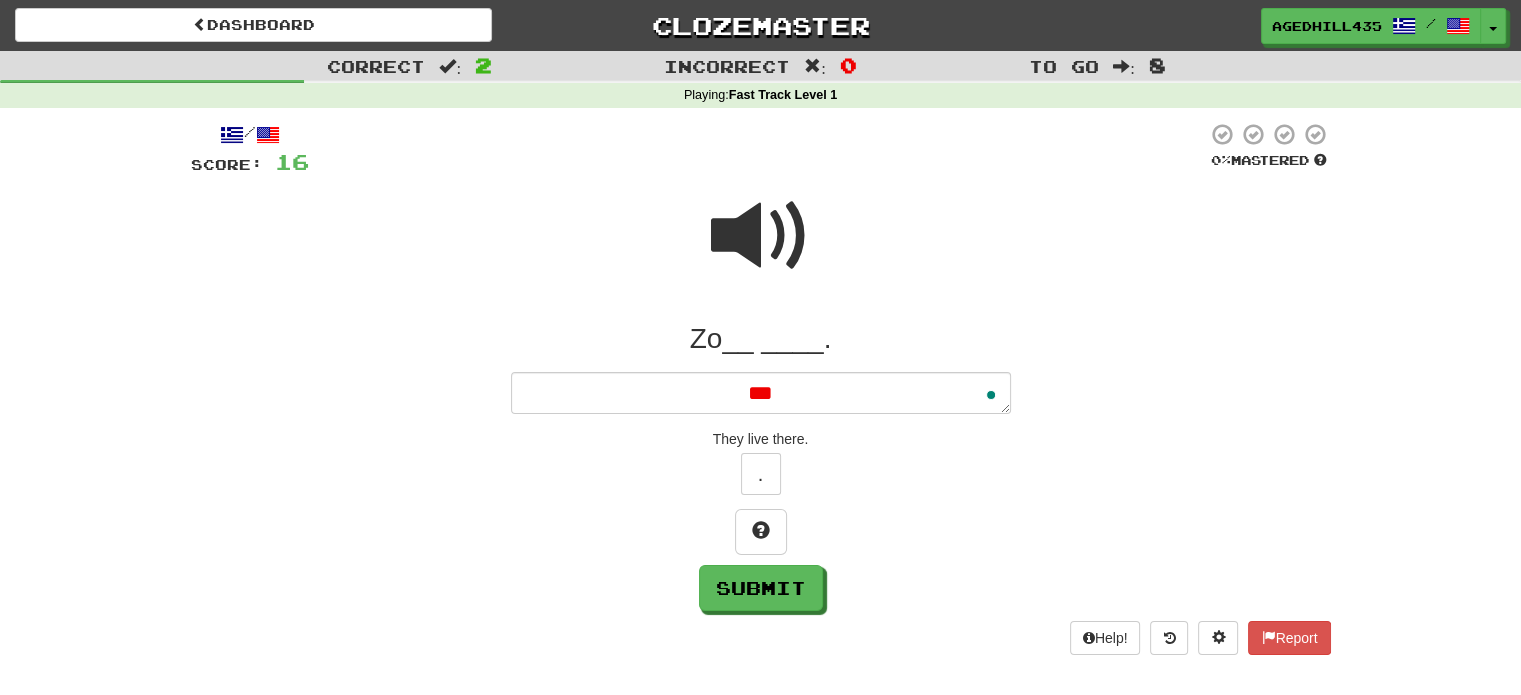 type on "*" 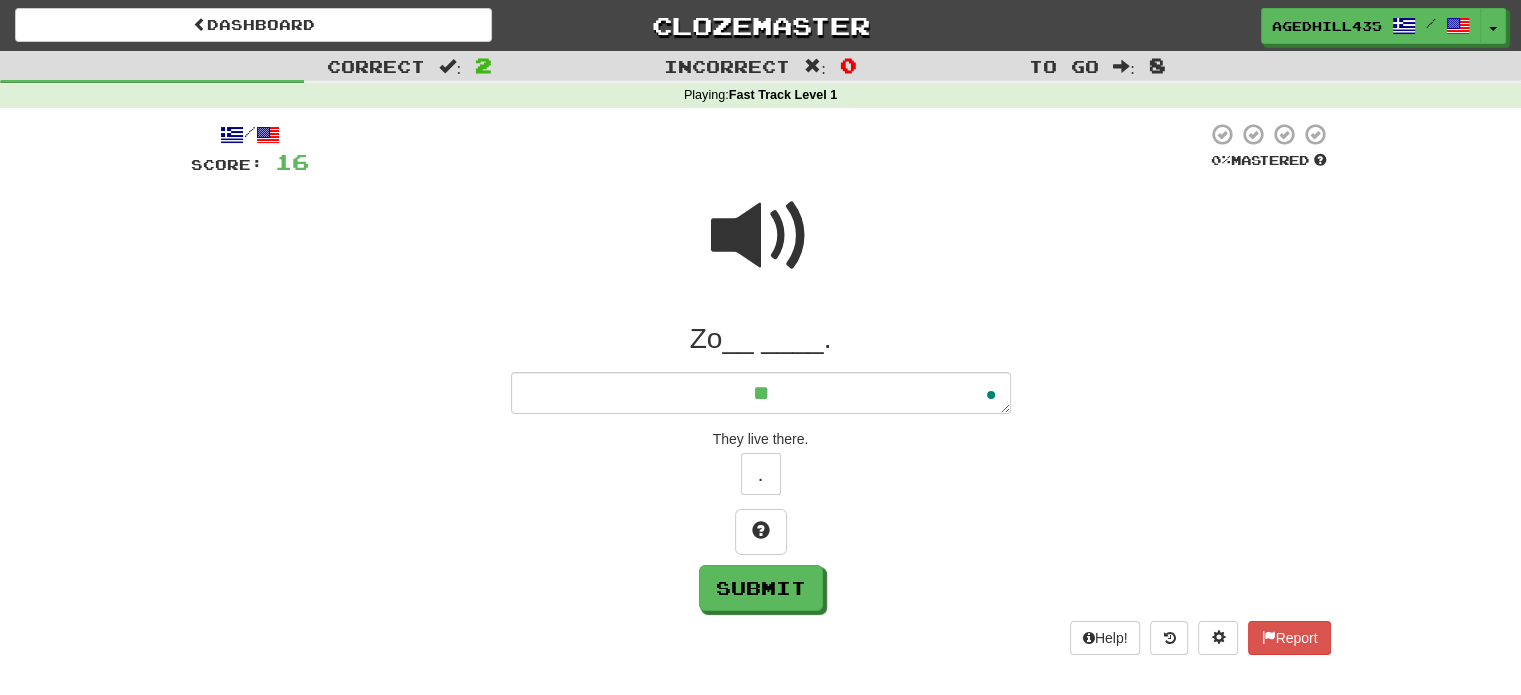 type on "*" 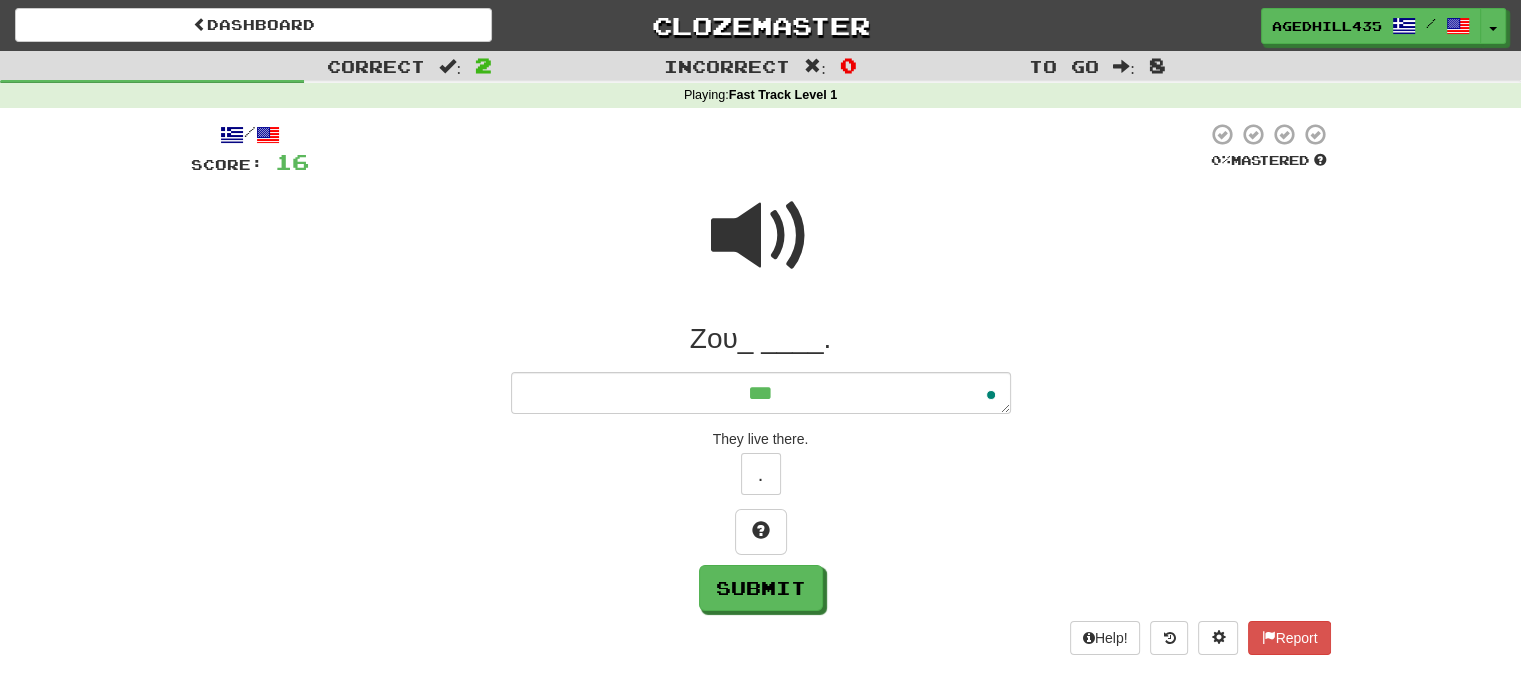 type on "*" 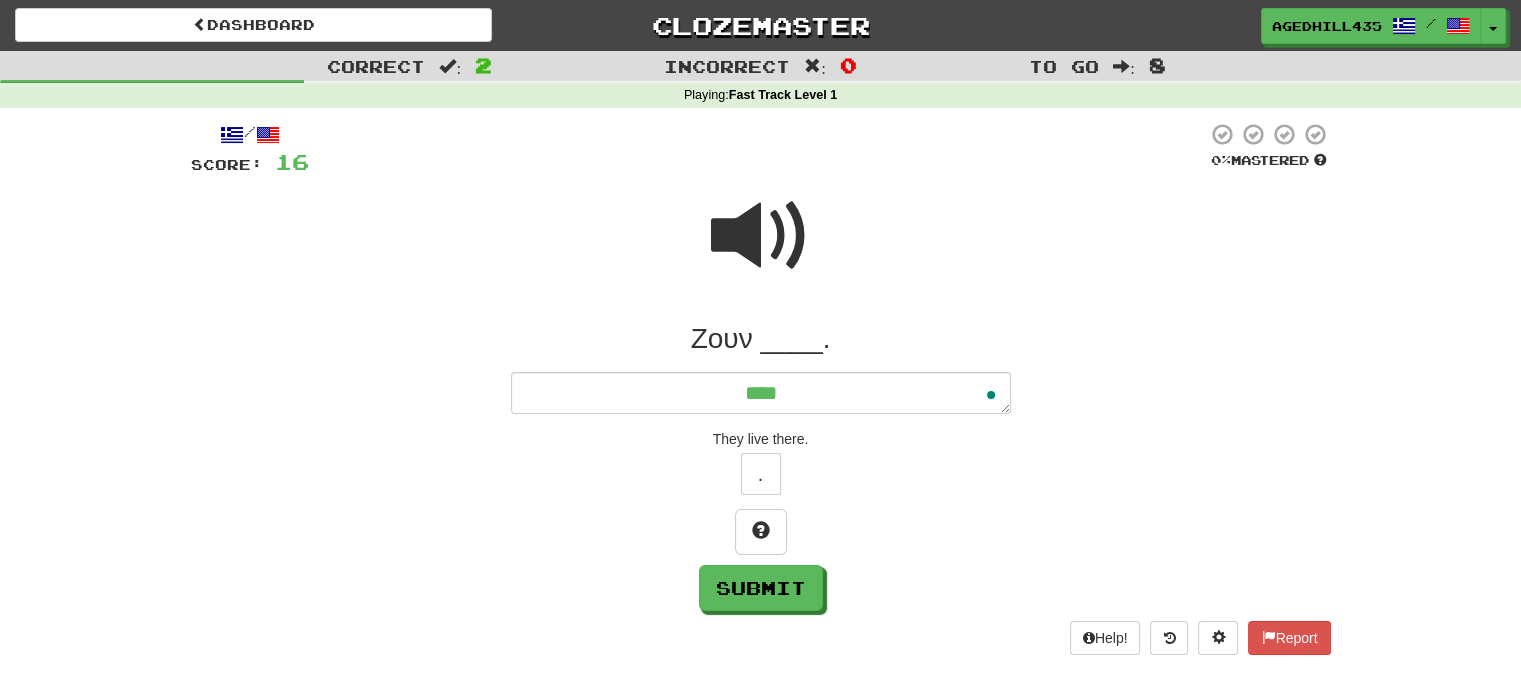 type on "*" 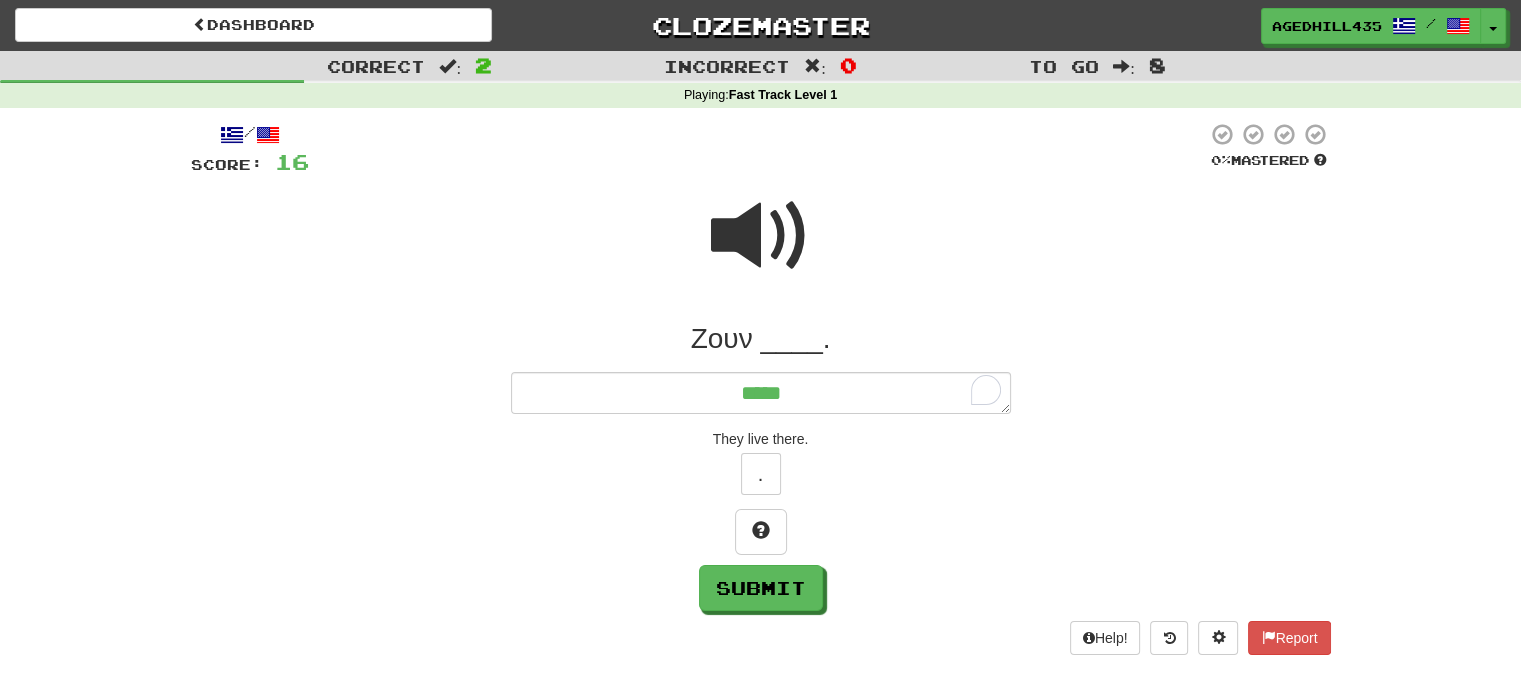 type on "*" 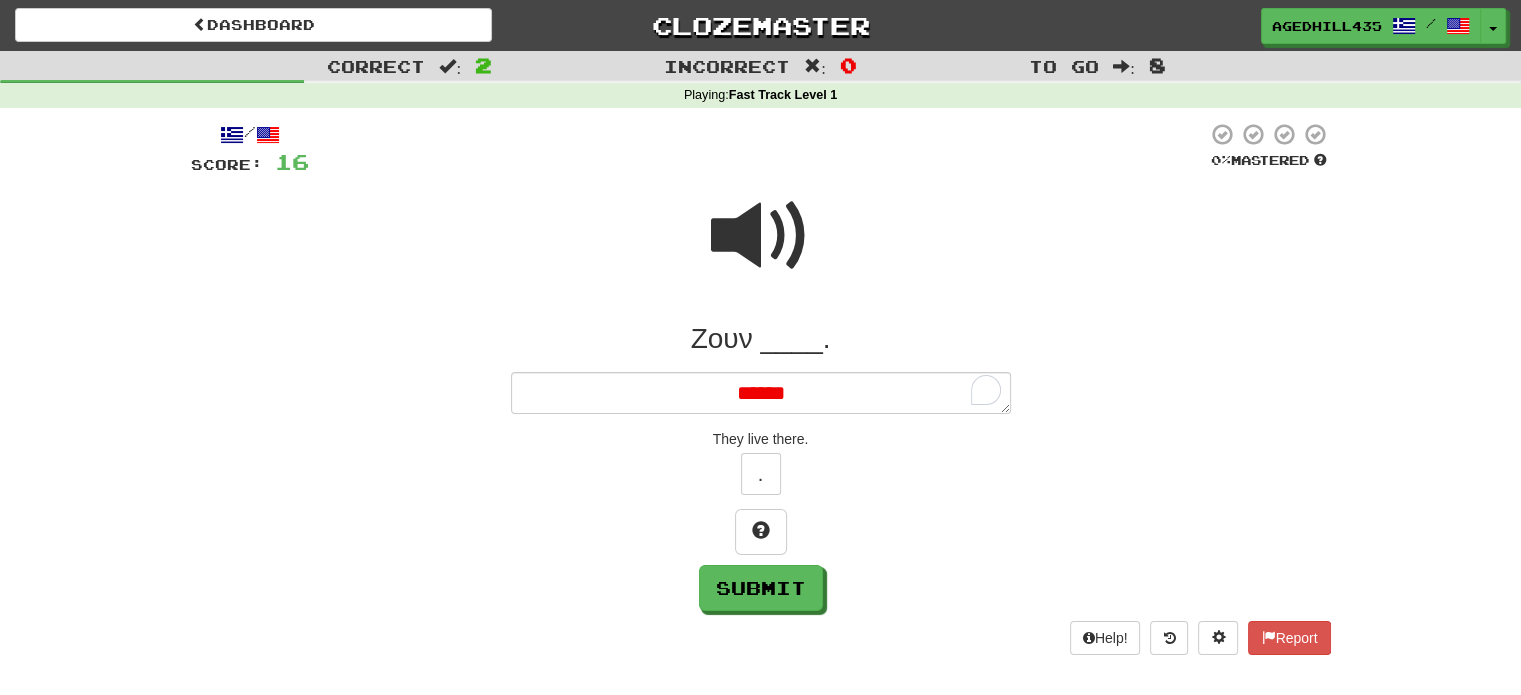 type on "*" 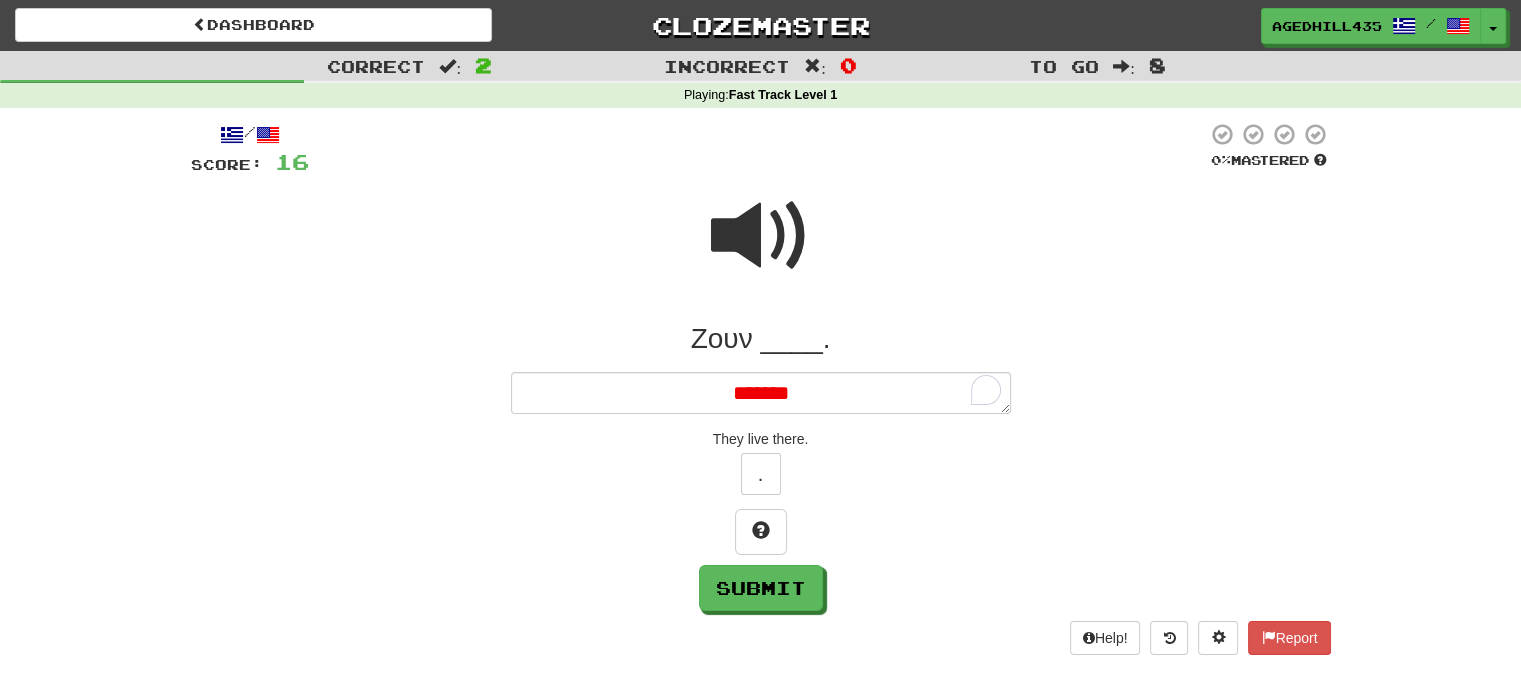 type on "*" 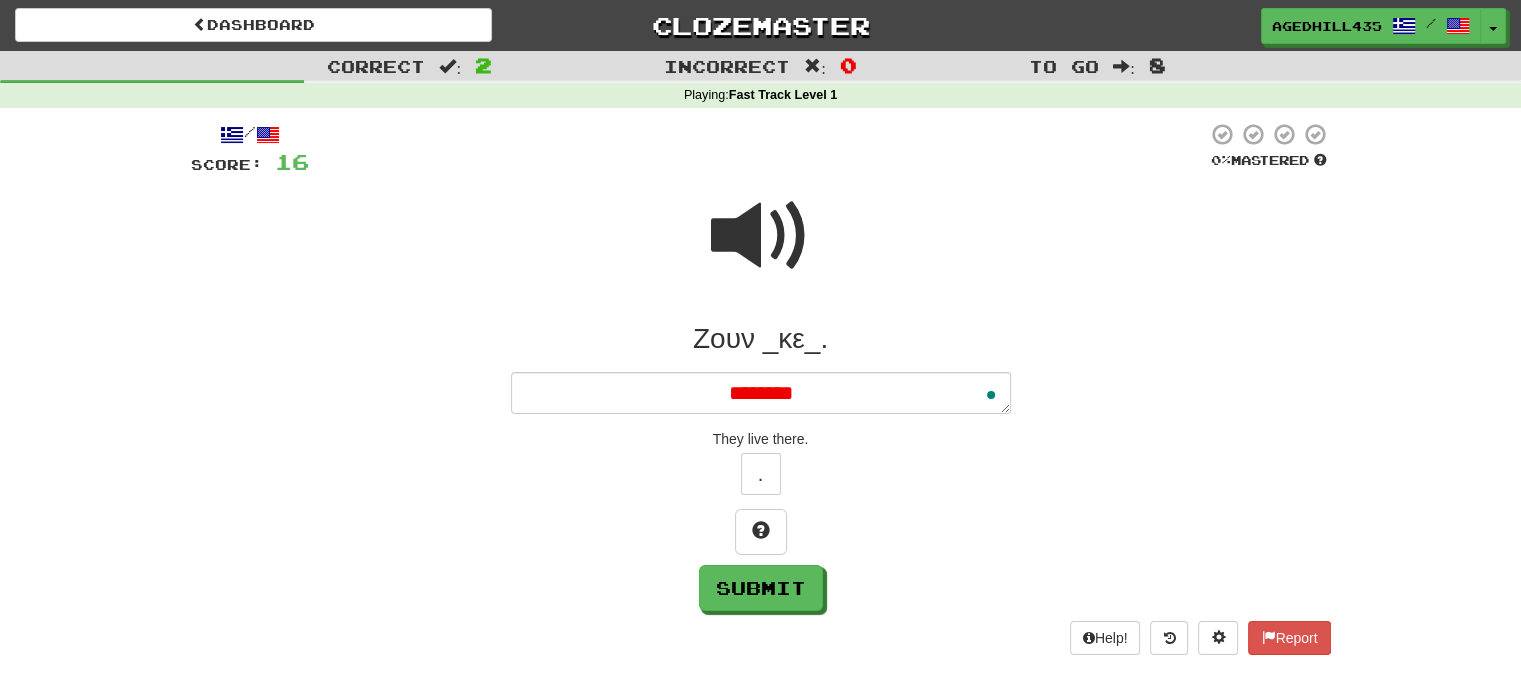 type on "*" 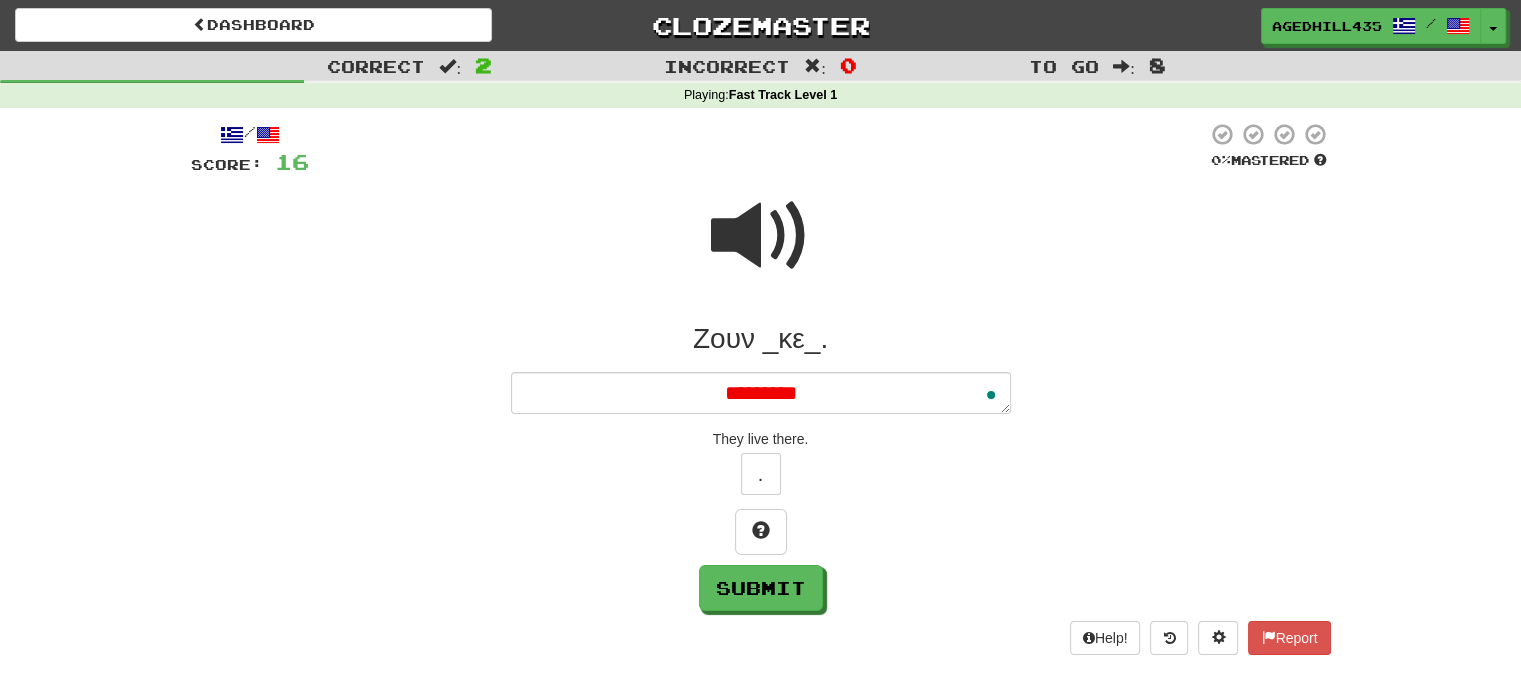 type on "*" 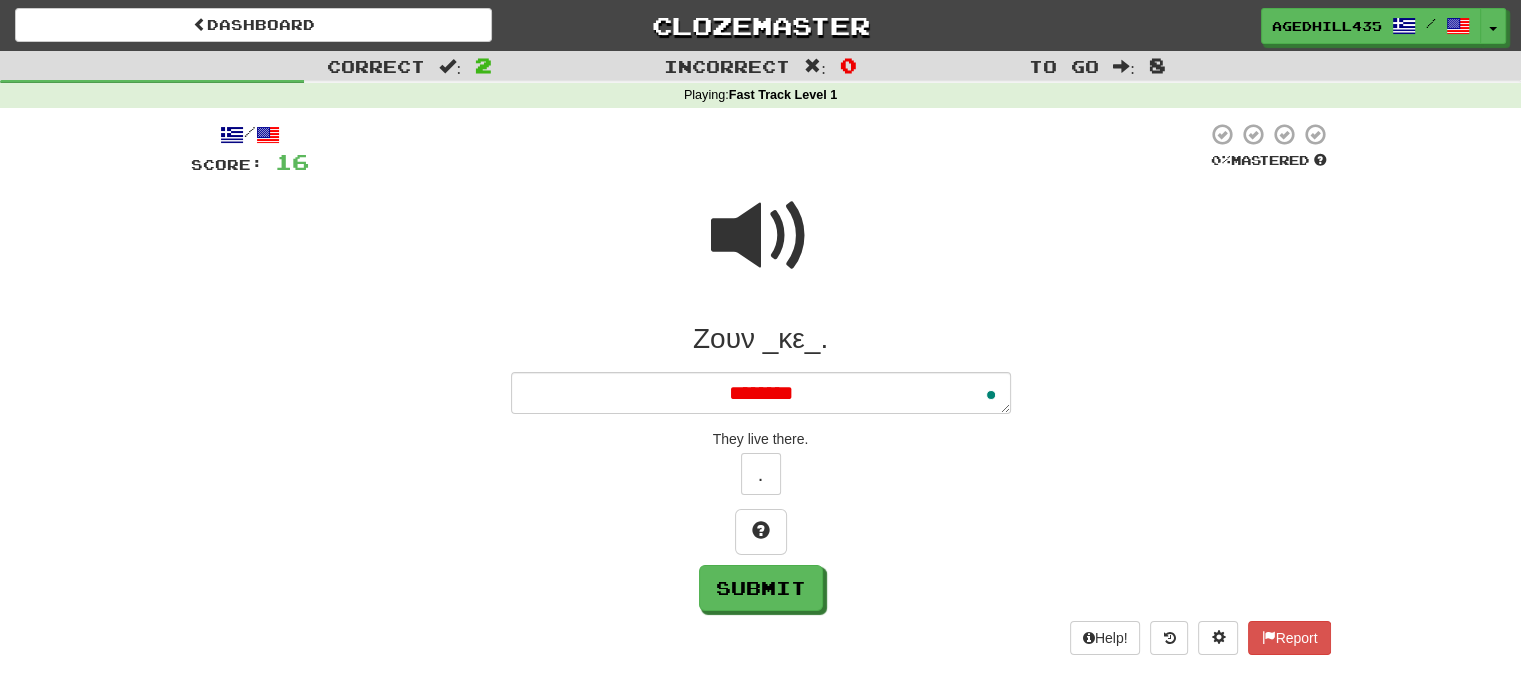 type on "*" 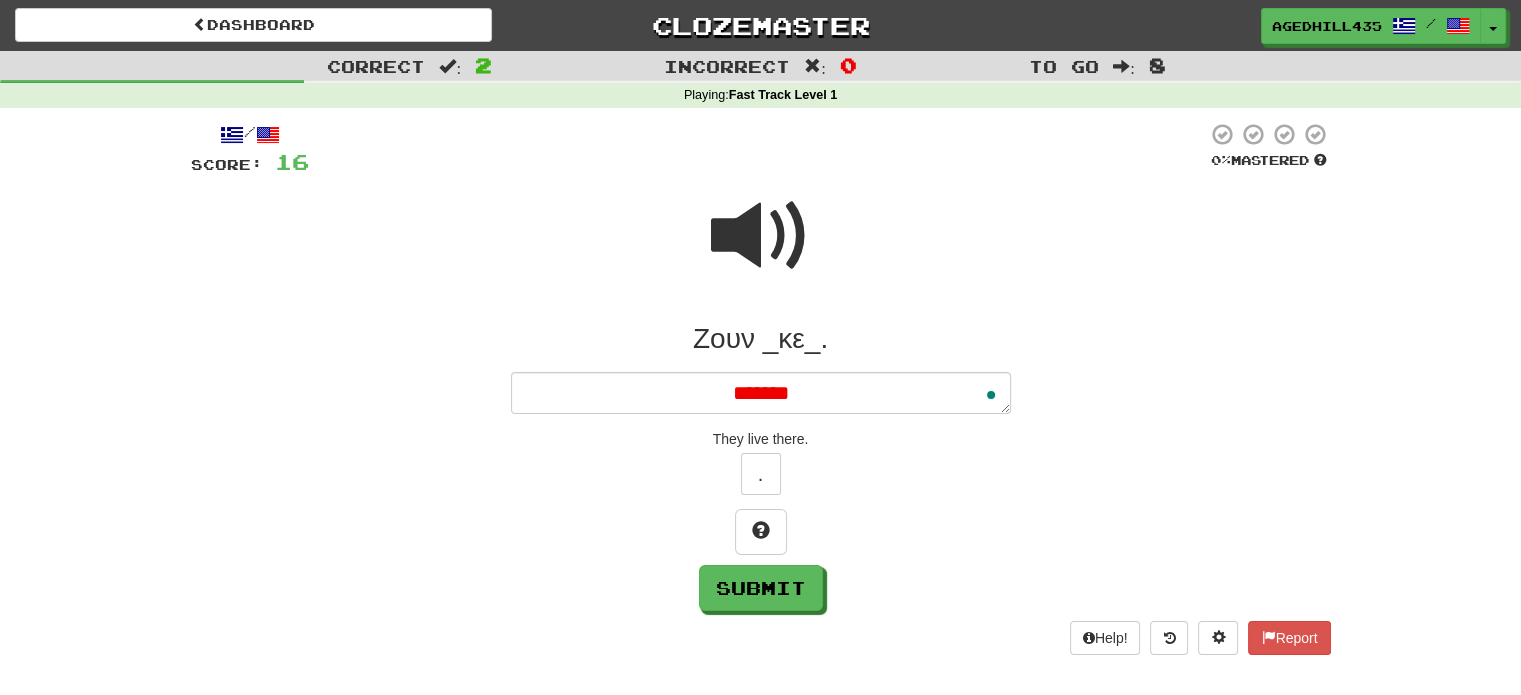 type on "*" 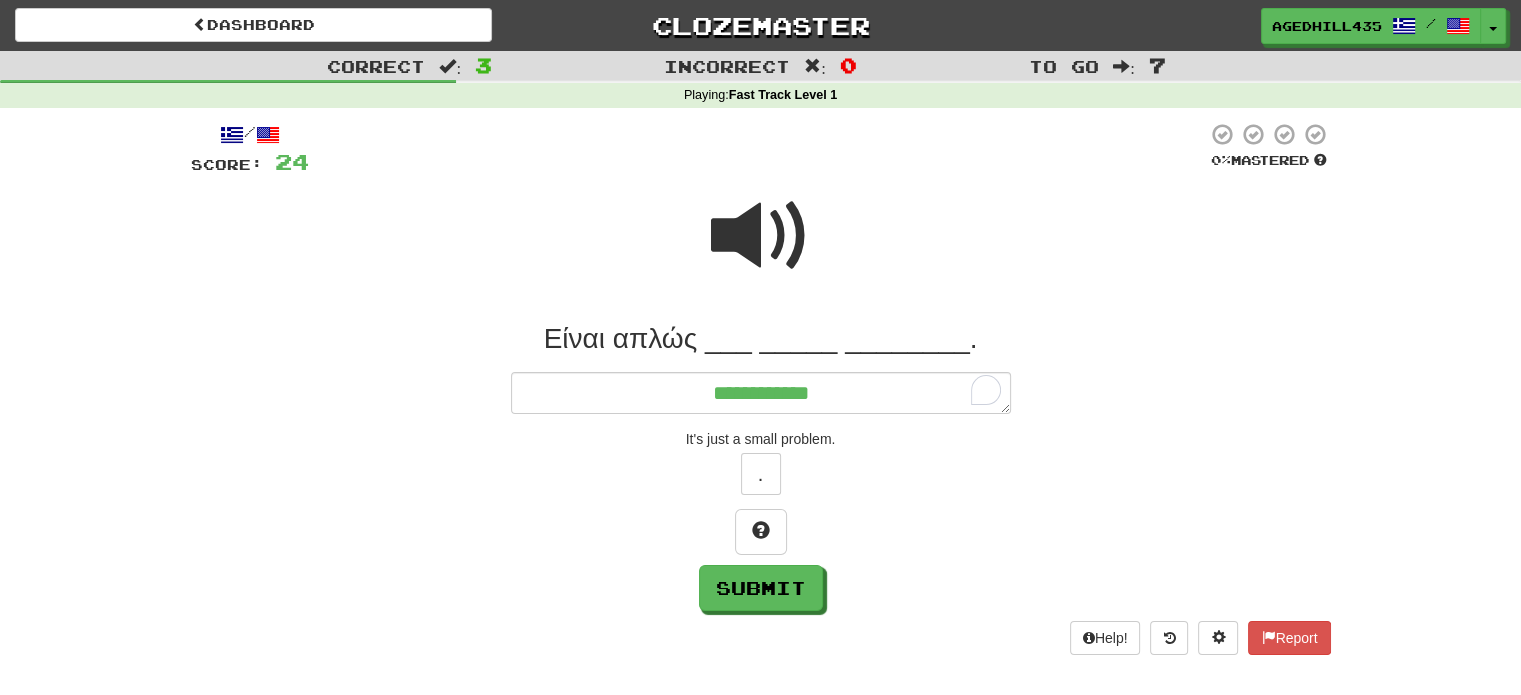 click at bounding box center (761, 236) 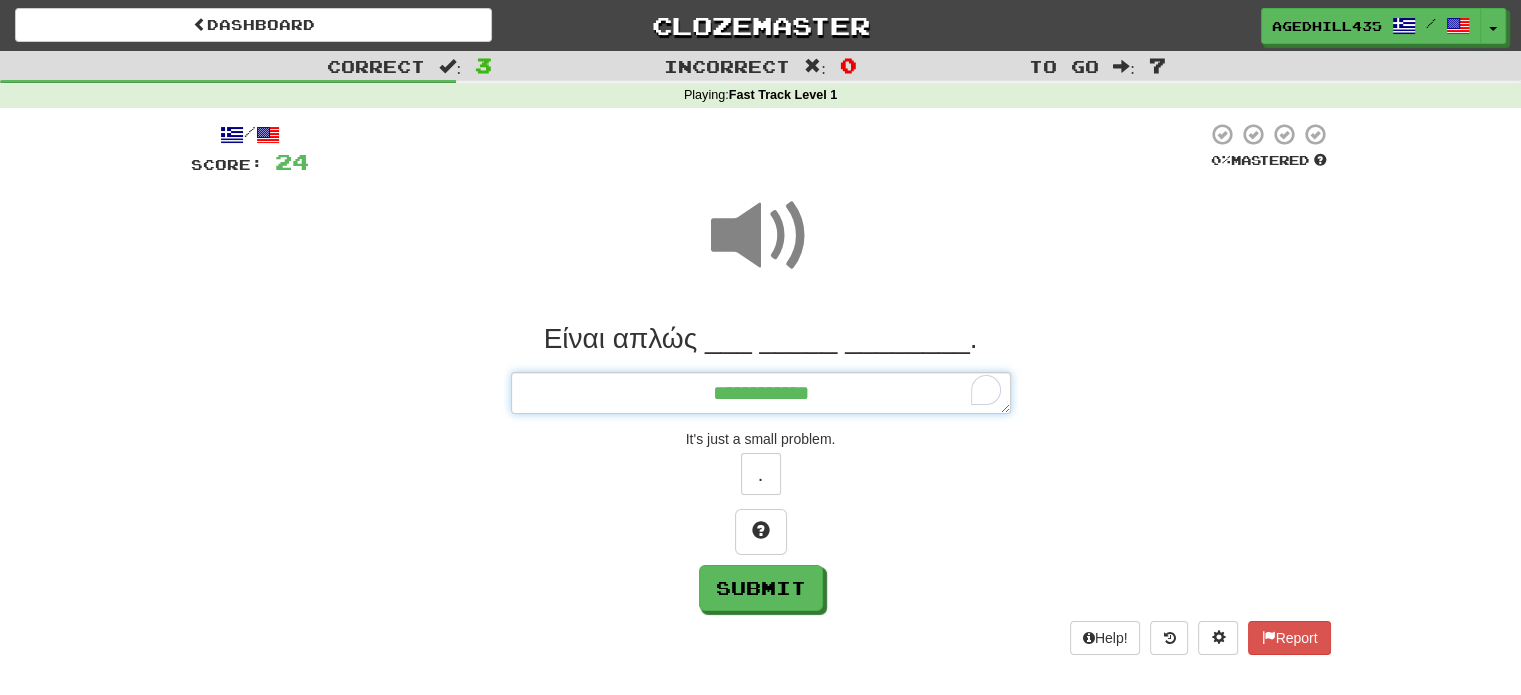 click on "**********" at bounding box center [761, 393] 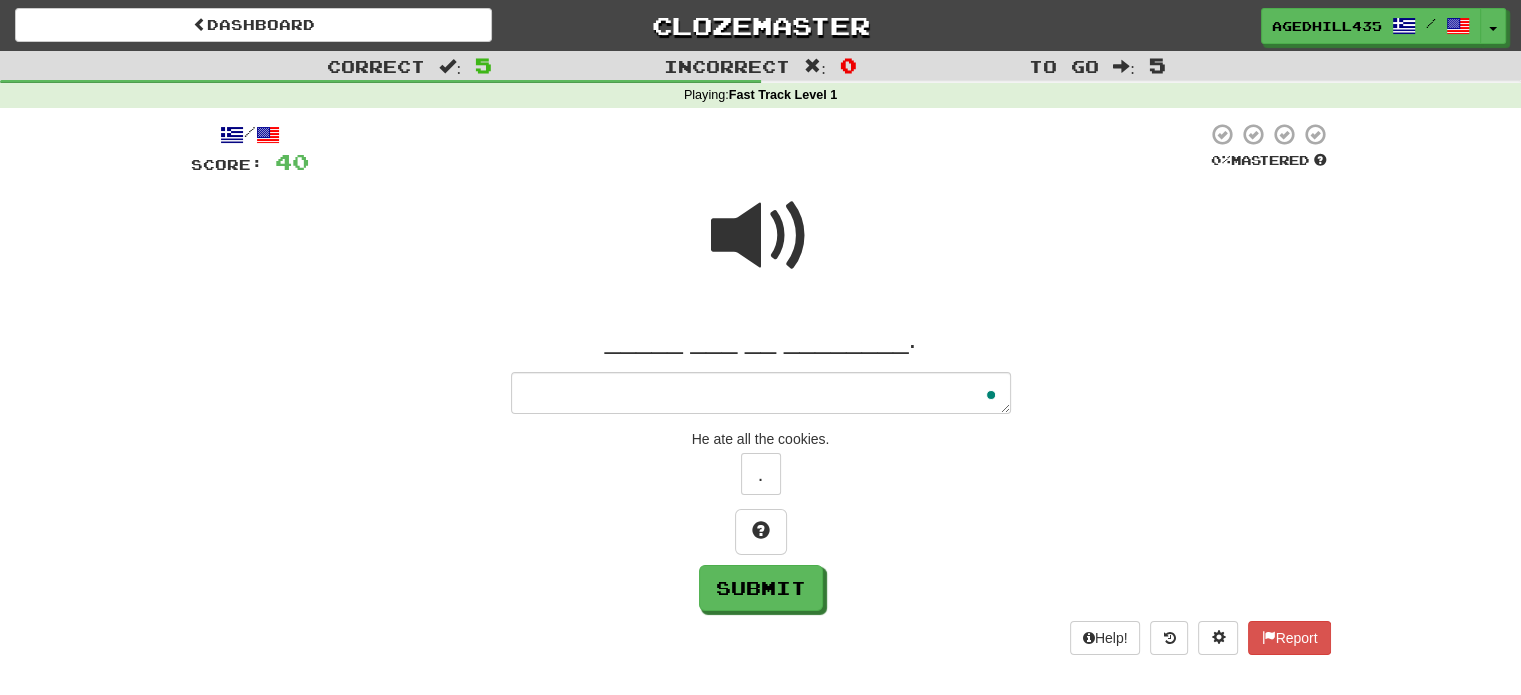 click at bounding box center (758, 149) 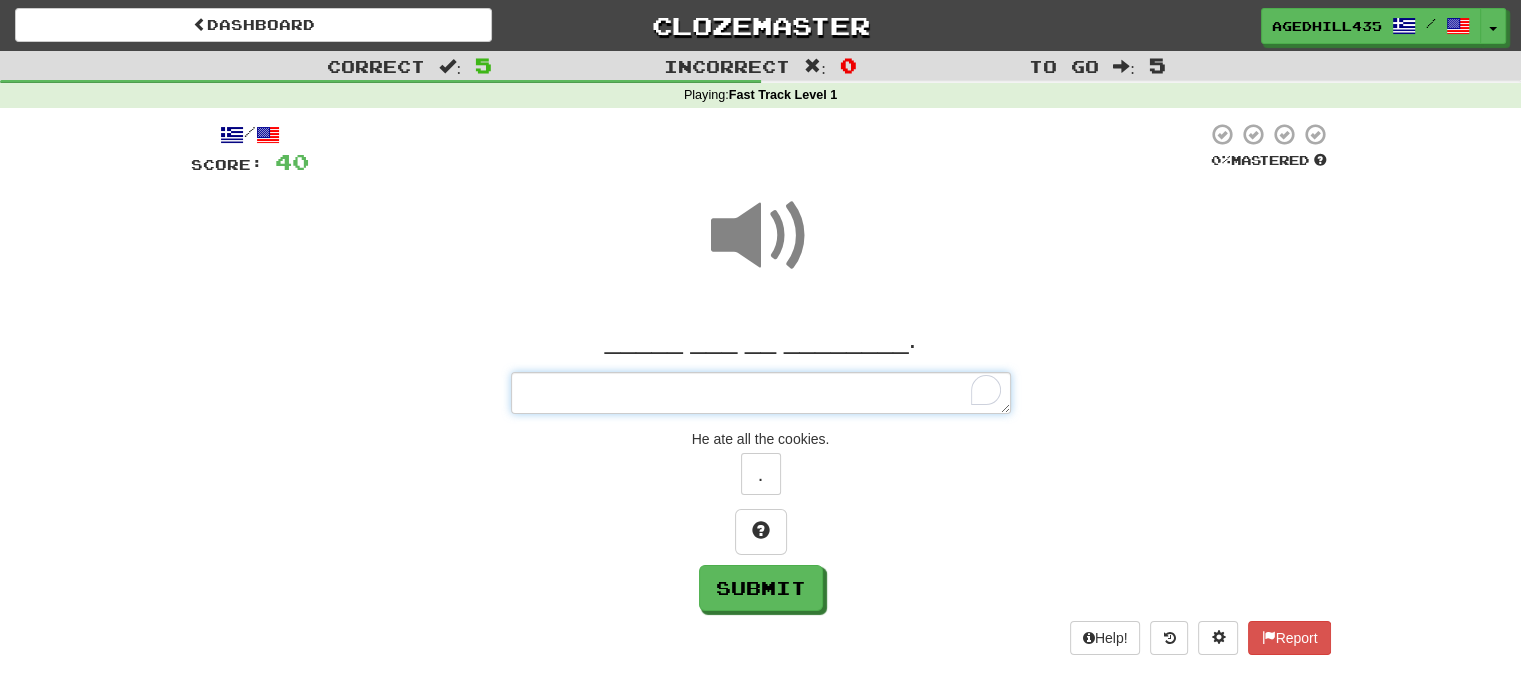 click at bounding box center [761, 393] 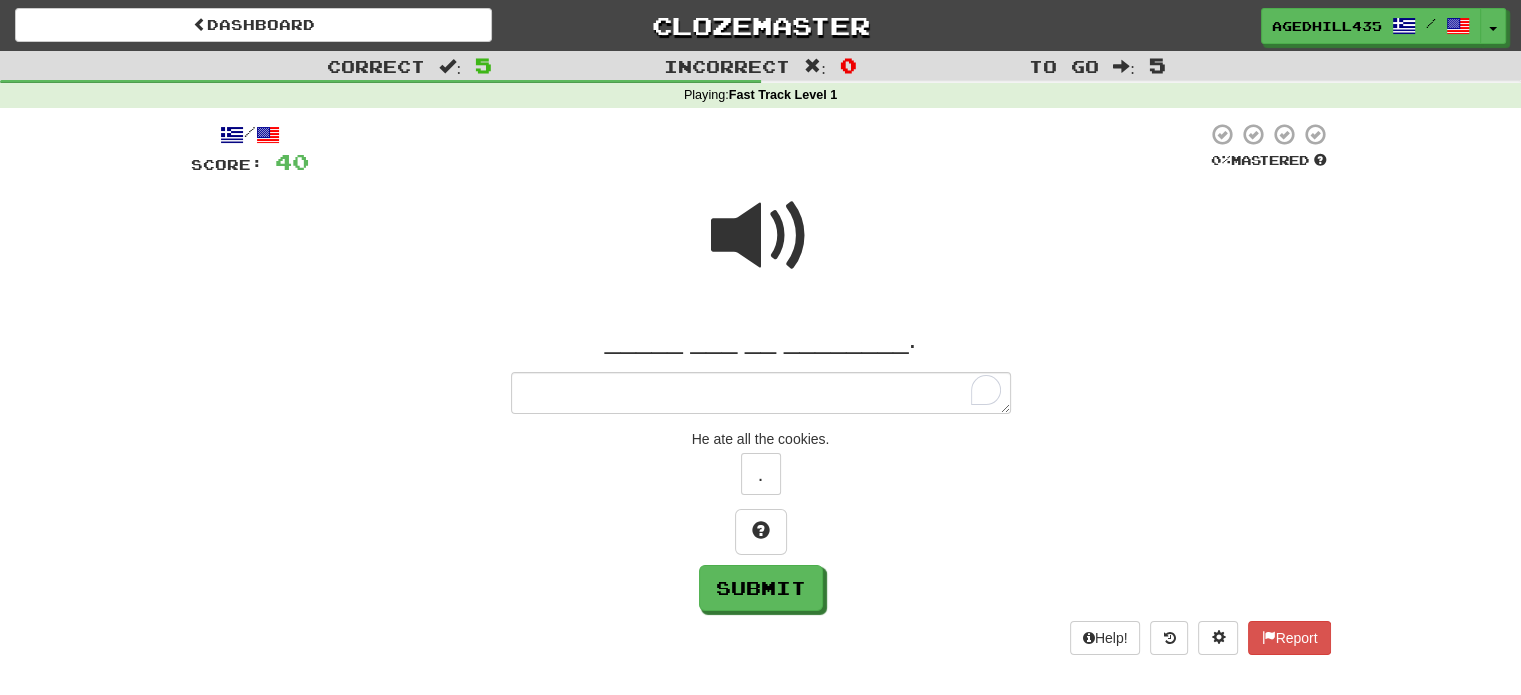 click at bounding box center [761, 236] 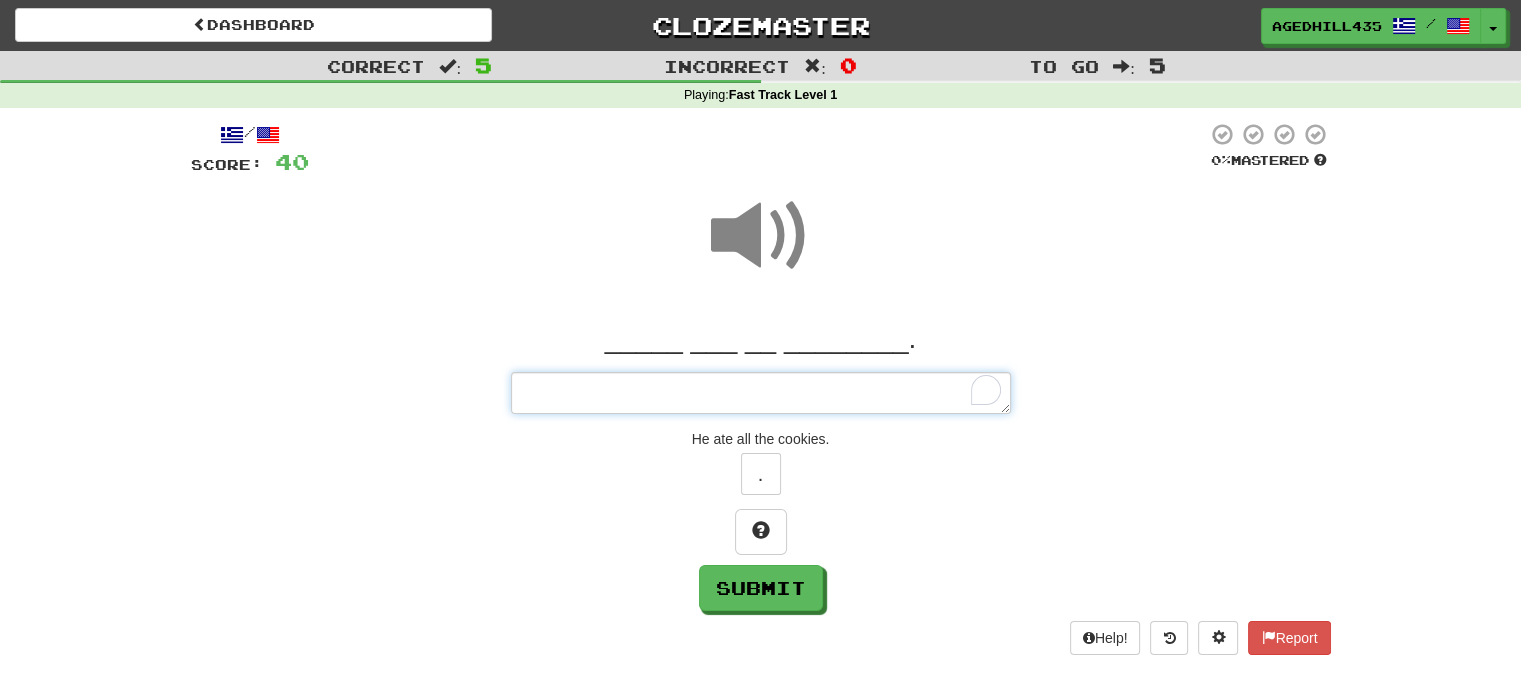 click at bounding box center [761, 393] 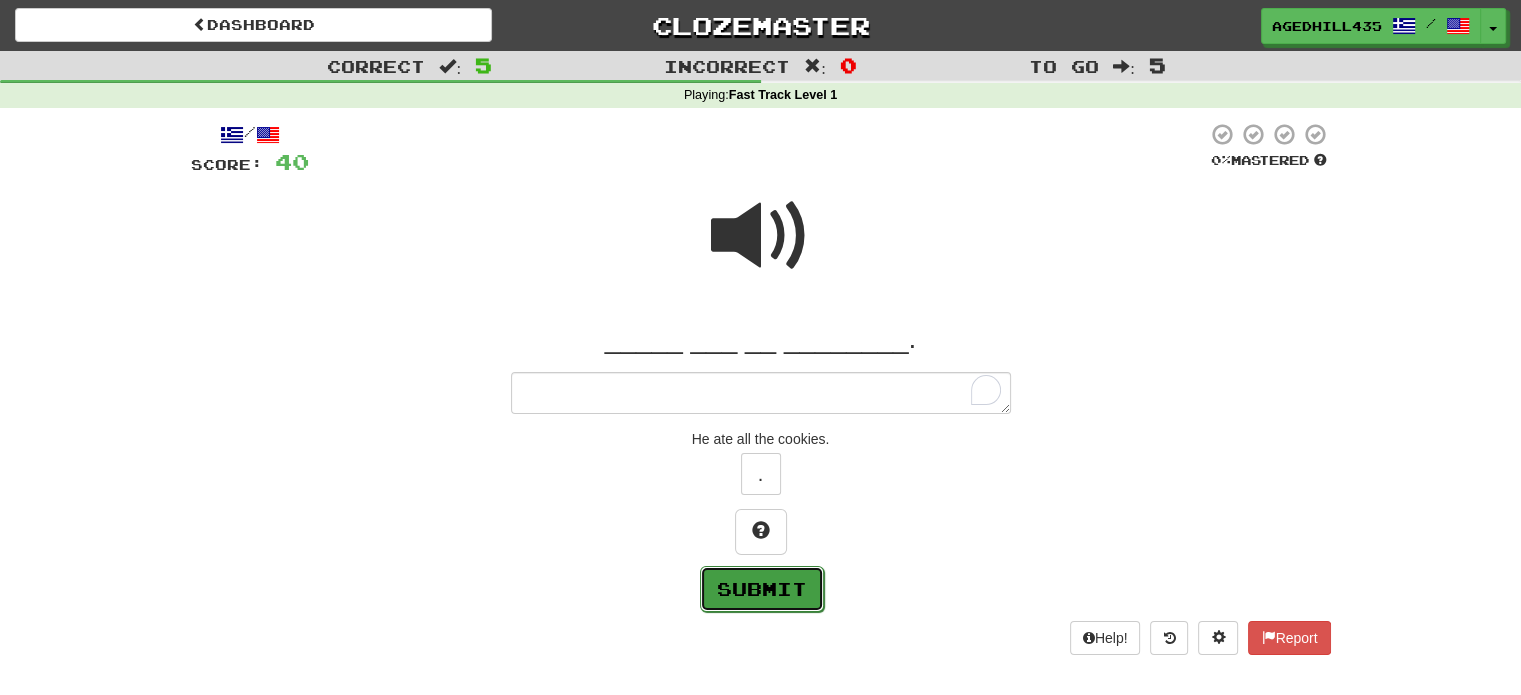 click on "Submit" at bounding box center [762, 589] 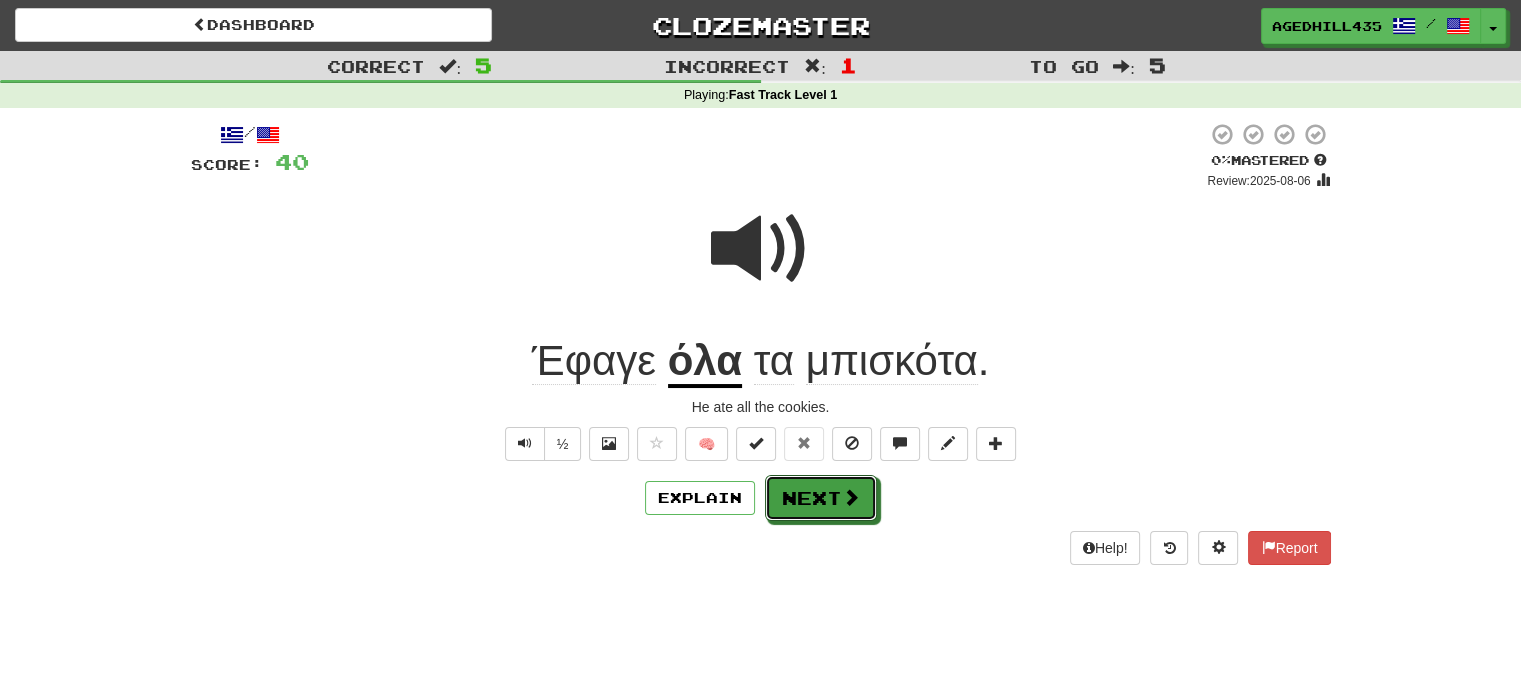 click on "Next" at bounding box center [821, 498] 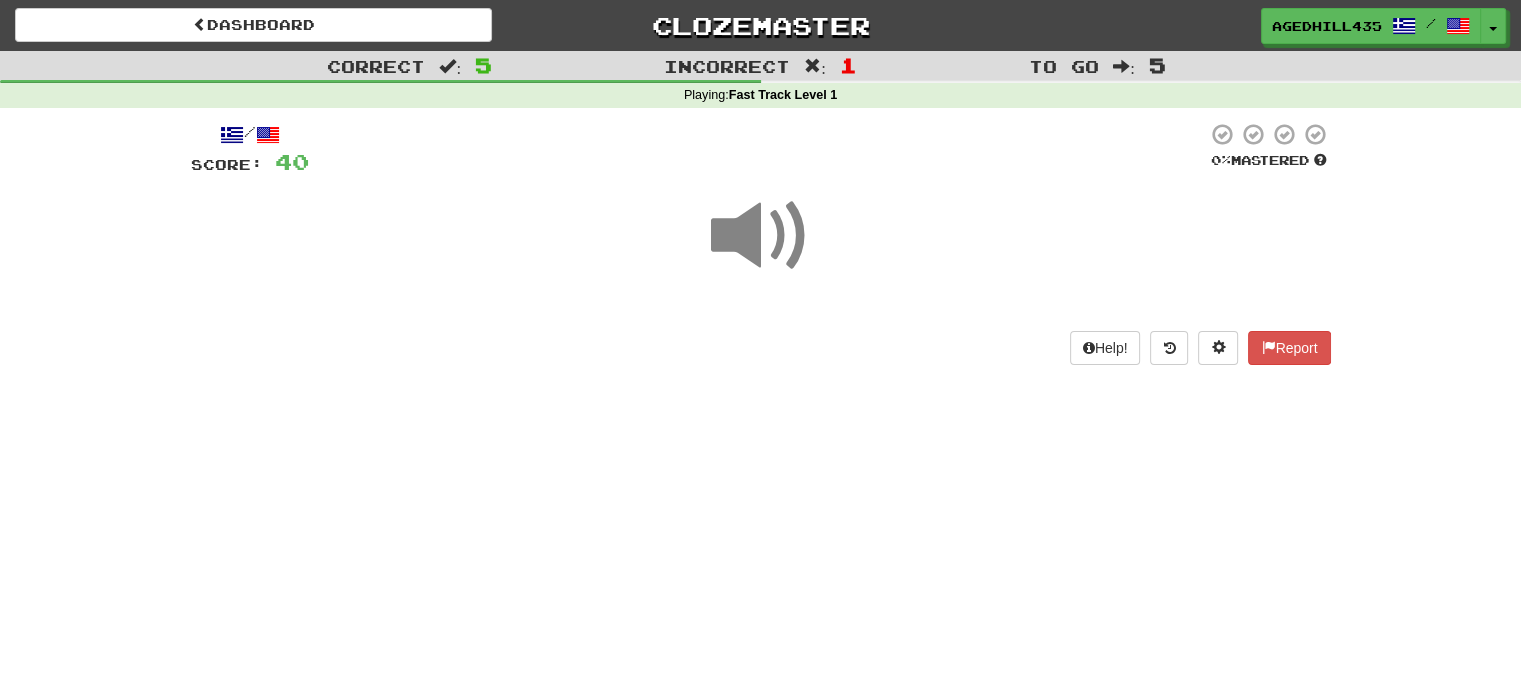 click at bounding box center (761, 236) 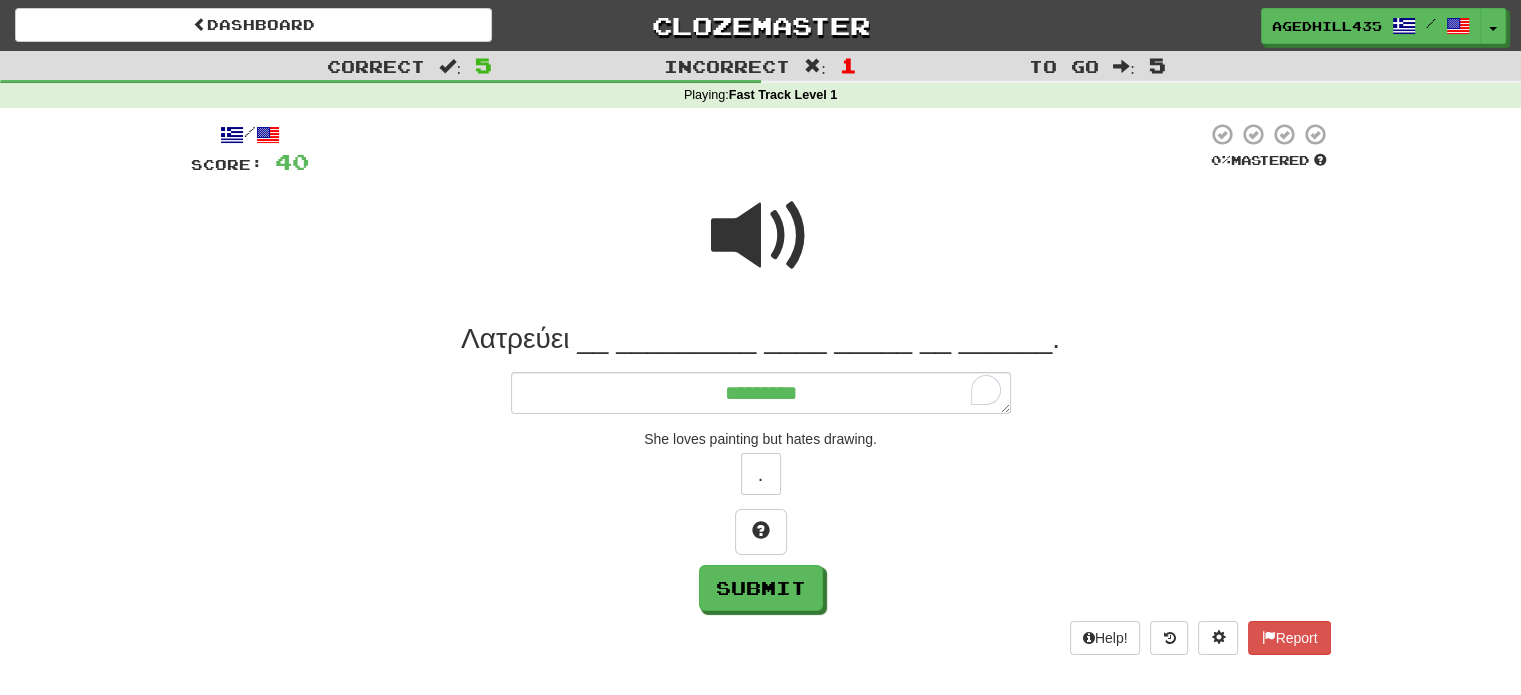click at bounding box center (761, 236) 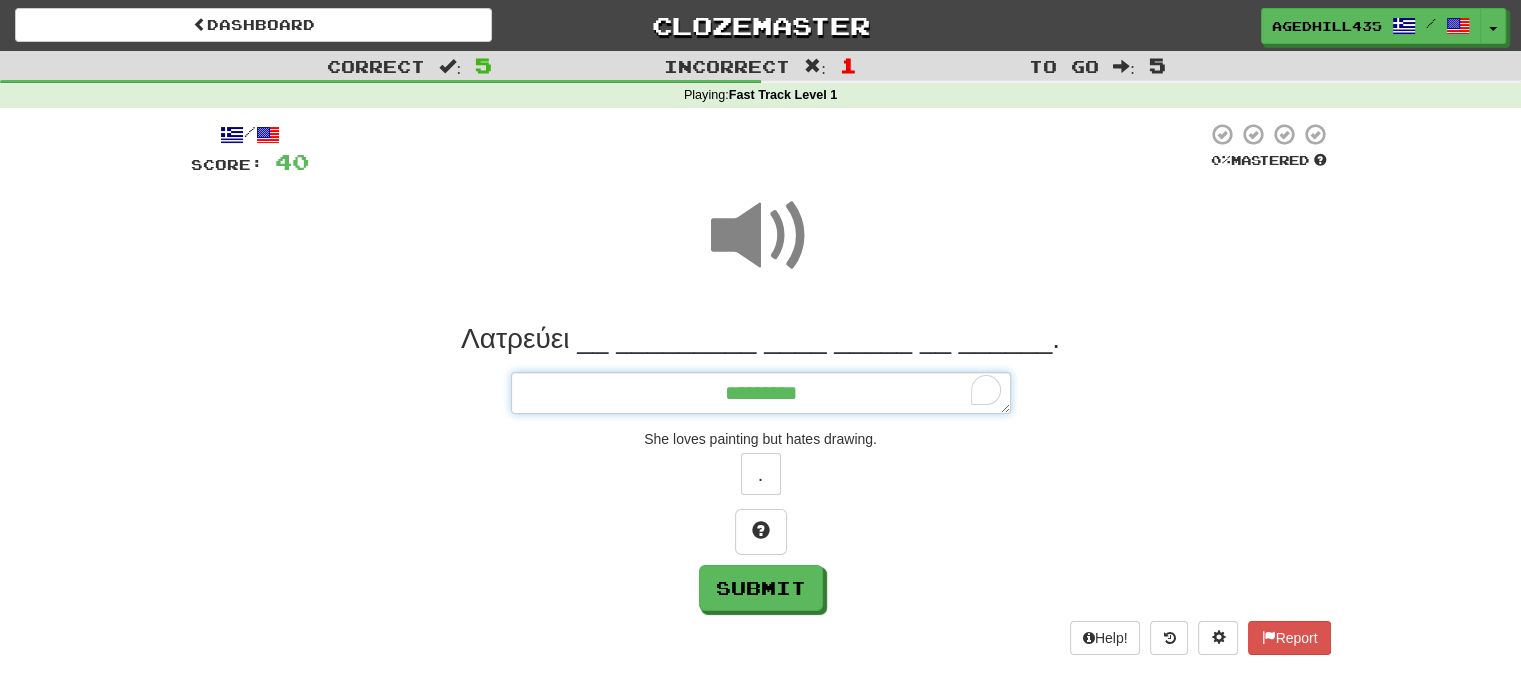 click on "********" at bounding box center [761, 393] 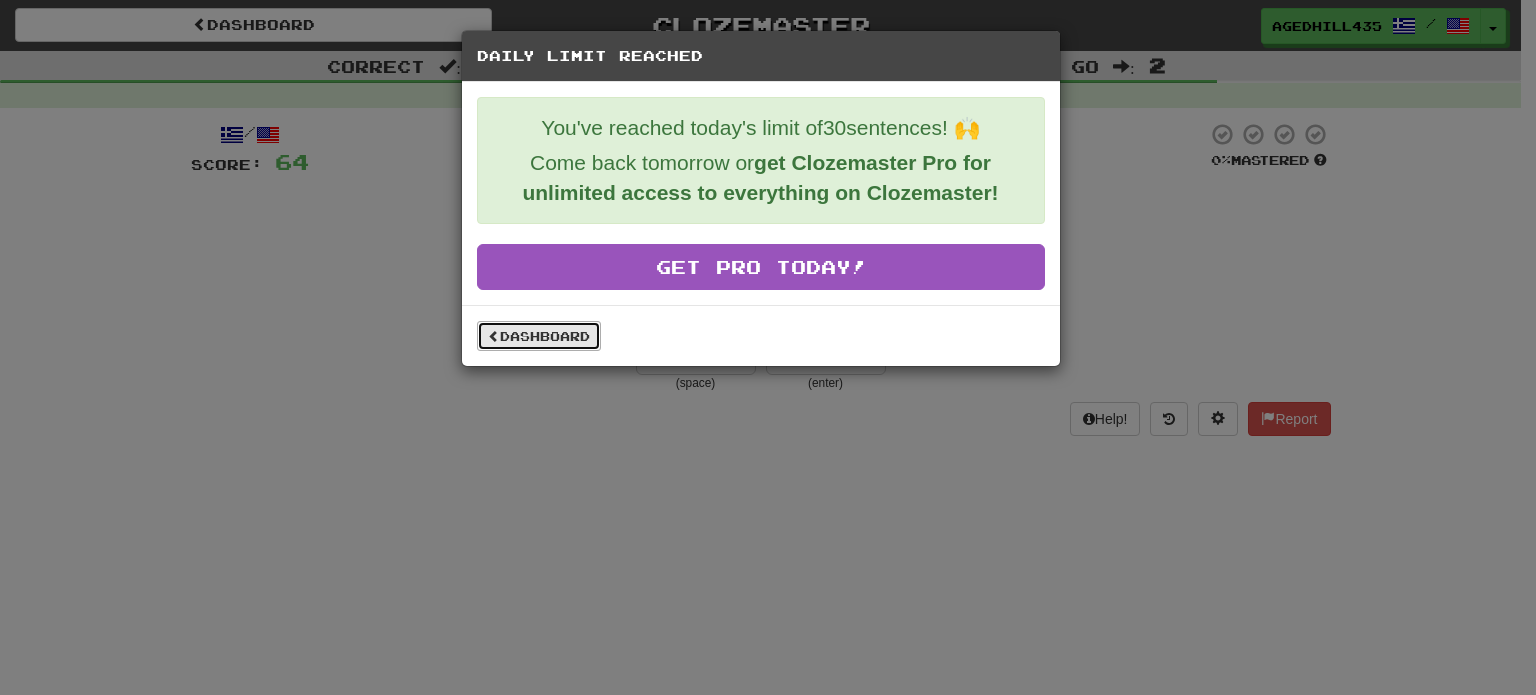 click on "Dashboard" at bounding box center (539, 336) 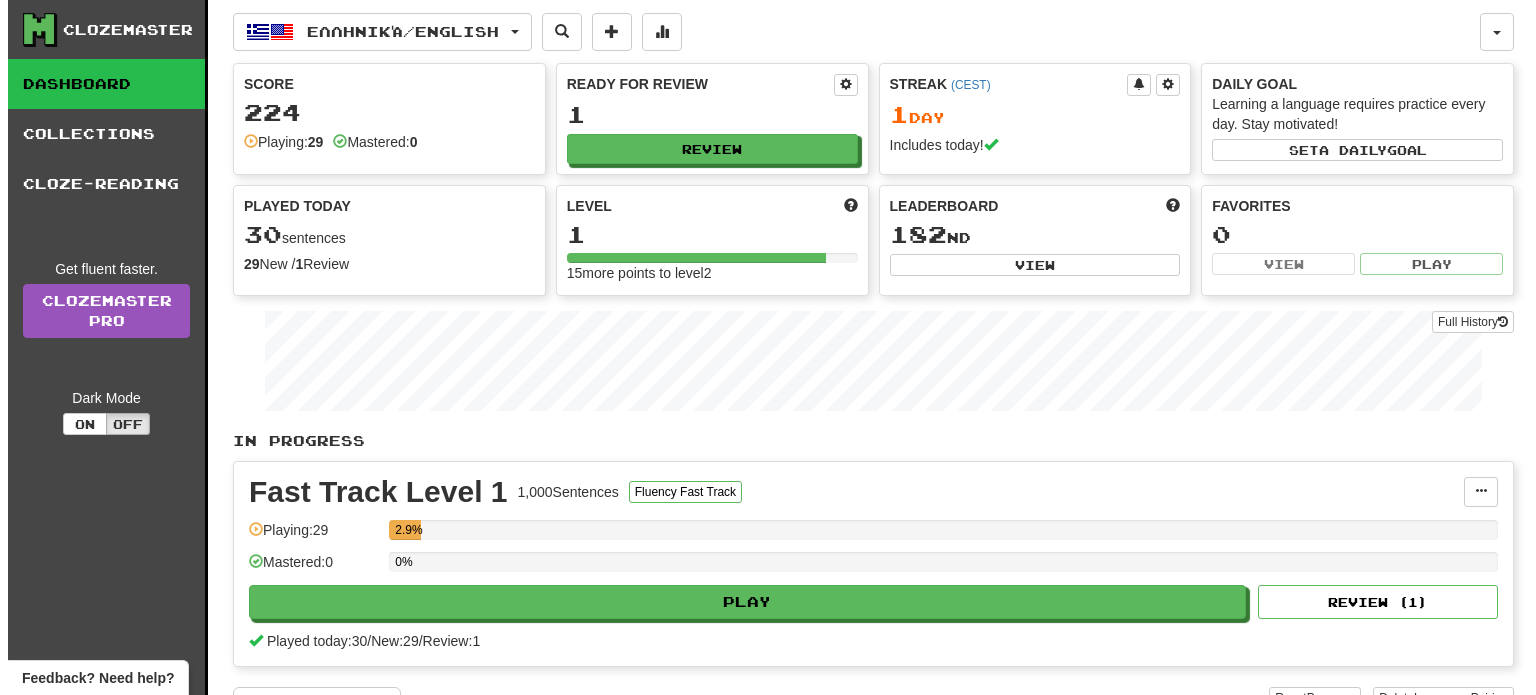 scroll, scrollTop: 0, scrollLeft: 0, axis: both 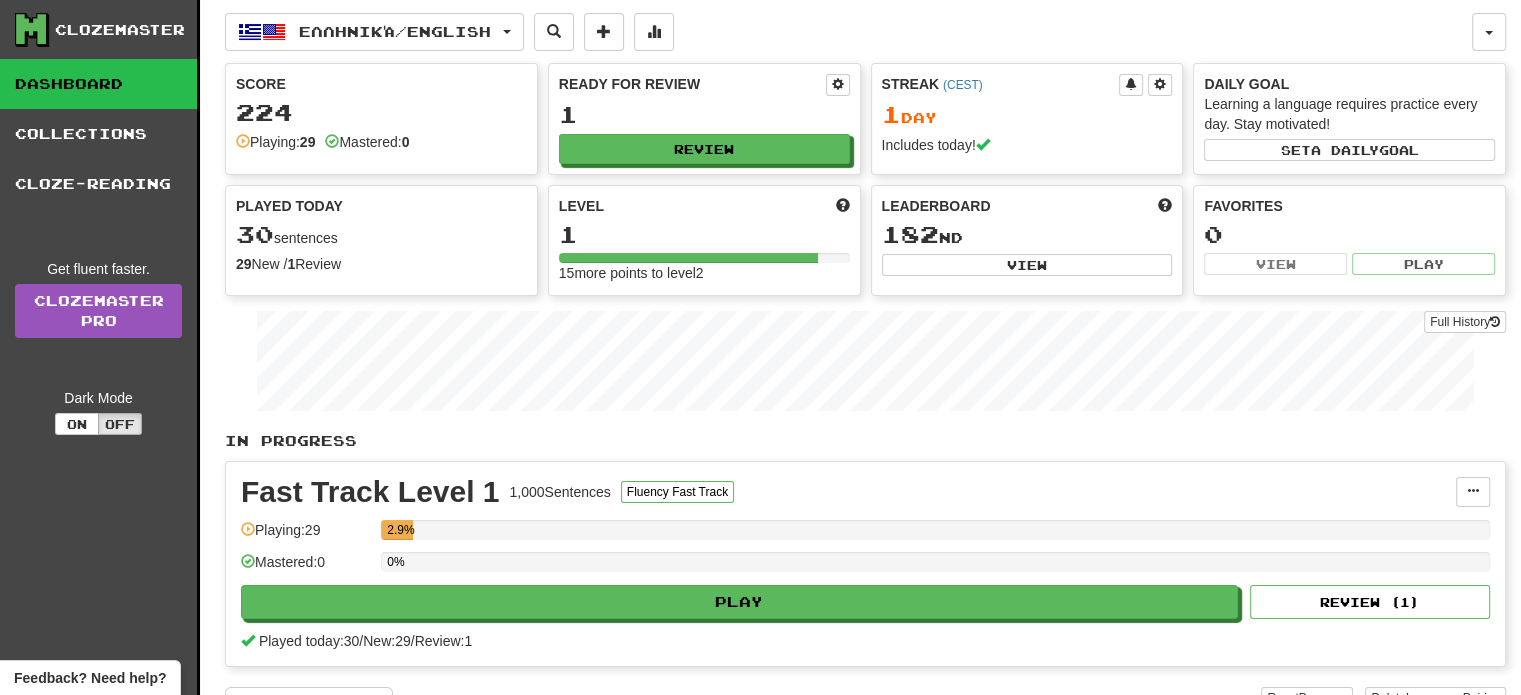 click on "Fast Track Level 1 1,000  Sentences Fluency Fast Track Manage Sentences Unpin from Dashboard  Playing:  29 2.9%  Mastered:  0 0% Play Review ( 1 )   Played today:  30  /  New:  29  /  Review:  1" at bounding box center [865, 564] 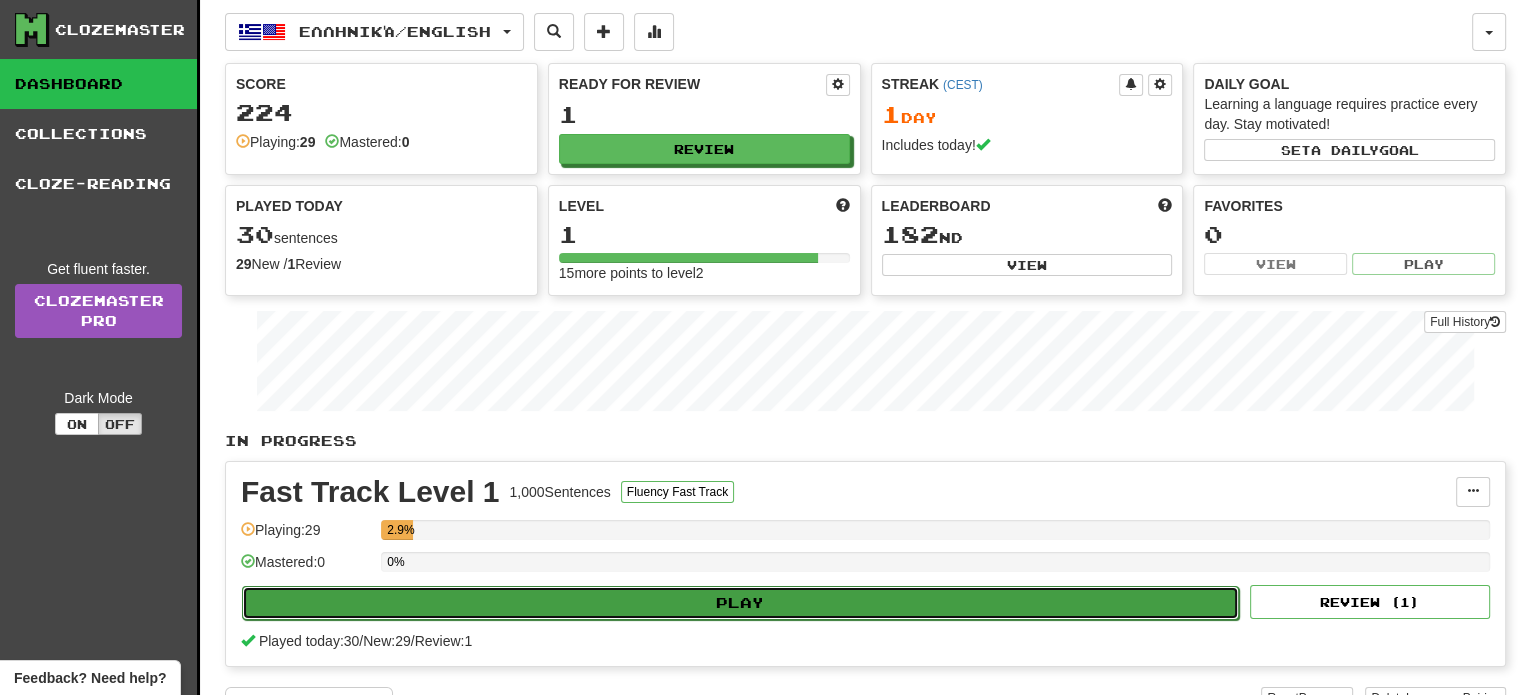 click on "Play" at bounding box center [740, 603] 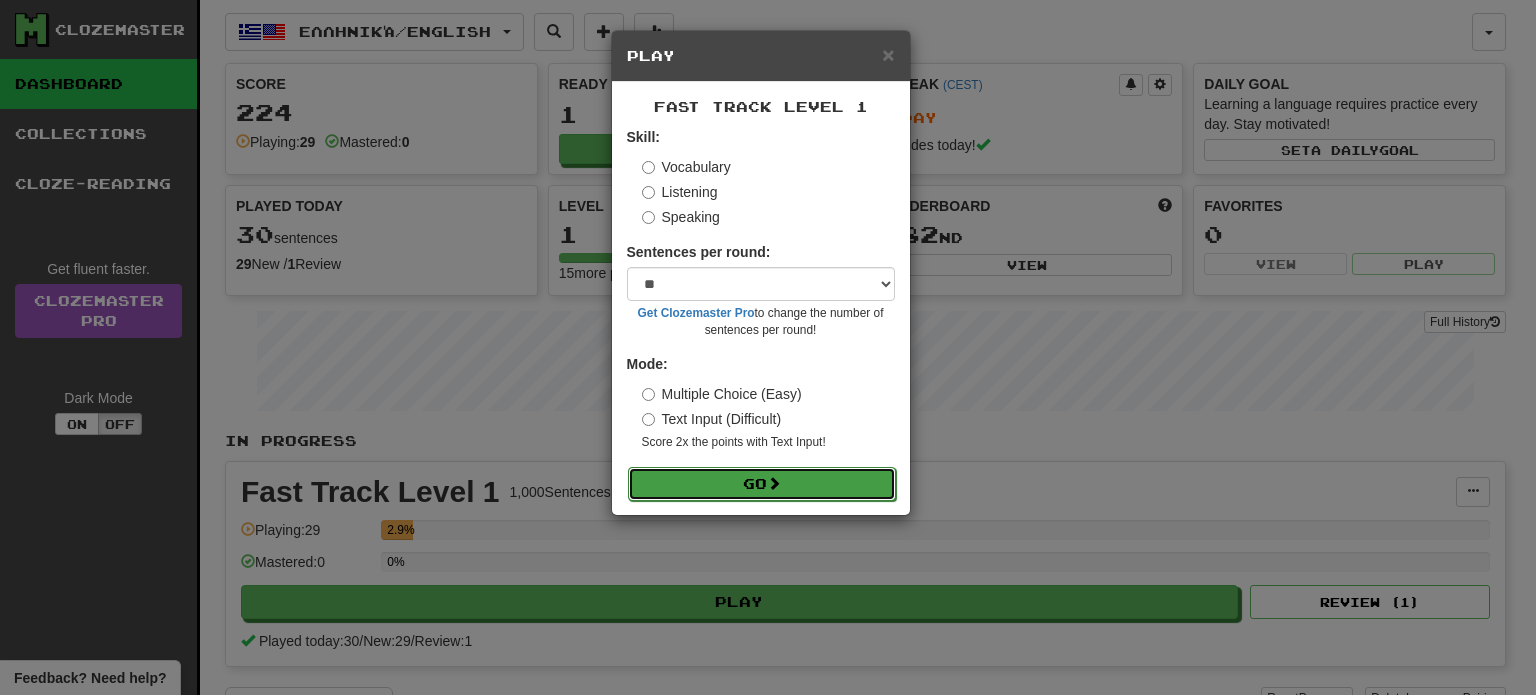click on "Go" at bounding box center [762, 484] 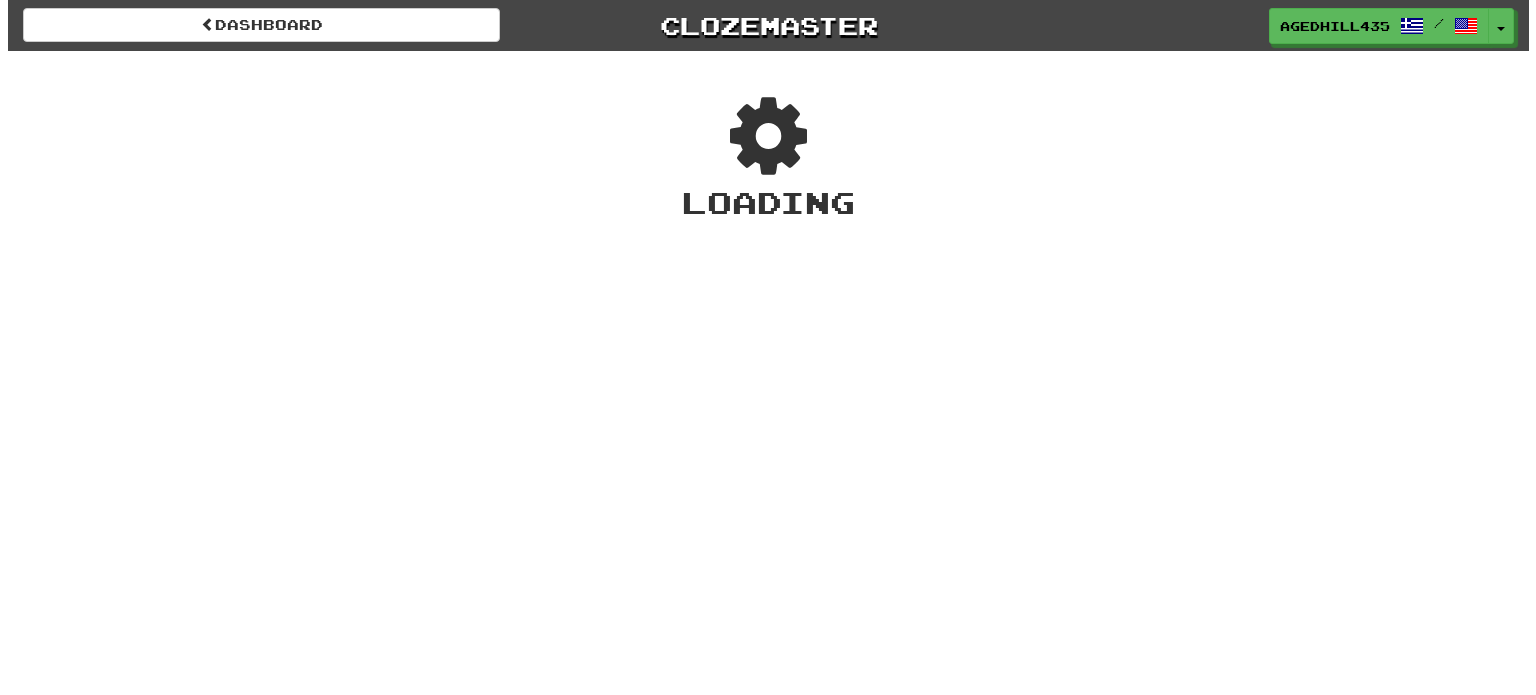scroll, scrollTop: 0, scrollLeft: 0, axis: both 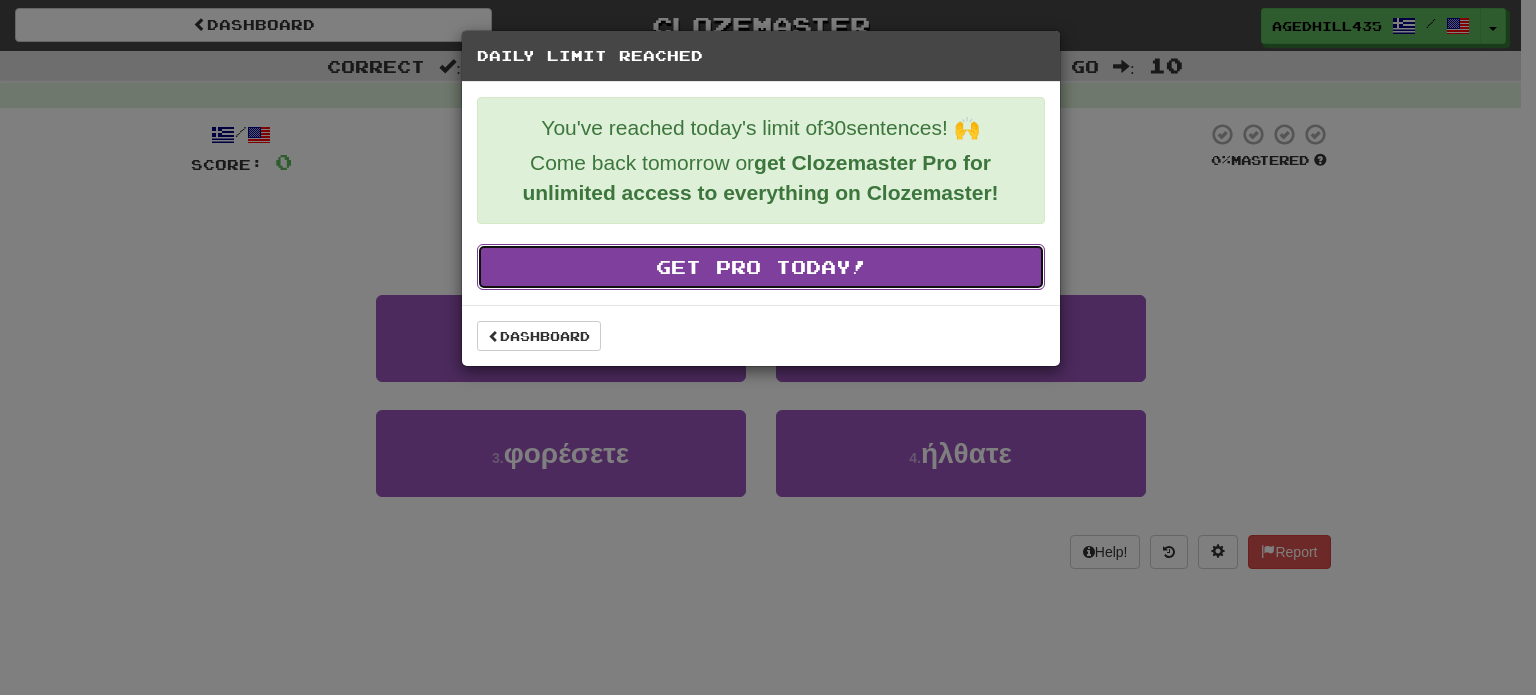 click on "Get Pro Today!" at bounding box center [761, 267] 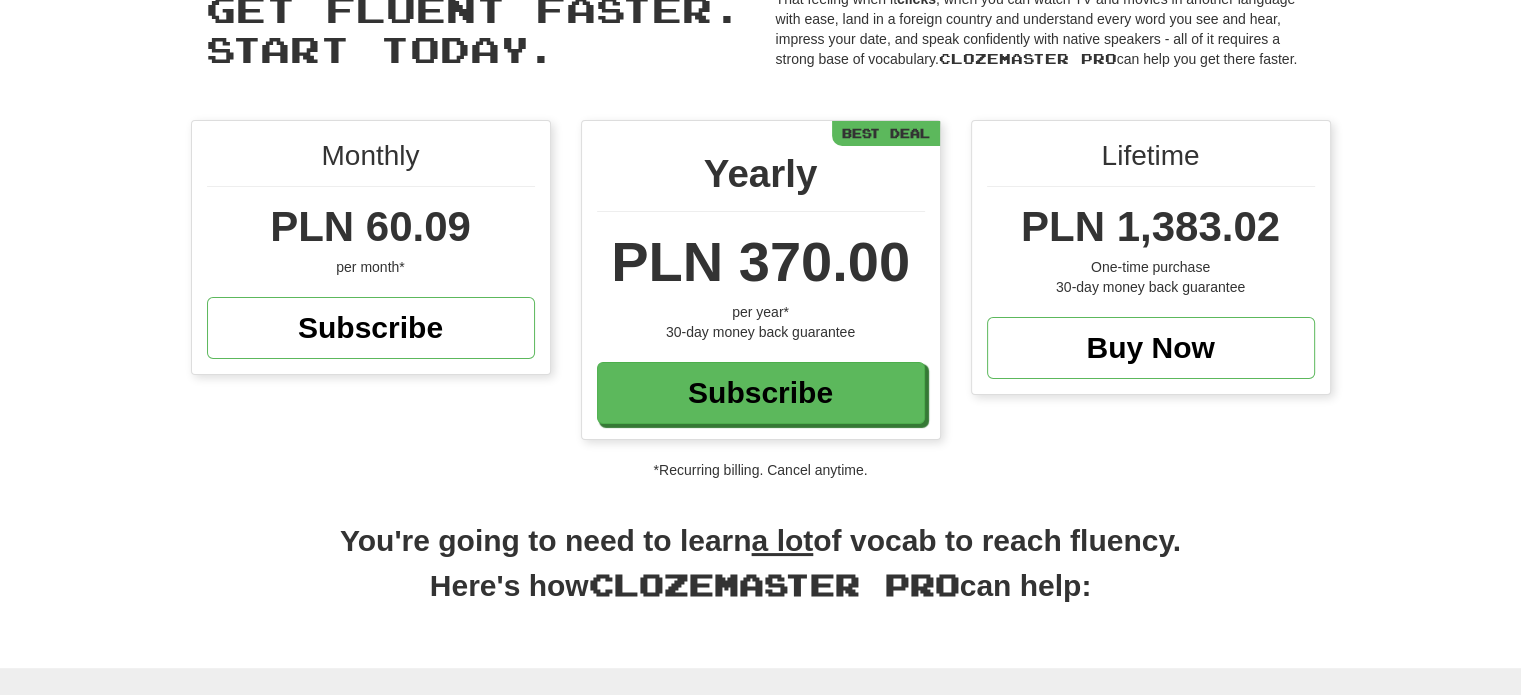 scroll, scrollTop: 0, scrollLeft: 0, axis: both 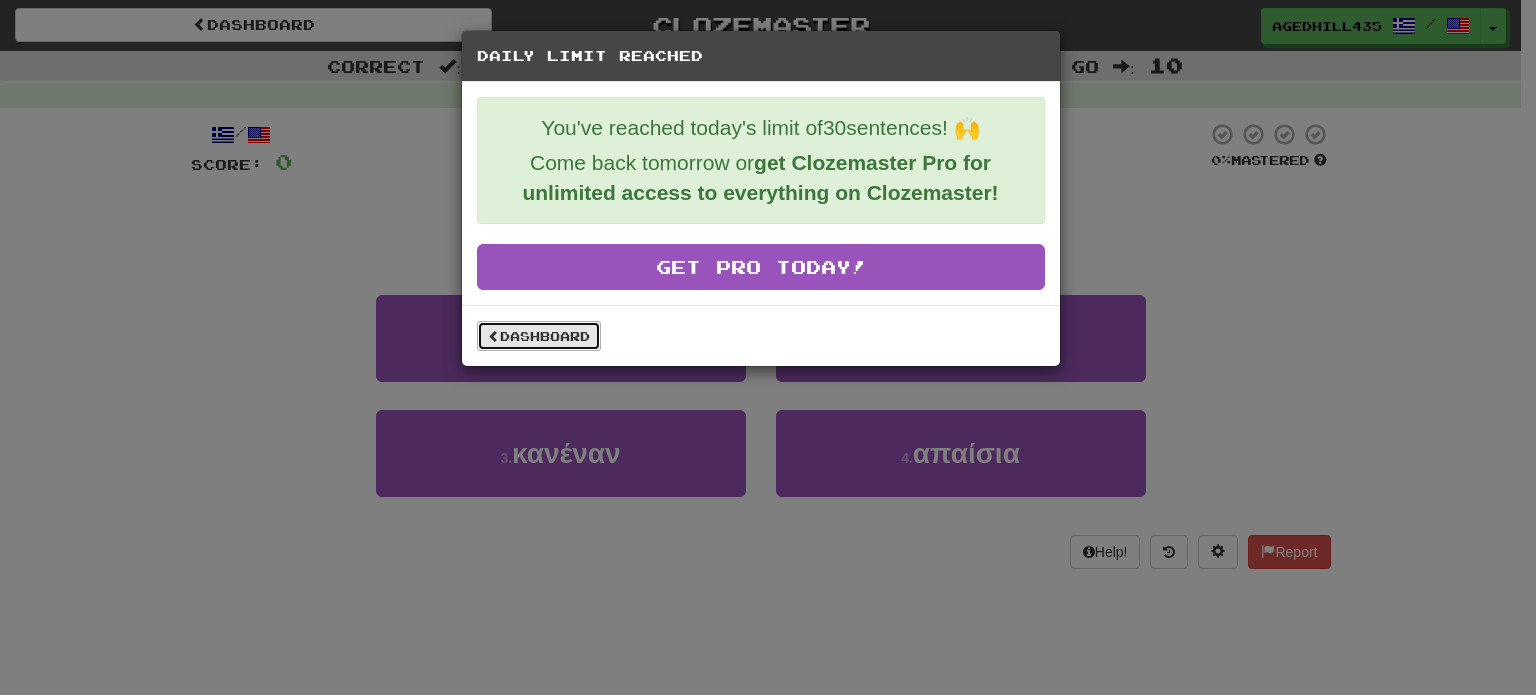 click on "Dashboard" at bounding box center (539, 336) 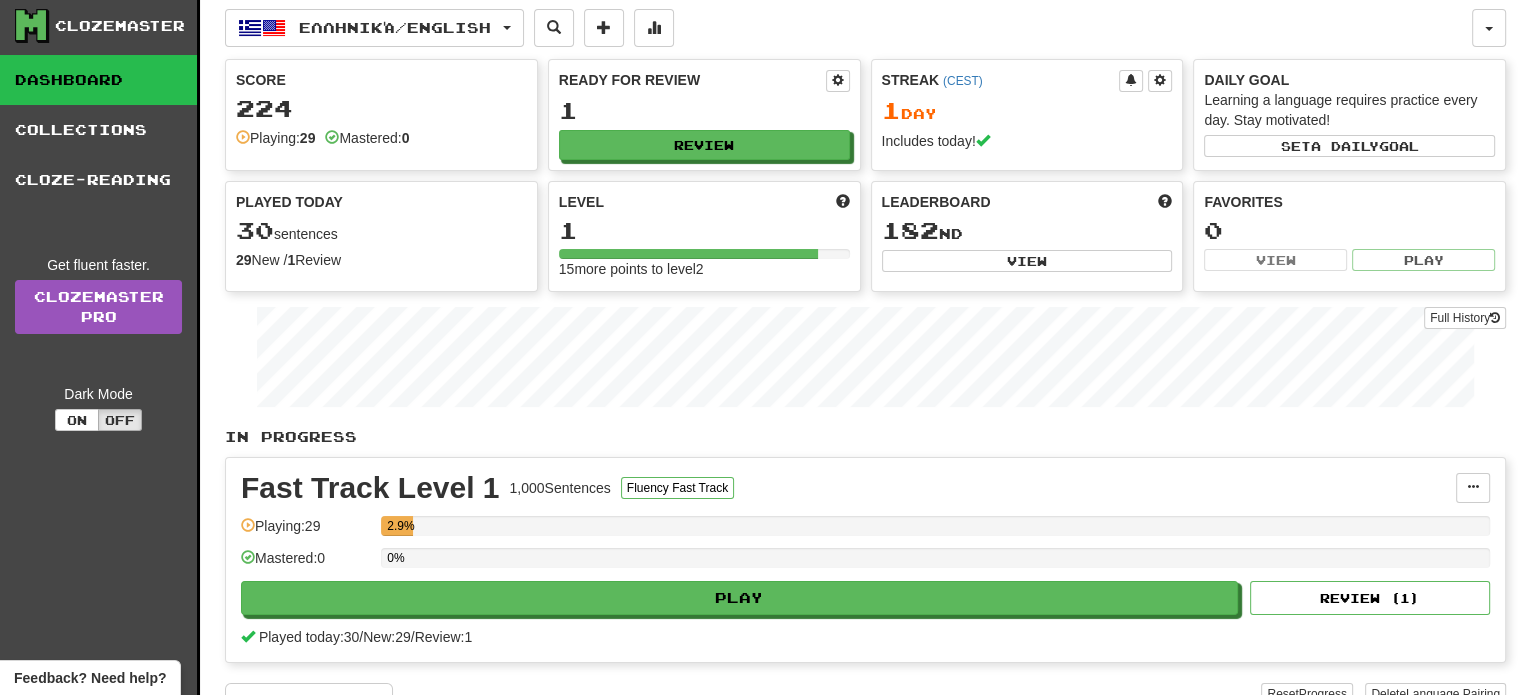 scroll, scrollTop: 0, scrollLeft: 0, axis: both 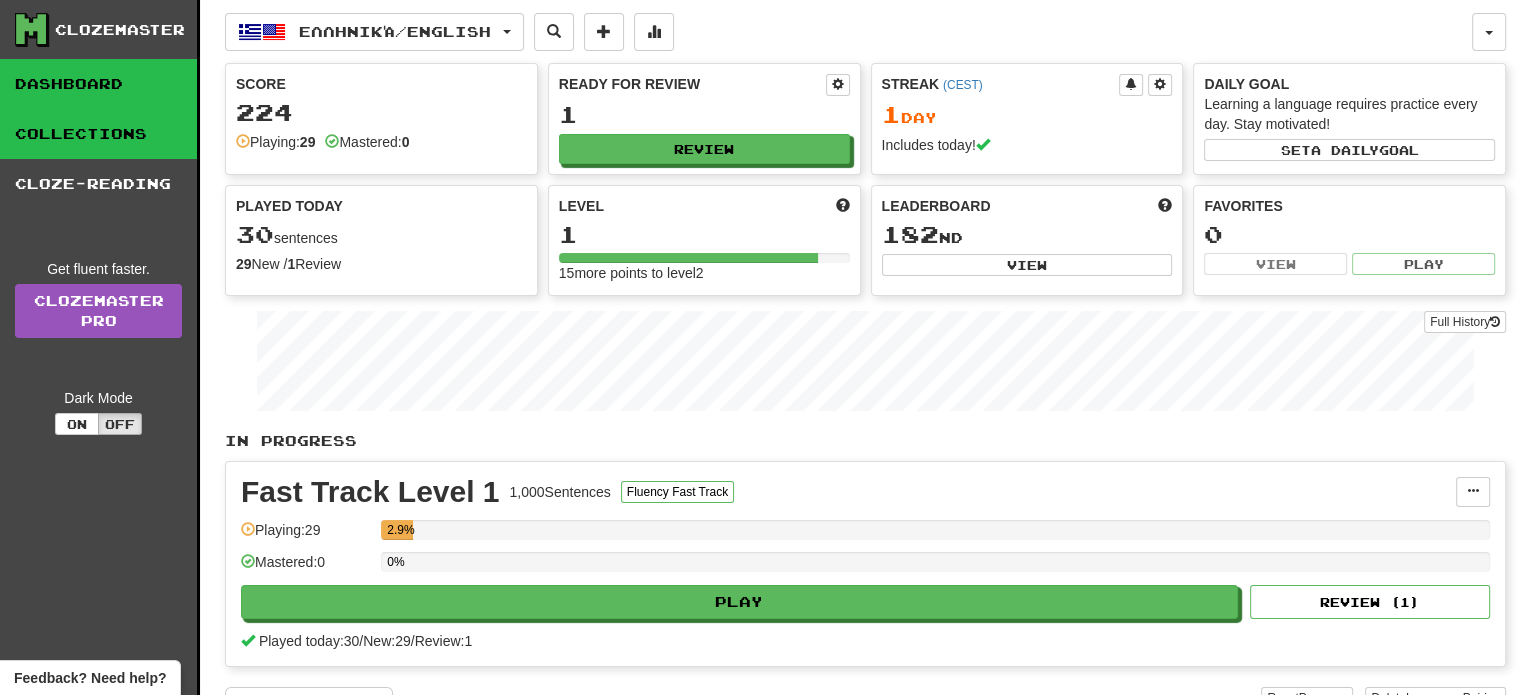 click on "Collections" at bounding box center [98, 134] 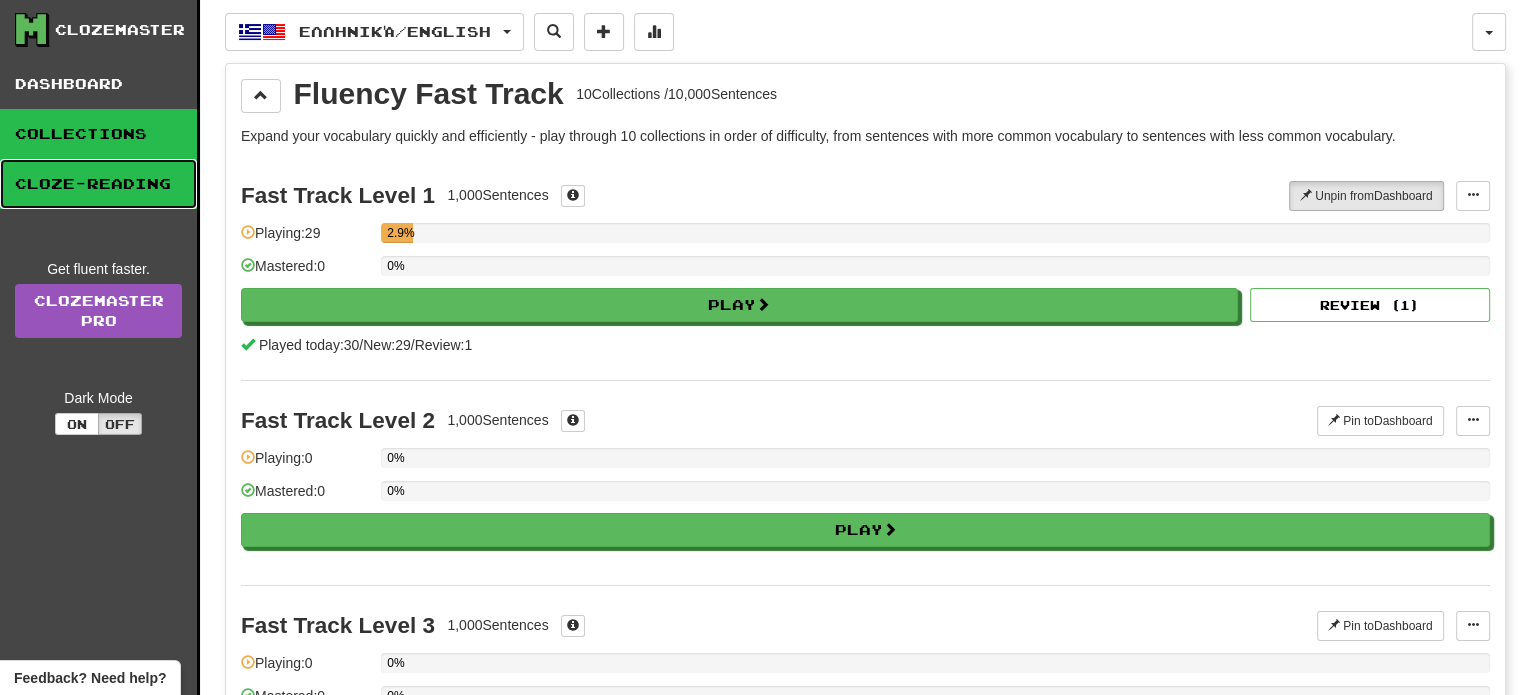 click on "Cloze-Reading" at bounding box center (98, 184) 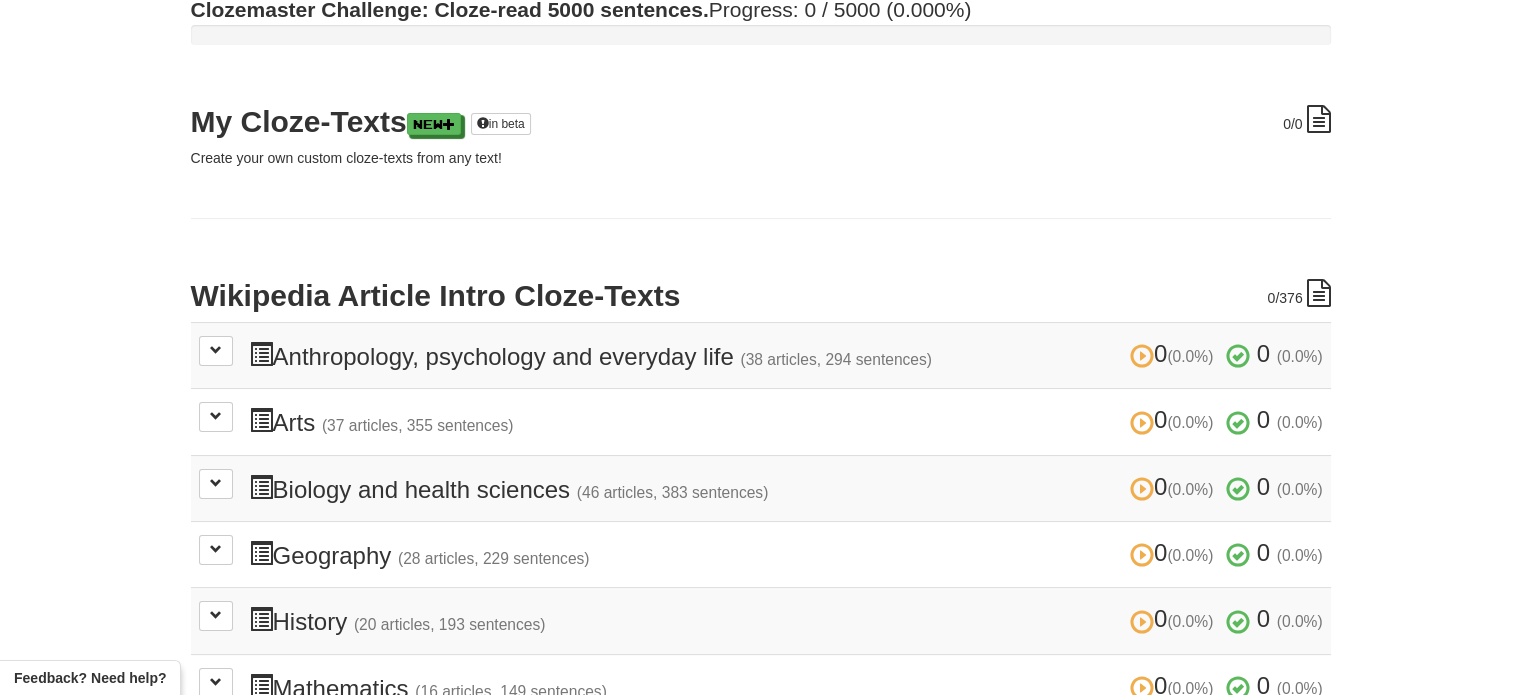 scroll, scrollTop: 208, scrollLeft: 0, axis: vertical 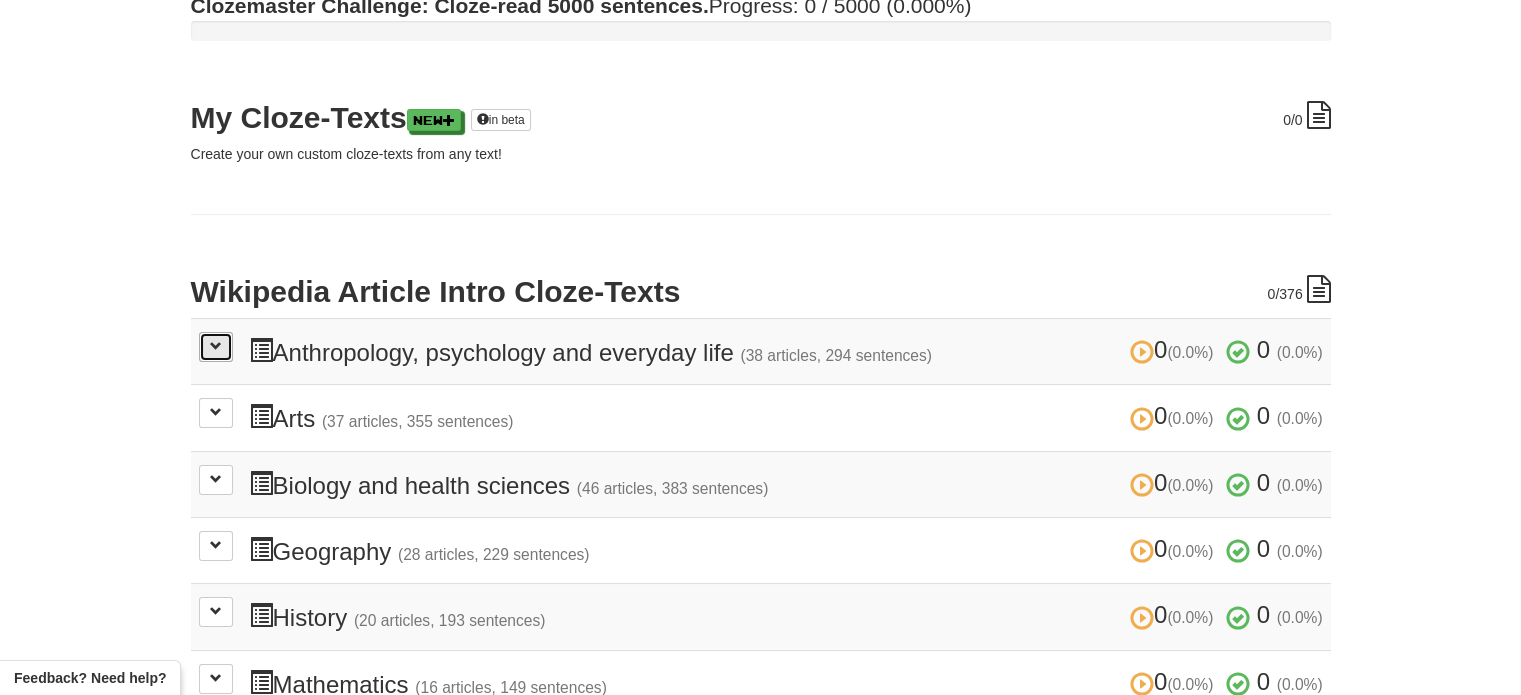click at bounding box center [216, 346] 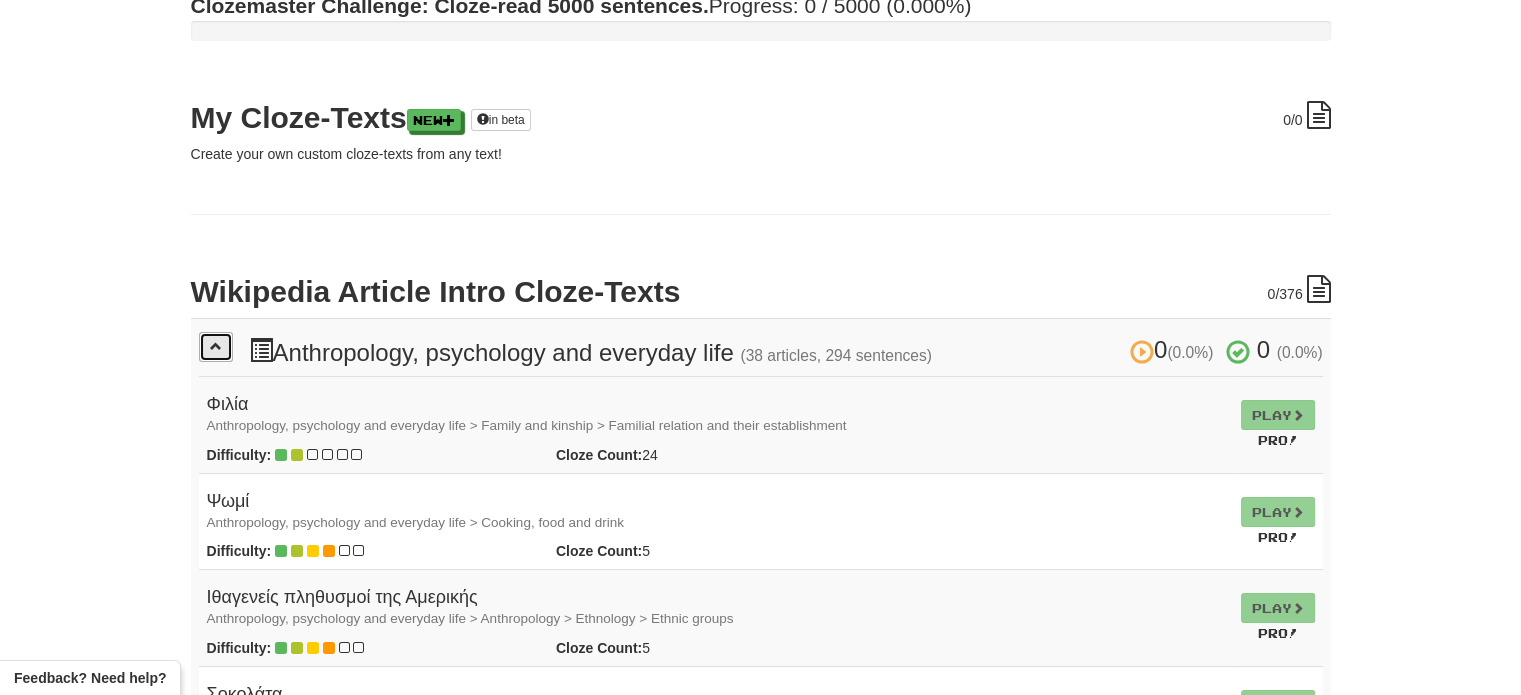 click at bounding box center [216, 347] 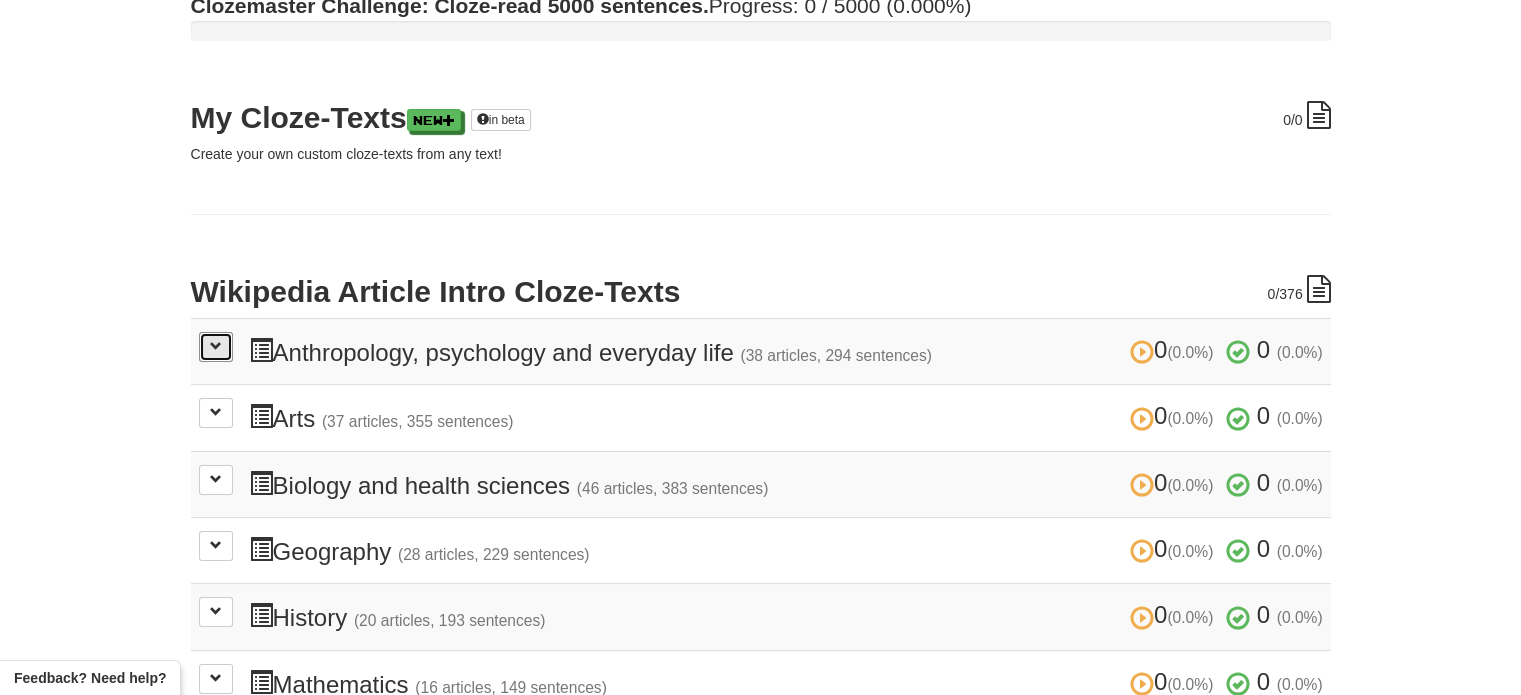 scroll, scrollTop: 0, scrollLeft: 0, axis: both 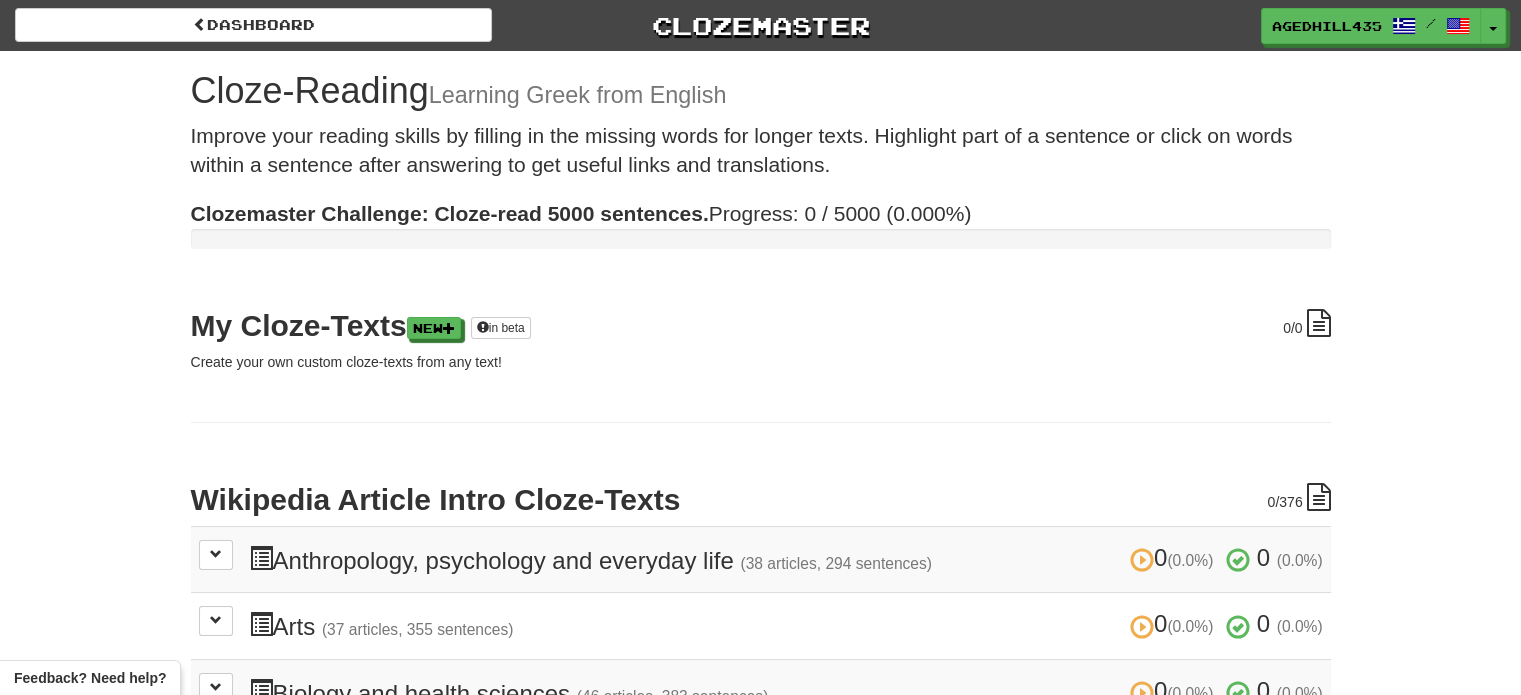 click on "0 /0
My Cloze-Texts
New
in beta
Create your own custom cloze-texts from any text!
0 /376
Wikipedia Article Intro Cloze-Texts
0
(0.0%)
0
(0.0%)
Anthropology, psychology and everyday life
(38 articles, 294 sentences)
0
(0.0%)
0
(0.0%)
Φιλία
Anthropology, psychology and everyday life > Family and kinship  > Familial relation and their establishment
Difficulty:
Cloze Count:
24
Play
Play
Pro!
Ψωμί
Anthropology, psychology and everyday life > Cooking, food and drink
Difficulty:
Cloze Count:
5
Play
Play
Pro!
Ιθαγενείς πληθυσμοί της Αμερικής
Anthropology, psychology and everyday life > Anthropology > Ethnology > Ethnic groups
Difficulty:
5" at bounding box center (761, 782) 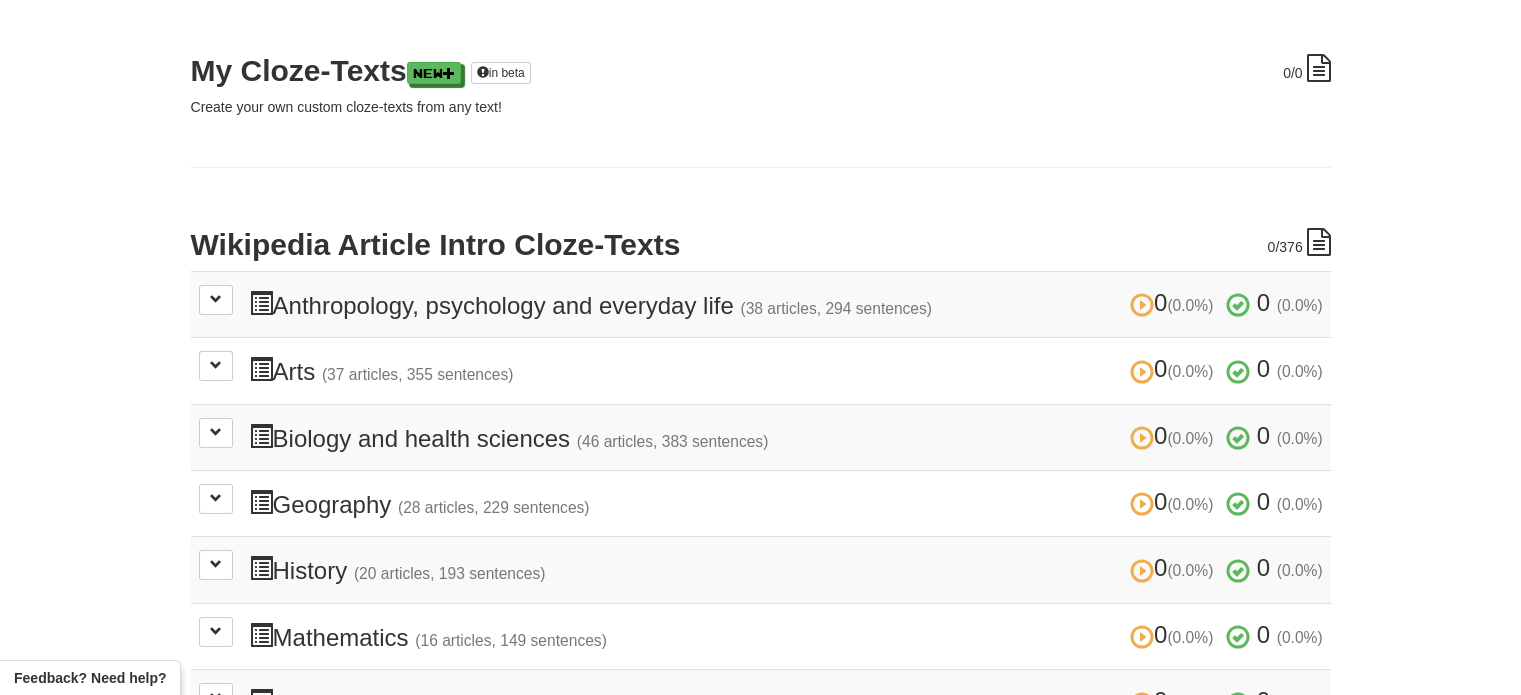 scroll, scrollTop: 256, scrollLeft: 0, axis: vertical 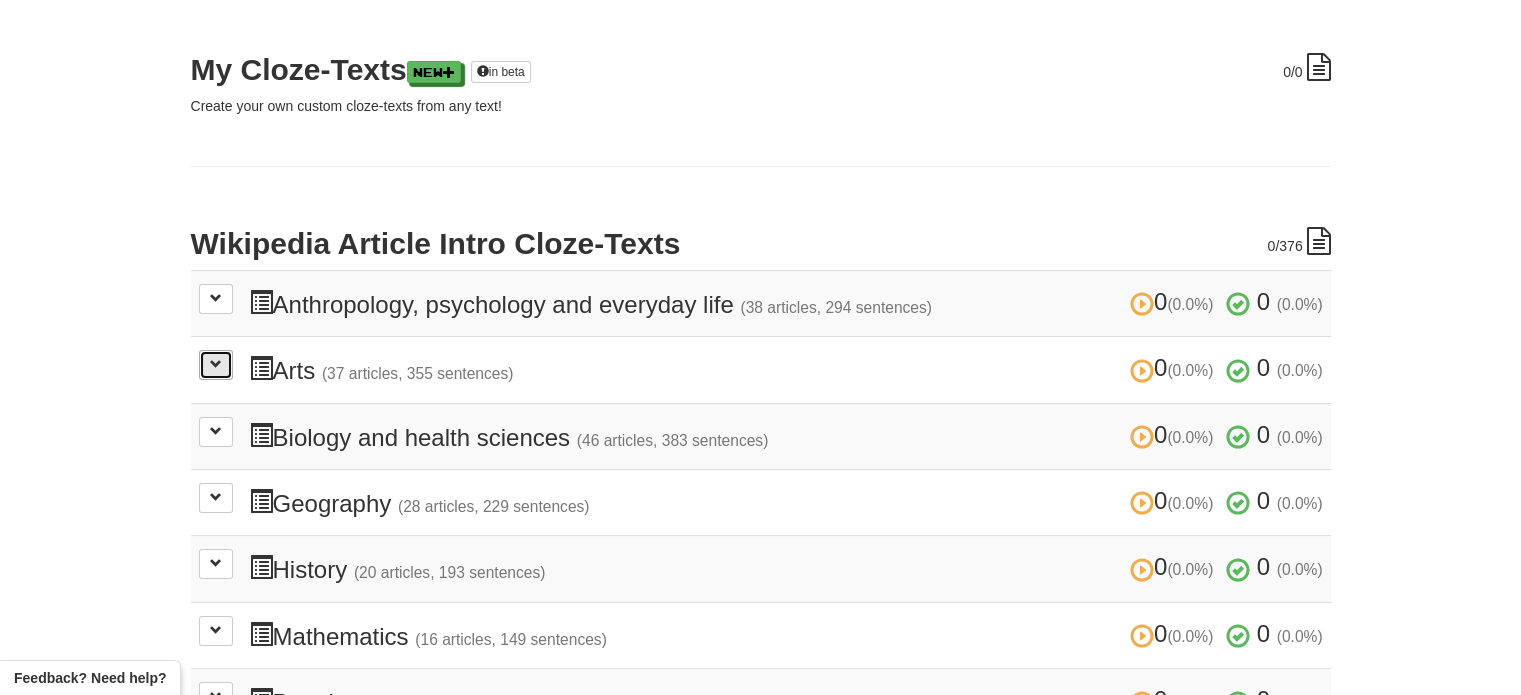click at bounding box center (216, 365) 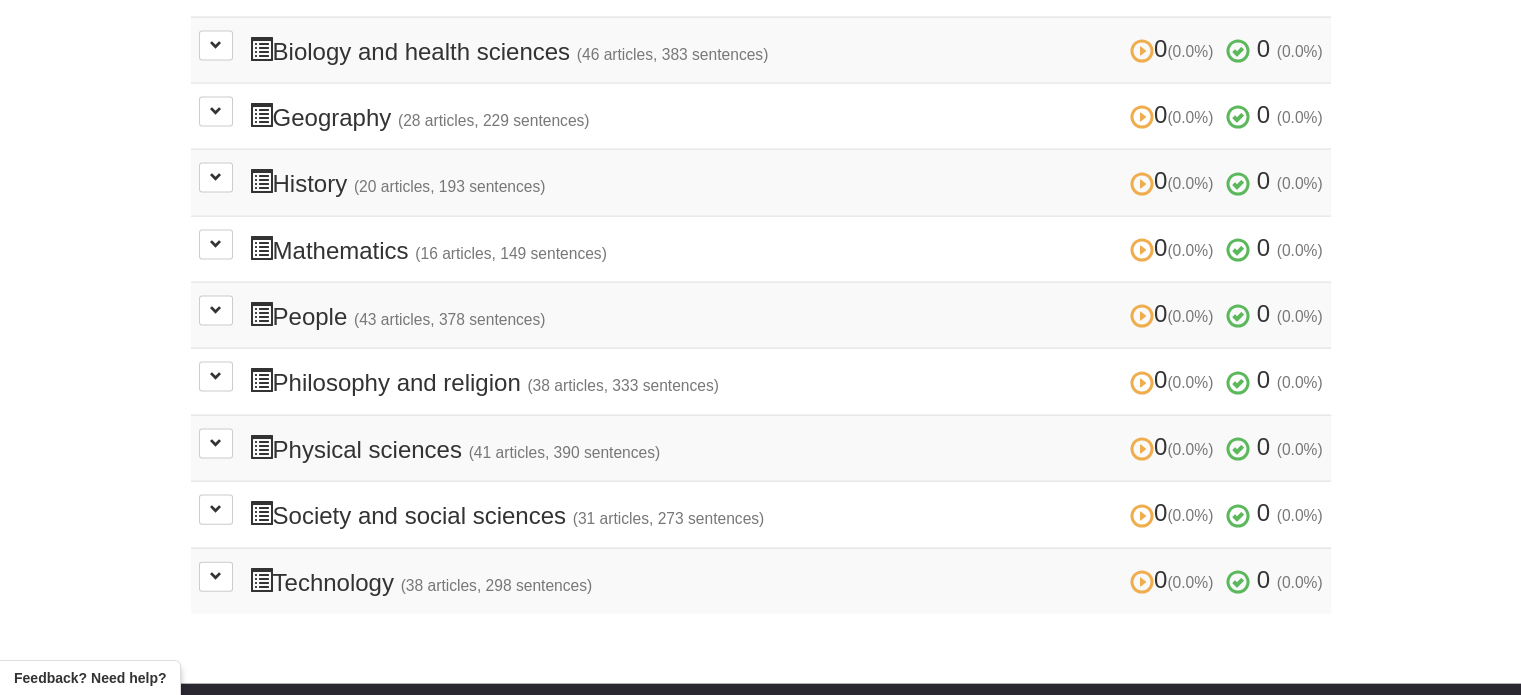 scroll, scrollTop: 4145, scrollLeft: 0, axis: vertical 